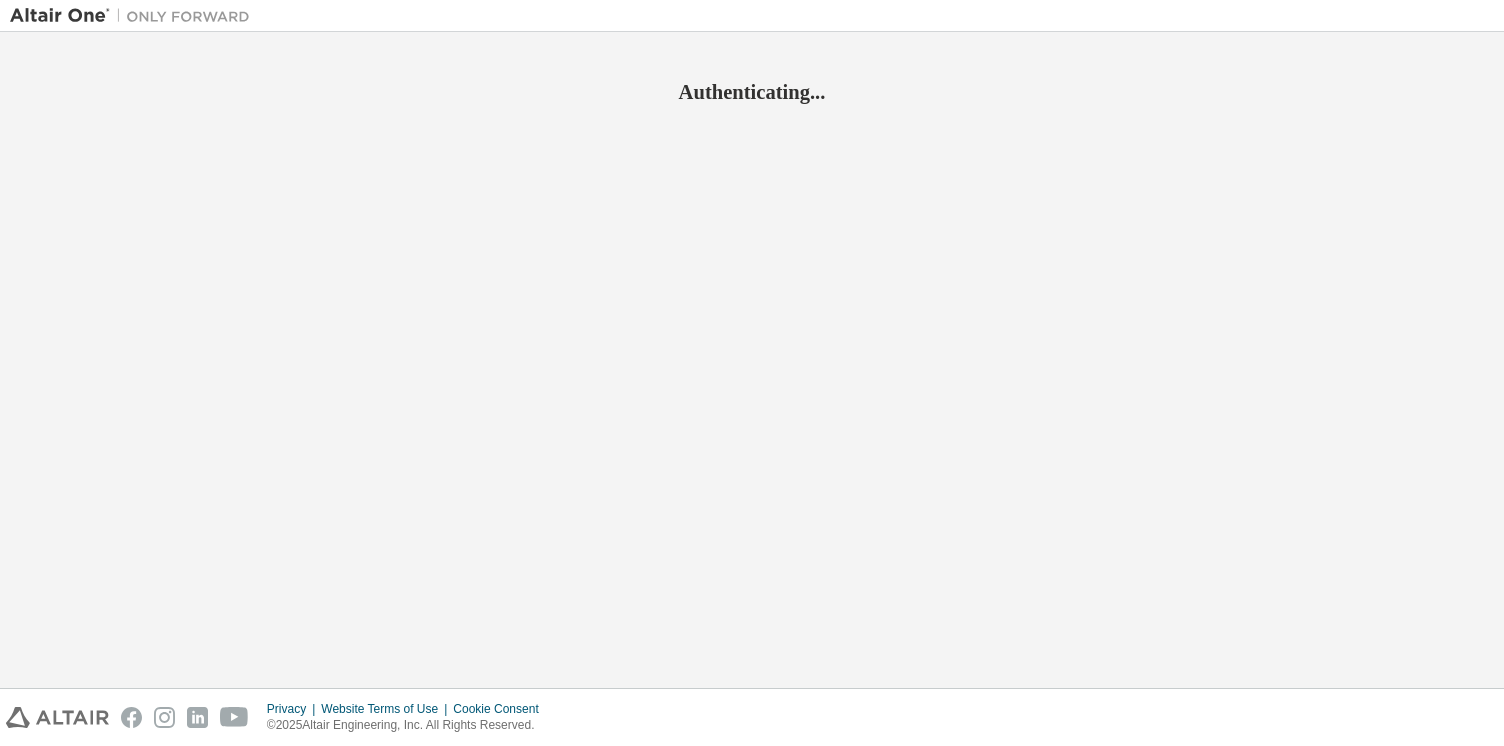 scroll, scrollTop: 0, scrollLeft: 0, axis: both 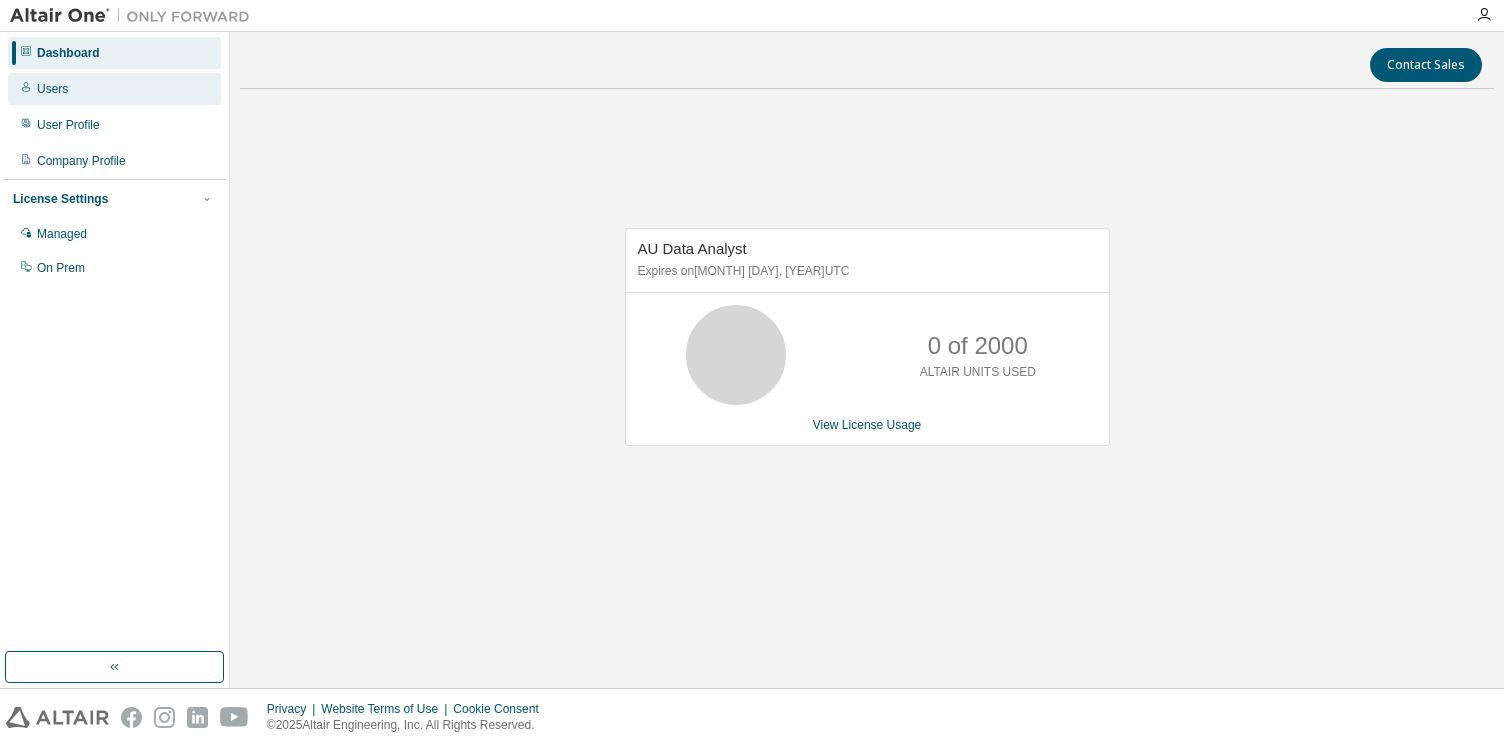 click on "Users" at bounding box center [114, 89] 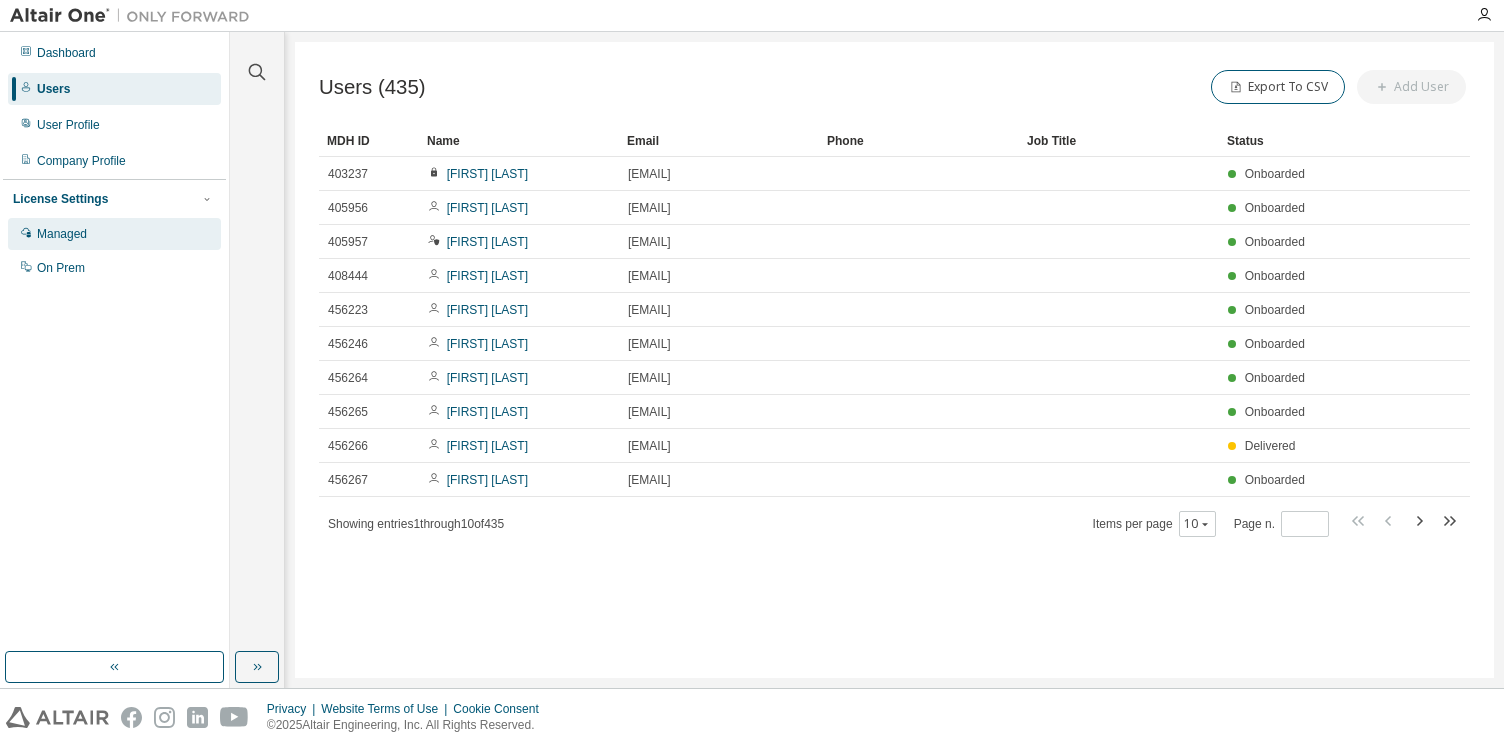 click on "Managed" at bounding box center [114, 234] 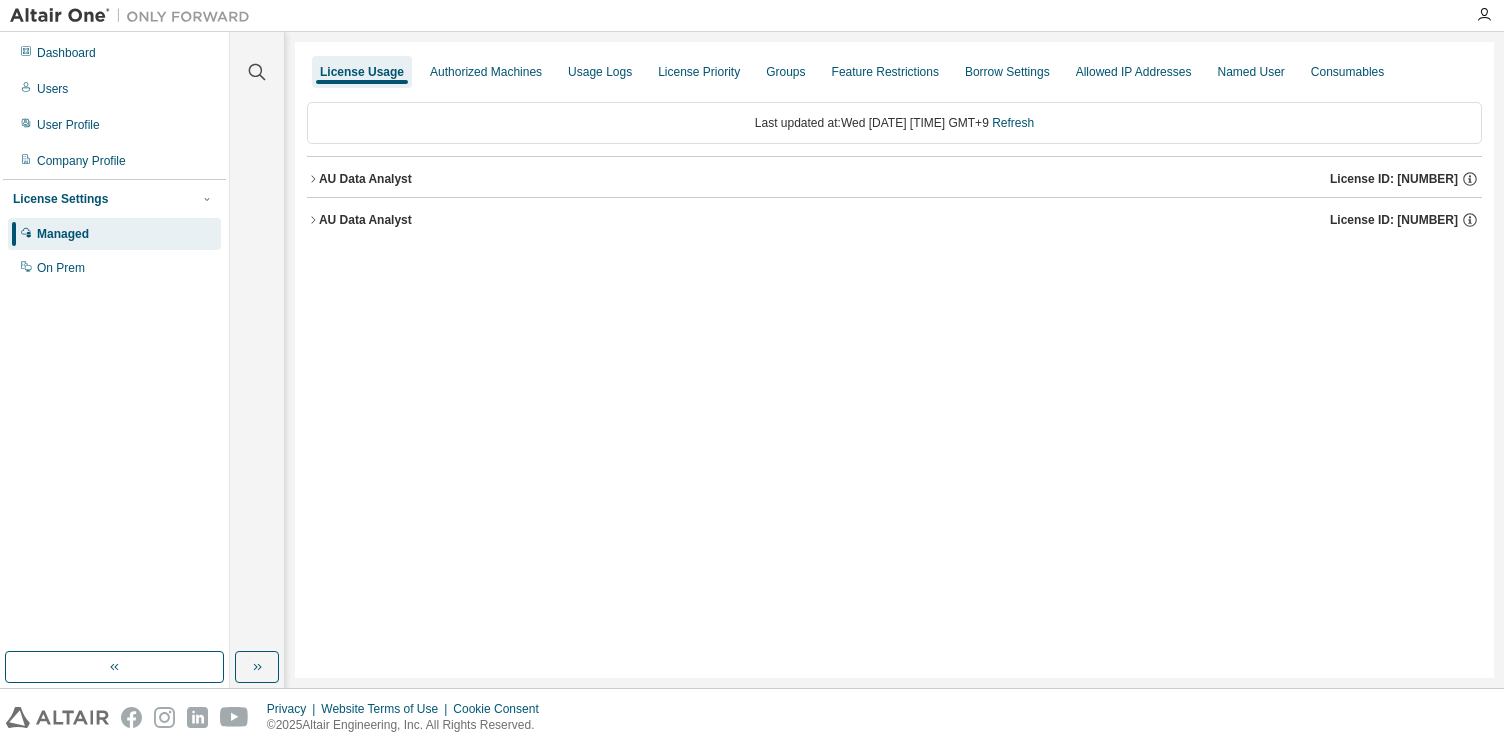click on "License Usage Authorized Machines Usage Logs License Priority Groups Feature Restrictions Borrow Settings Allowed IP Addresses Named User Consumables Last updated at:  Wed 2025-08-06 02:23 PM GMT+9   Refresh AU Data Analyst License ID: 145556 AU Data Analyst License ID: 145557" at bounding box center (894, 360) 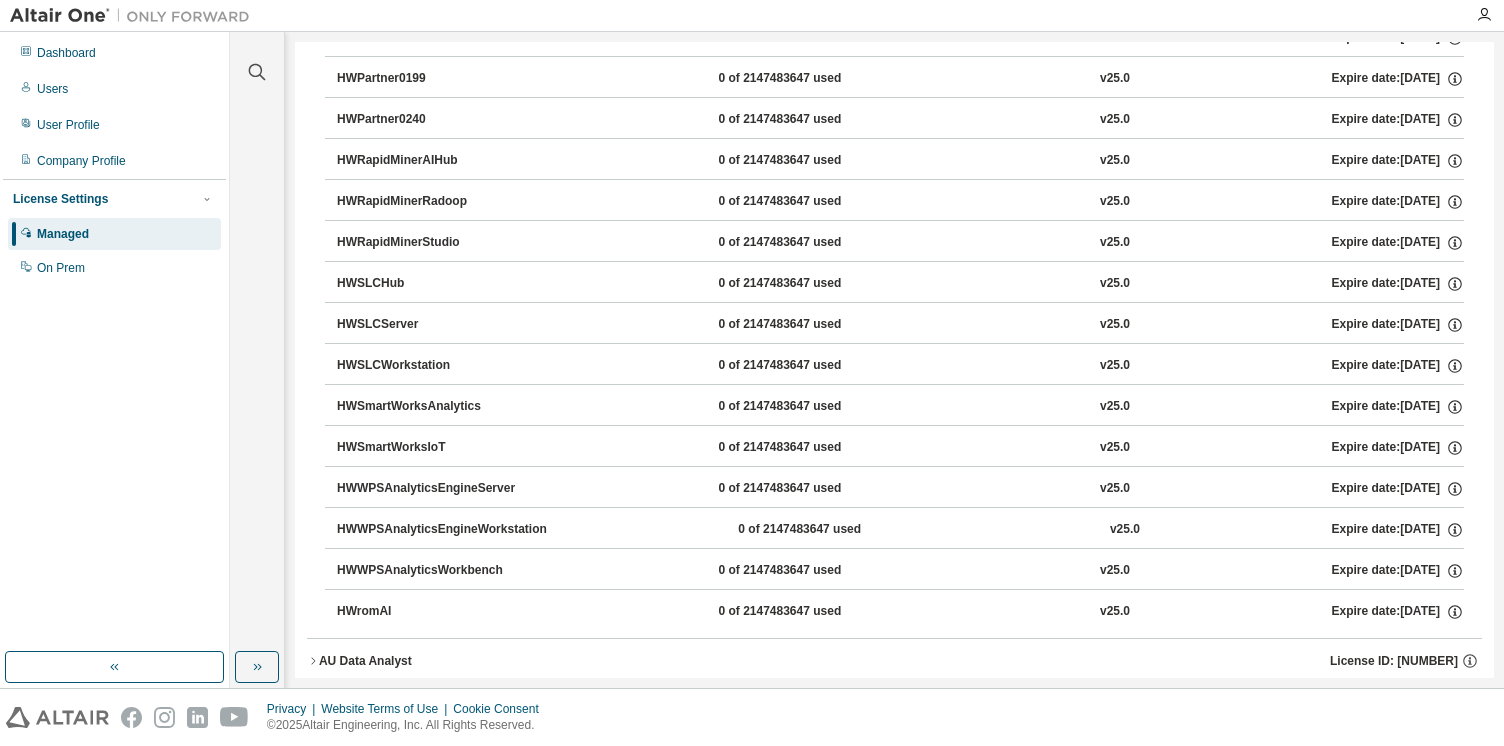 scroll, scrollTop: 2794, scrollLeft: 0, axis: vertical 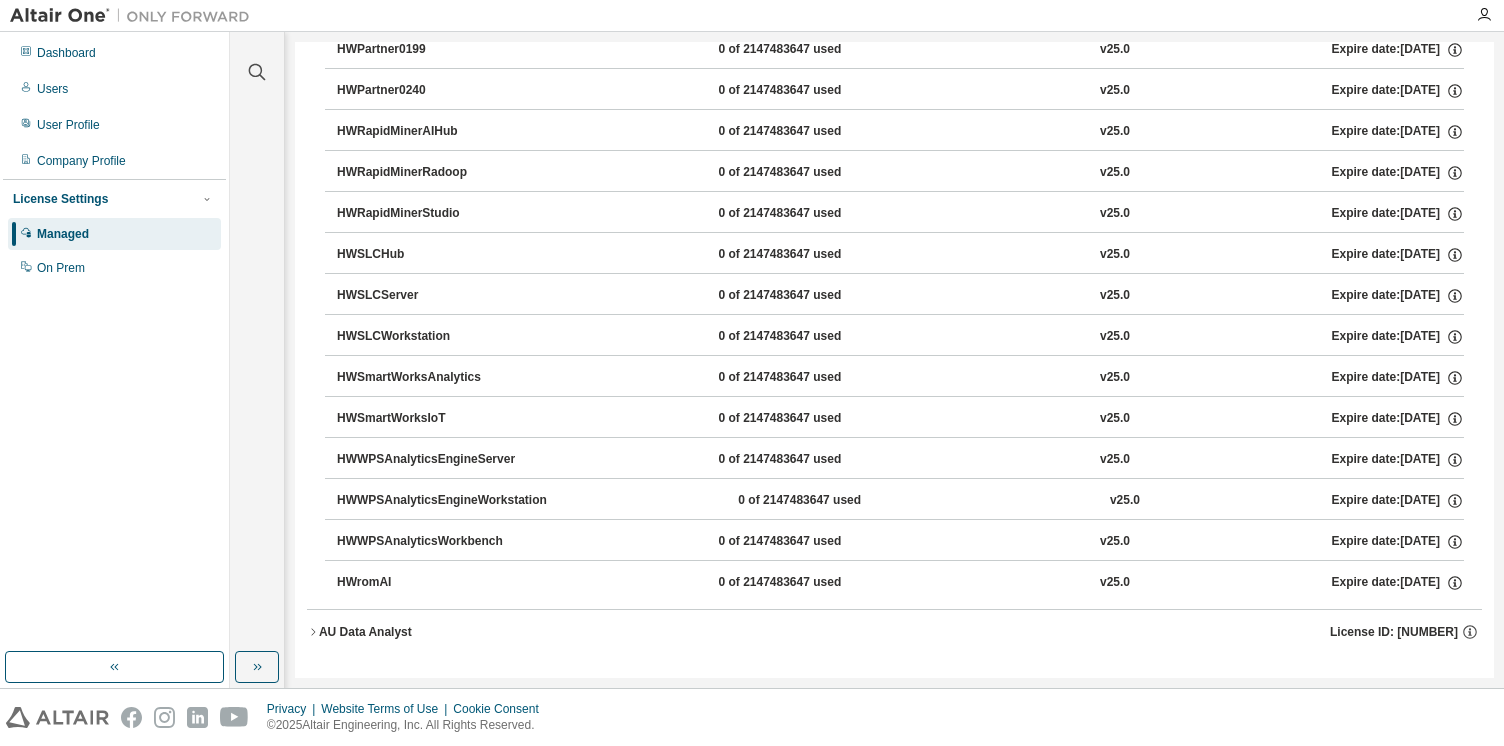 click on "License Usage Authorized Machines Usage Logs License Priority Groups Feature Restrictions Borrow Settings Allowed IP Addresses Named User Consumables Last updated at:  Wed 2025-08-06 02:23 PM GMT+9   Refresh AU Data Analyst License ID: 145556 GlobalZoneAP 0 of 40000 used v25.0 Expire date:  2026-06-25 HyperWorks 0 of 40000 used v25.0 Expire date:  2026-06-25 HWAccessEmbedded 0 of 2147483647 used v25.0 Expire date:  2026-06-25 HWActivate 0 of 2147483647 used v25.0 Expire date:  2026-06-25 HWAltairOneDesktop 0 of 2147483647 used v25.0 Expire date:  2026-06-25 HWAltairOneEnterpriseUser 0 of 2147483647 used v25.0 Expire date:  2026-06-25 HWAnalyticsWorkbench 0 of 2147483647 used v25.0 Expire date:  2026-06-25 HWCompose 0 of 2147483647 used v25.0 Expire date:  2026-06-25 HWEmbedBasic 0 of 2147483647 used v25.0 Expire date:  2026-06-25 HWEmbedCodeGen 0 of 2147483647 used v25.0 Expire date:  2026-06-25 HWEmbedSimulation 0 of 2147483647 used v25.0 Expire date:  2026-06-25 HWEnvisionBase 0 of 2147483647 used v25.0" at bounding box center [894, -1037] 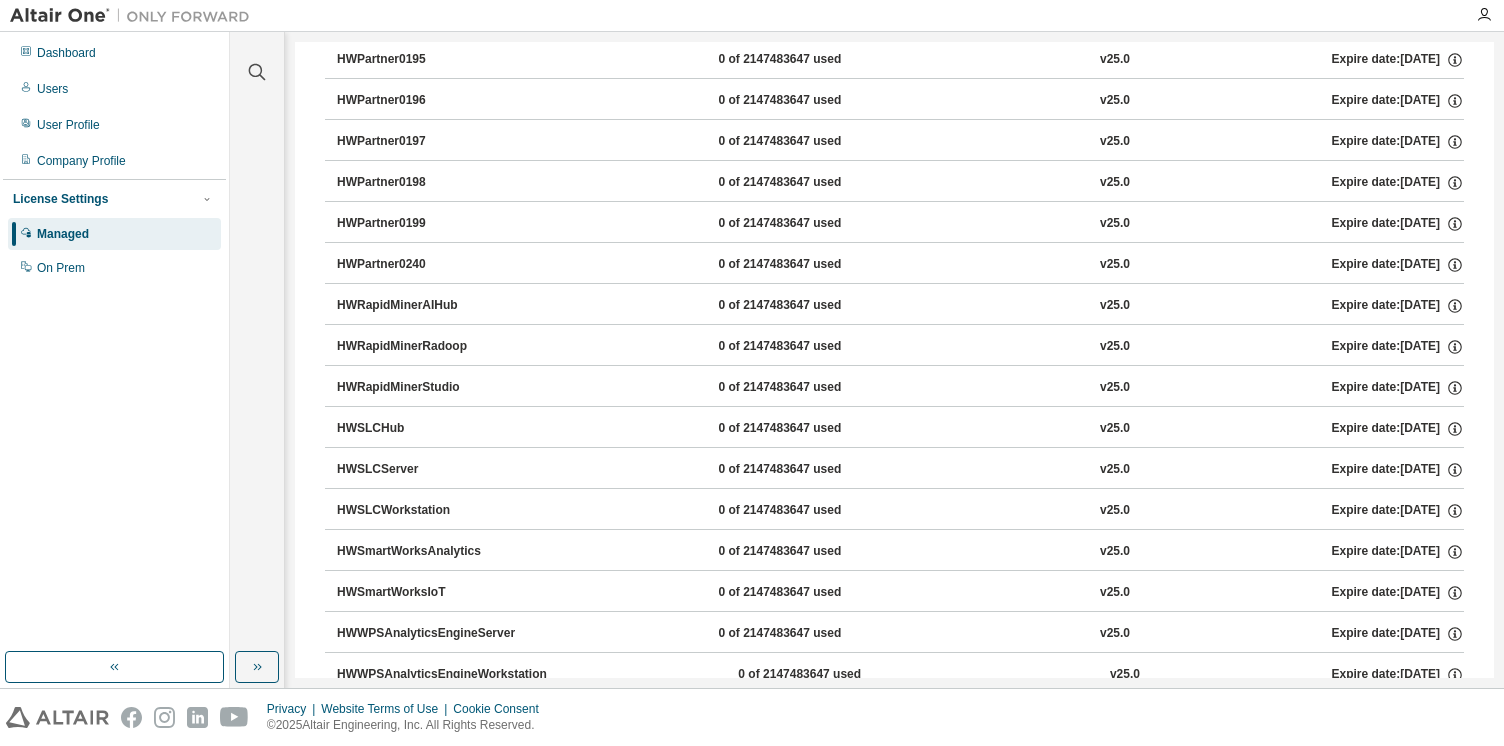 scroll, scrollTop: 0, scrollLeft: 0, axis: both 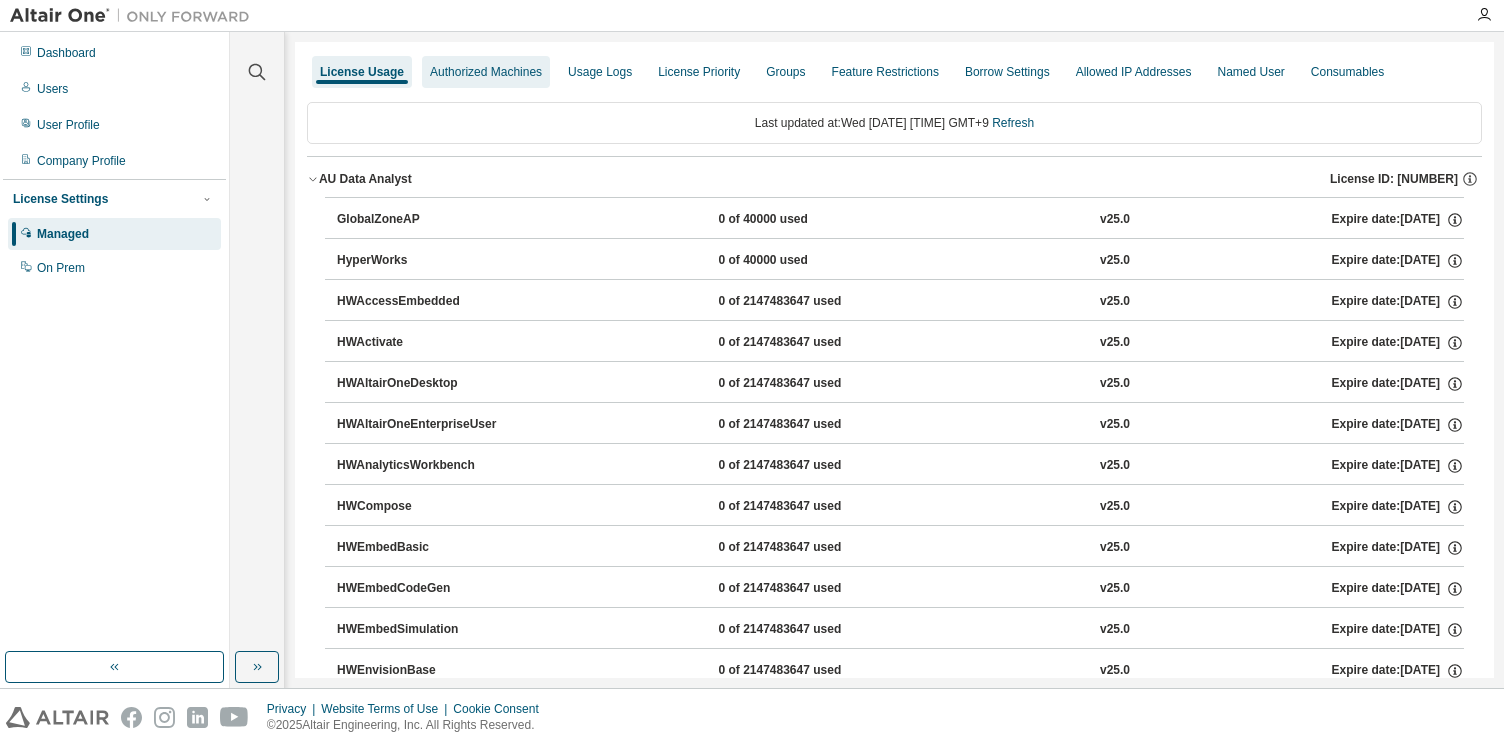 click on "Authorized Machines" at bounding box center (486, 72) 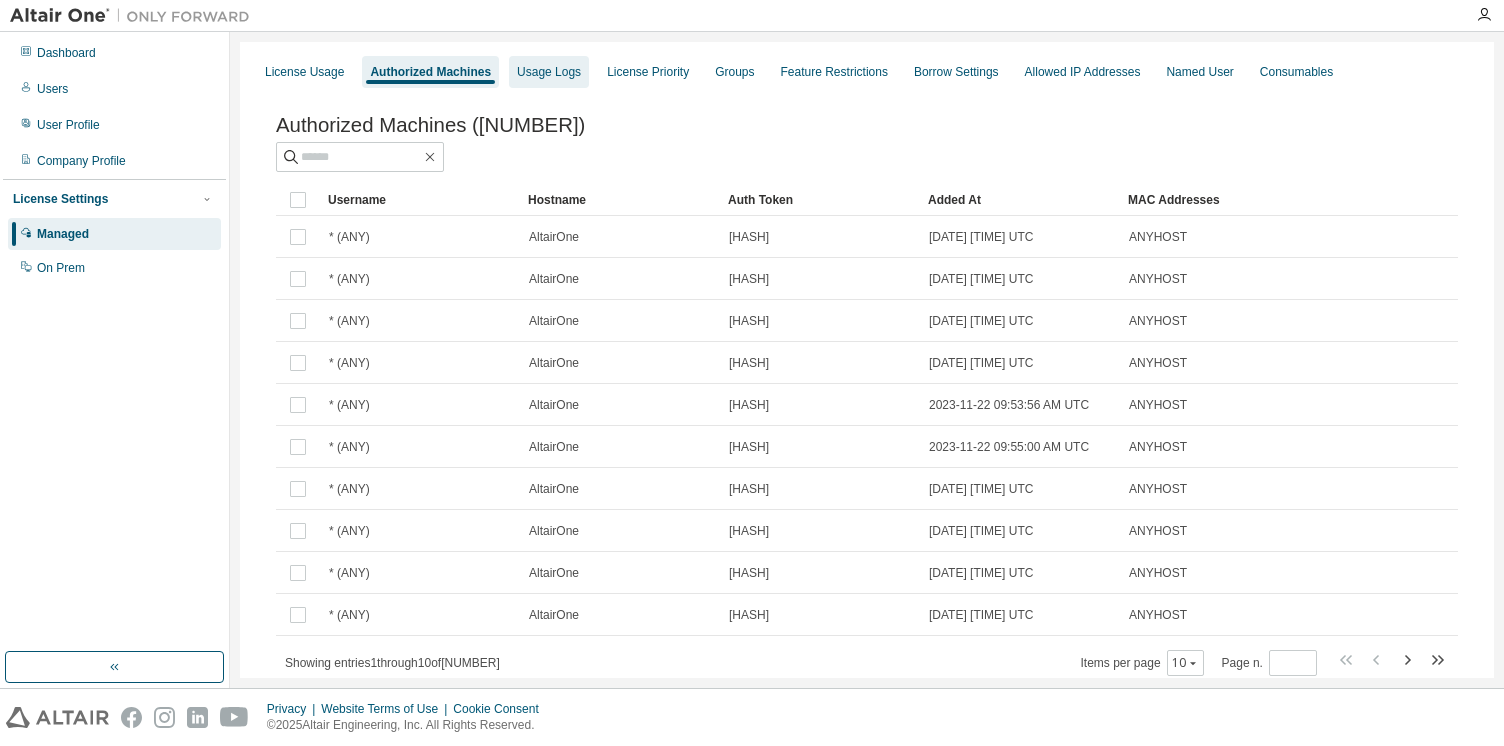 click on "Usage Logs" at bounding box center (549, 72) 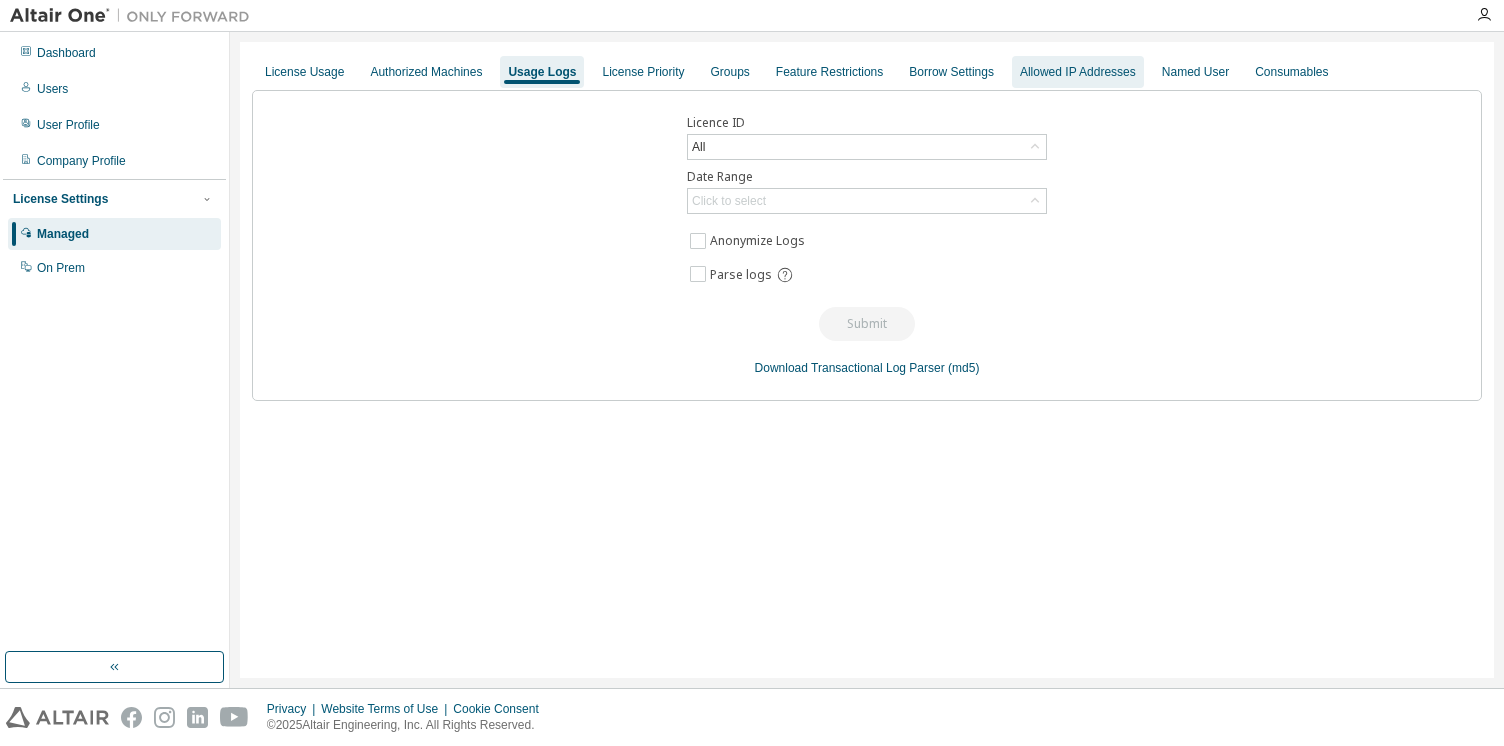 click on "Allowed IP Addresses" at bounding box center (1078, 72) 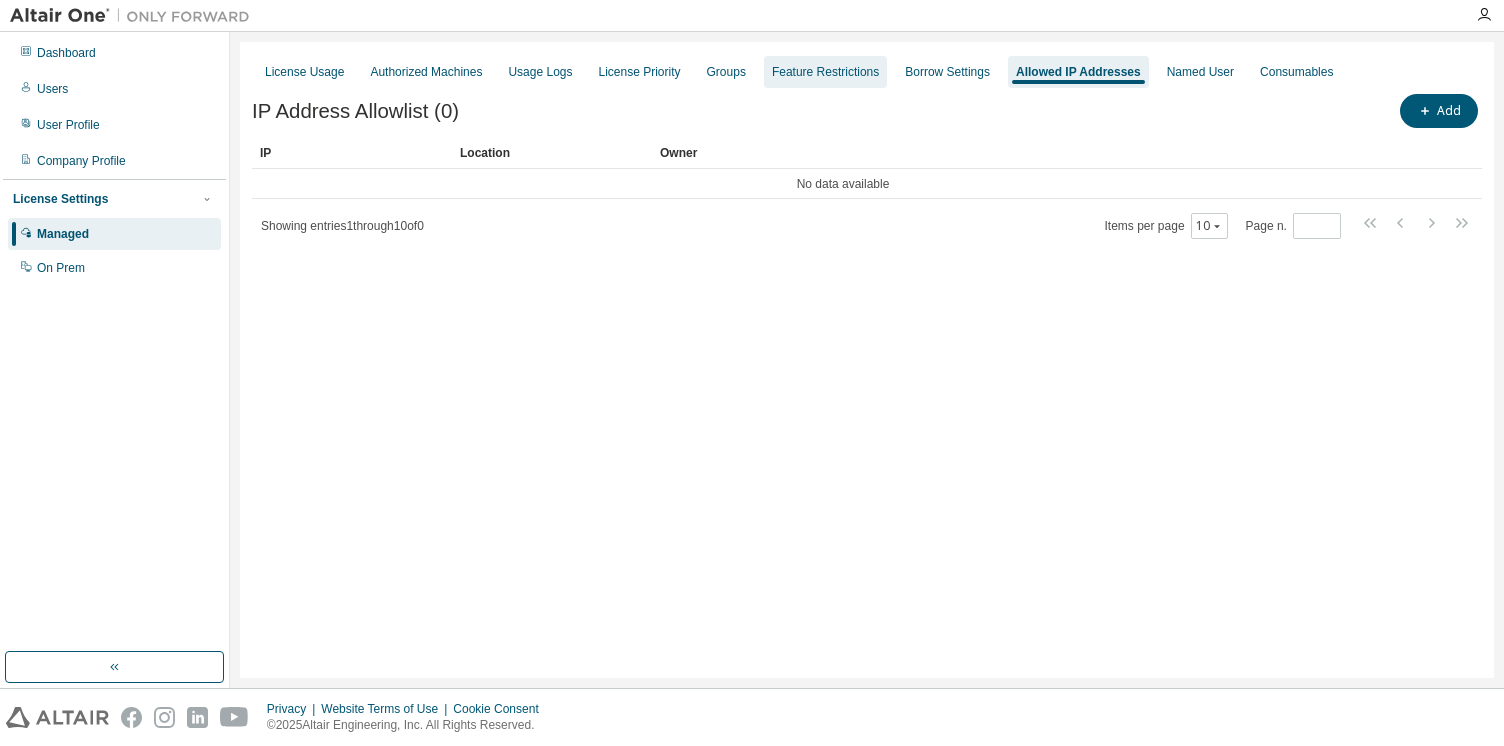 click on "Feature Restrictions" at bounding box center [825, 72] 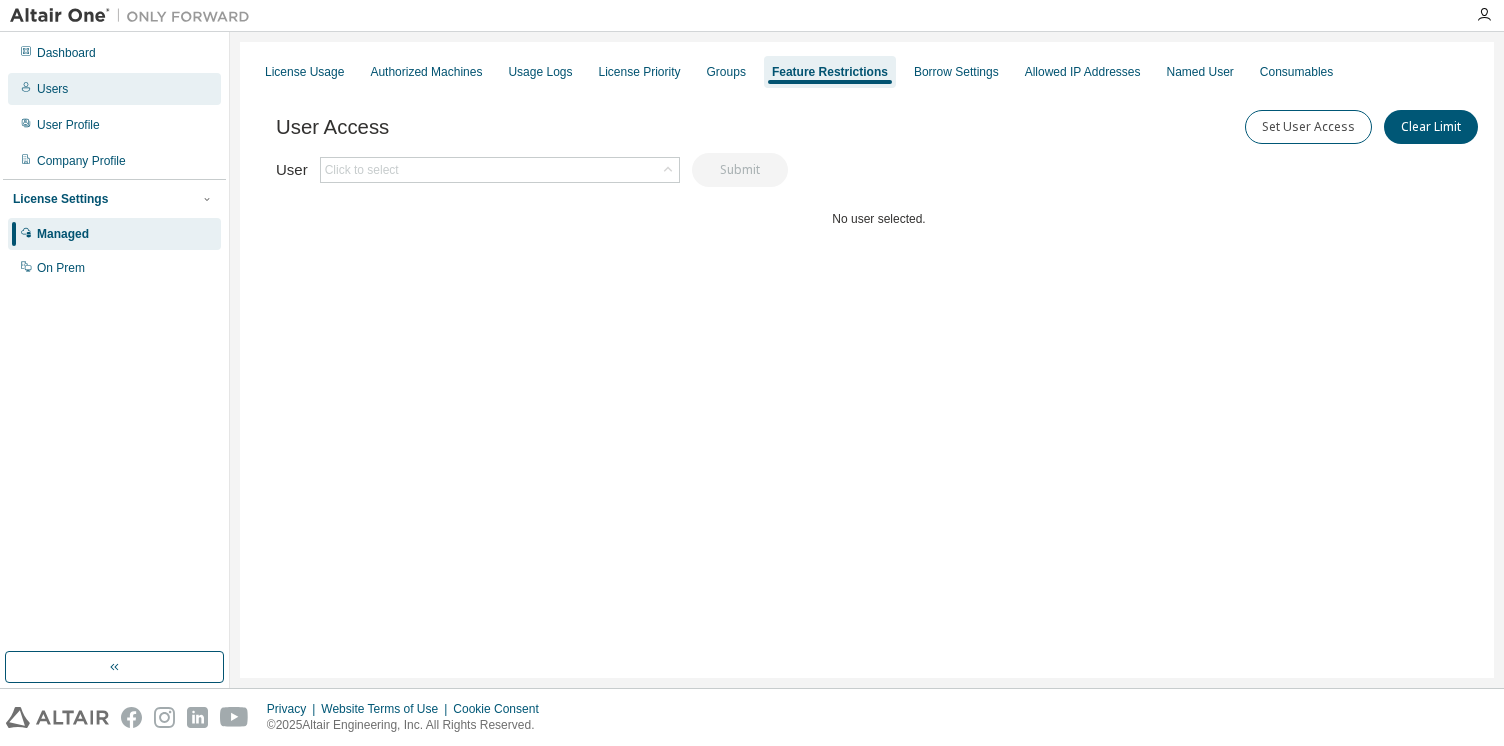 click on "Users" at bounding box center [114, 89] 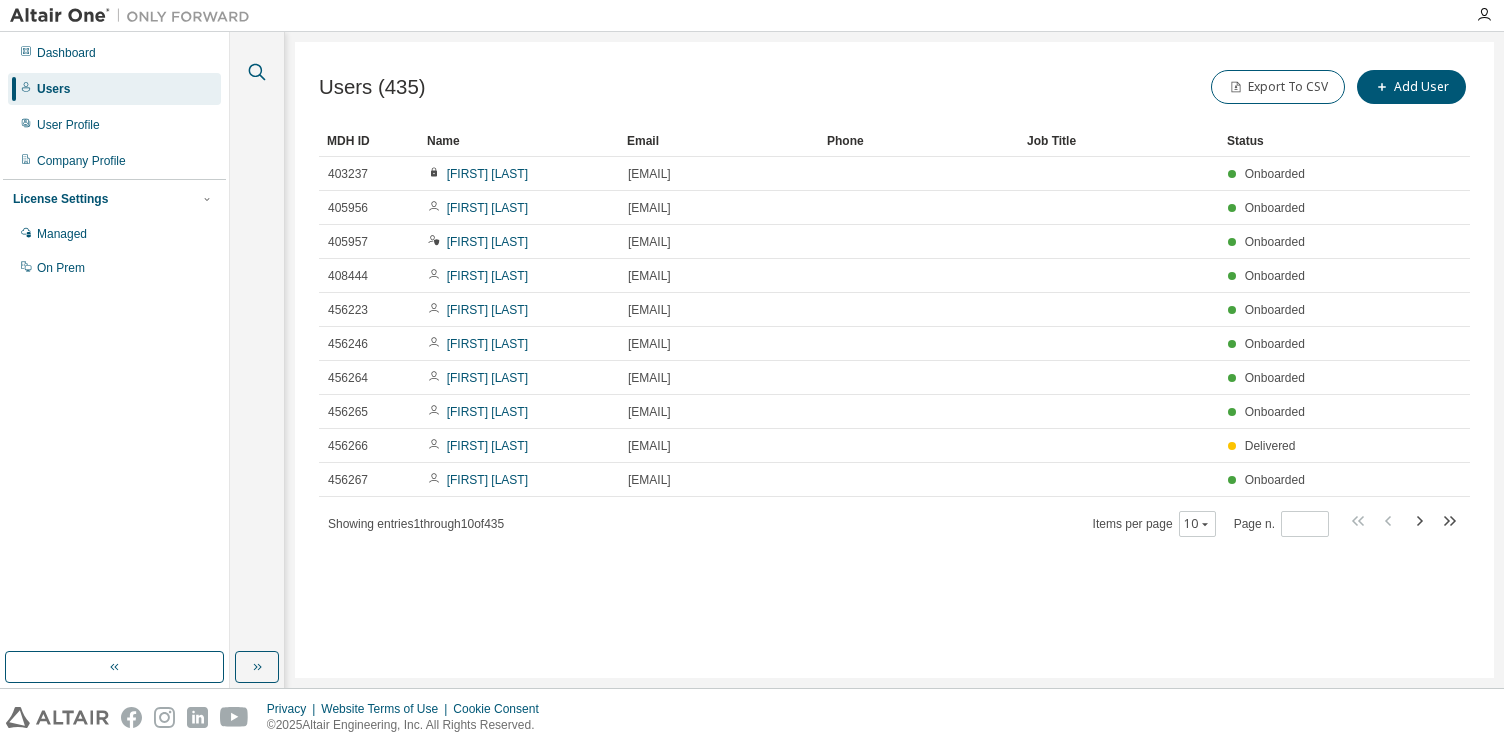 click 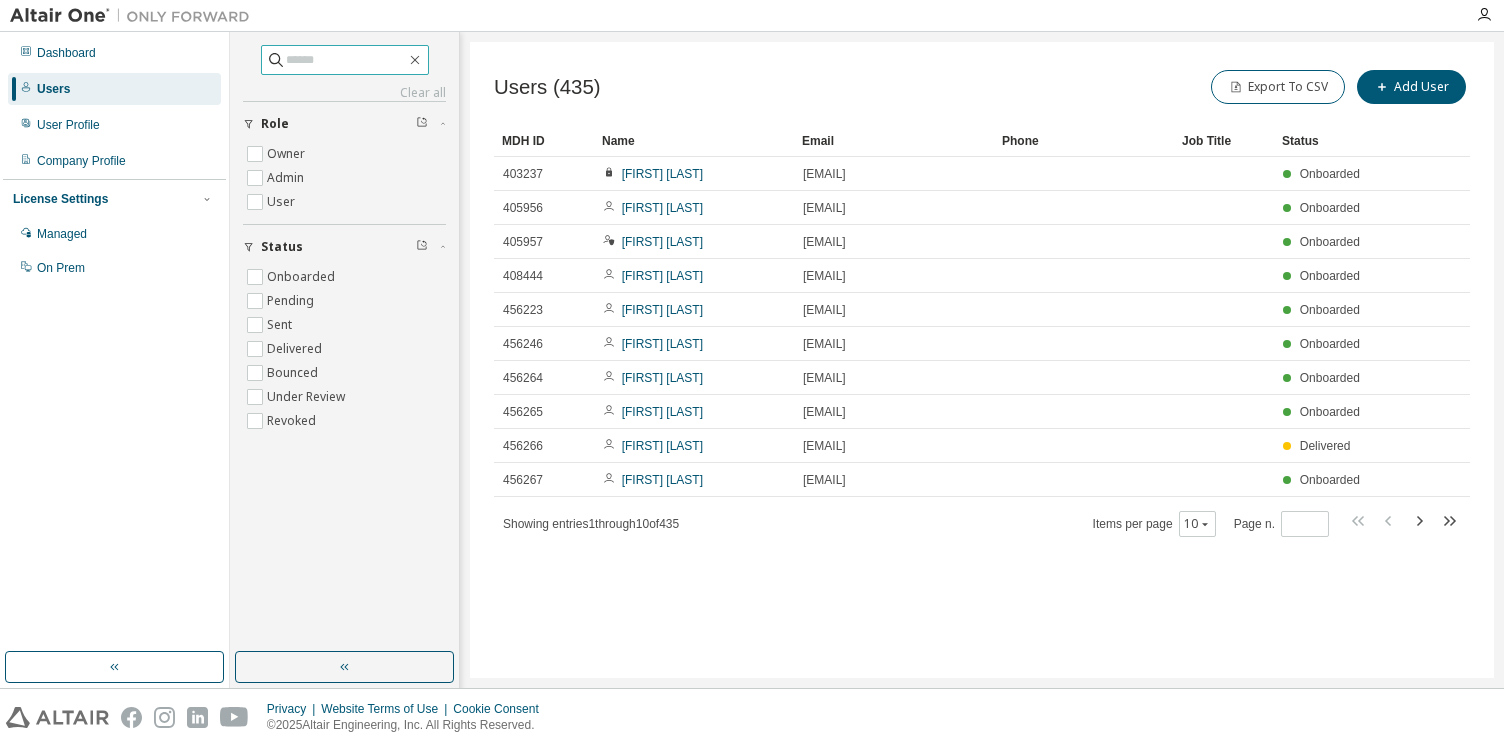 click at bounding box center (346, 60) 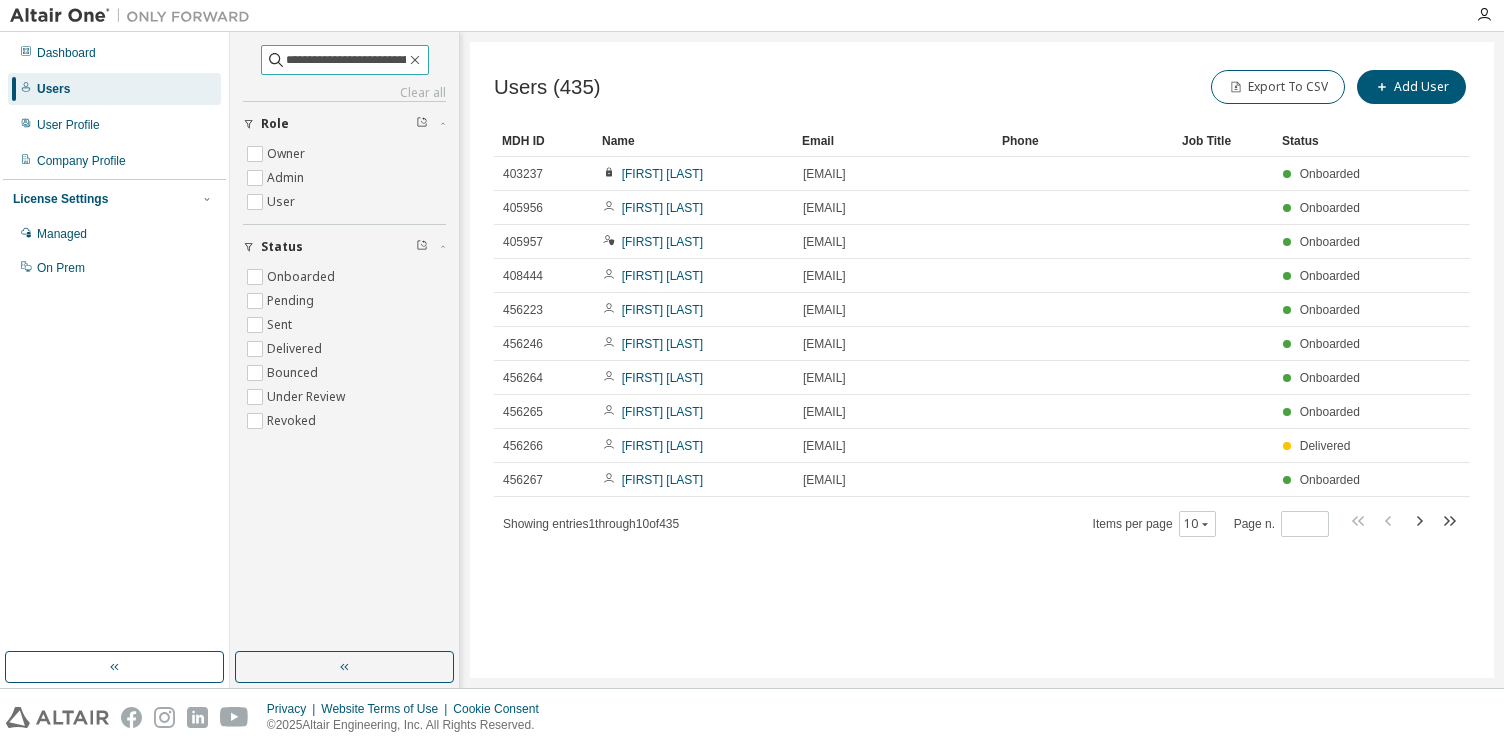 scroll, scrollTop: 0, scrollLeft: 52, axis: horizontal 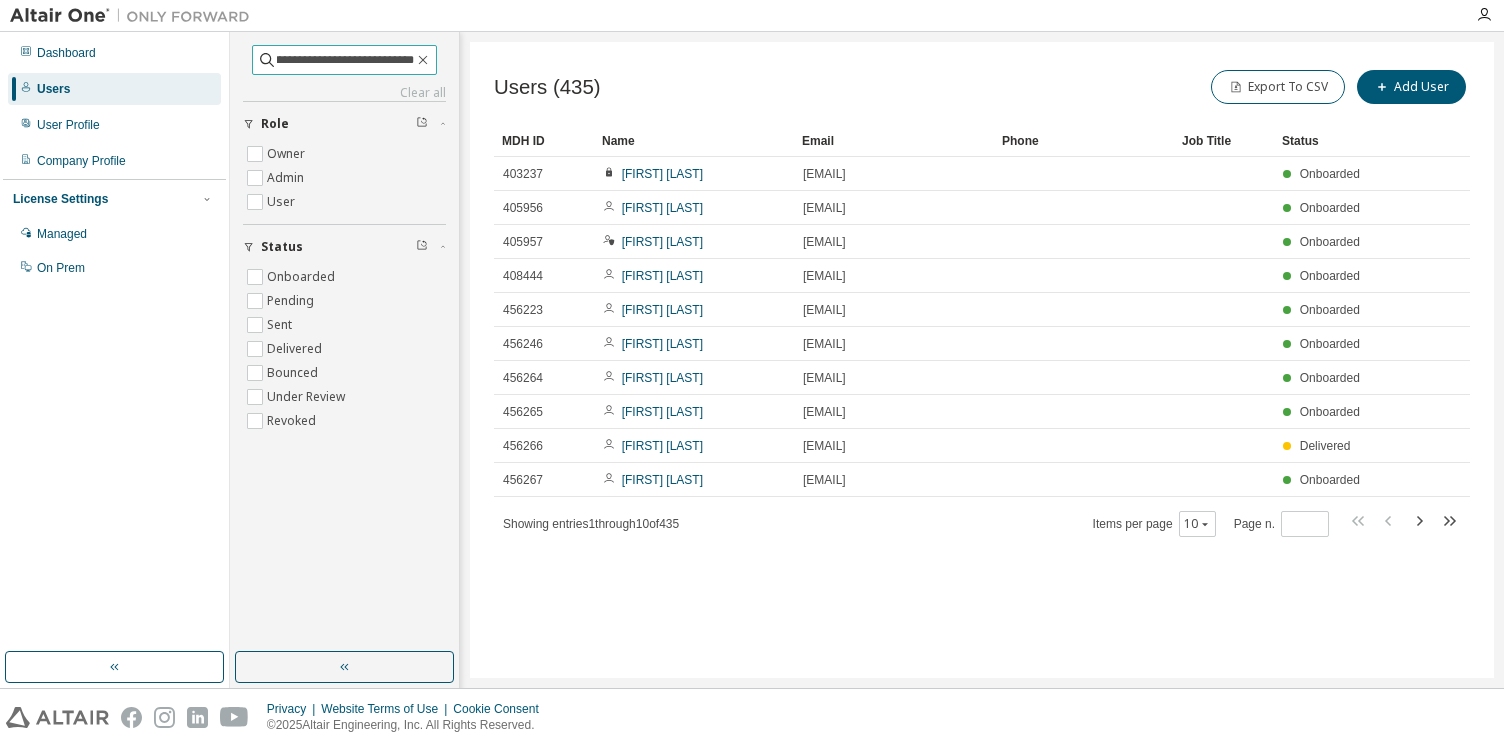 type on "**********" 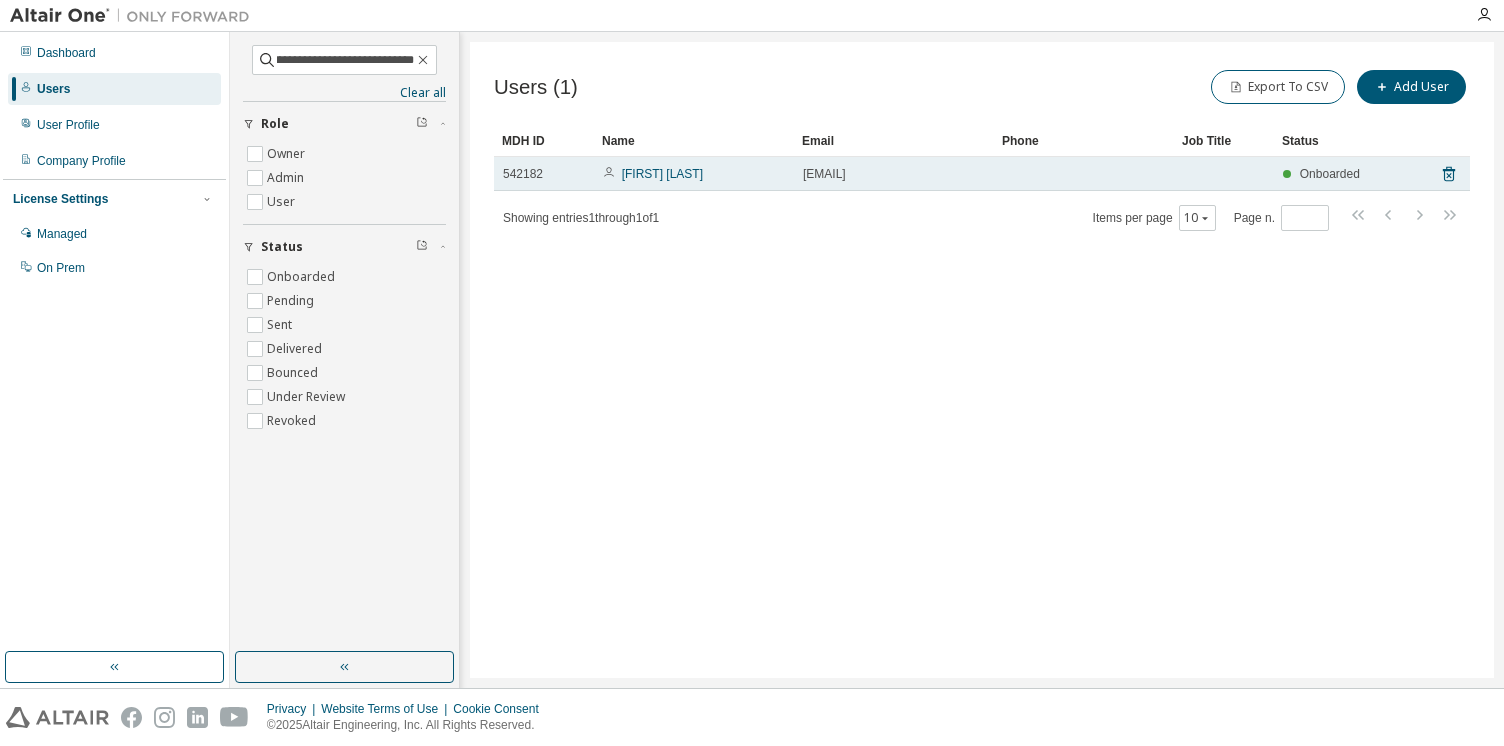 scroll, scrollTop: 0, scrollLeft: 0, axis: both 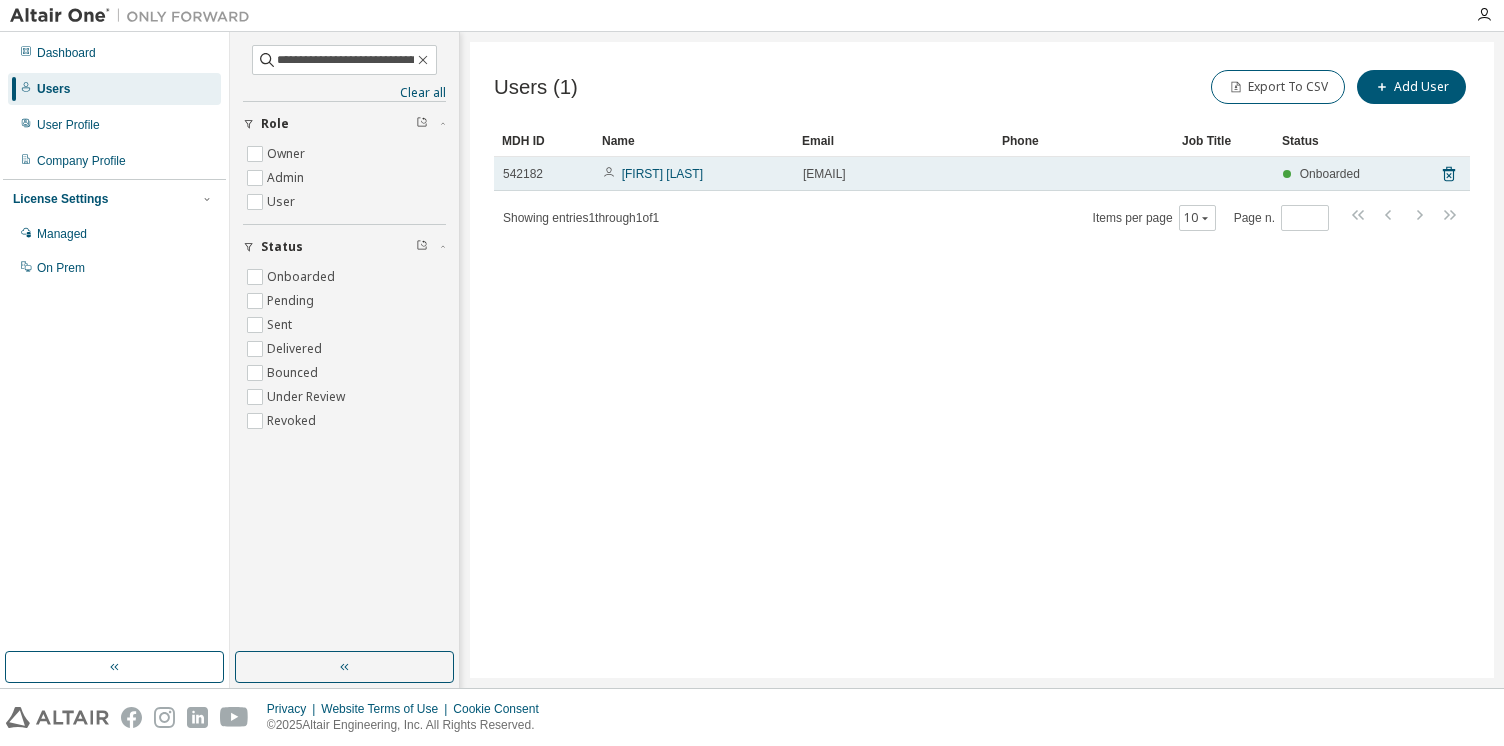 click on "Kenta Yamaguchi" at bounding box center (694, 174) 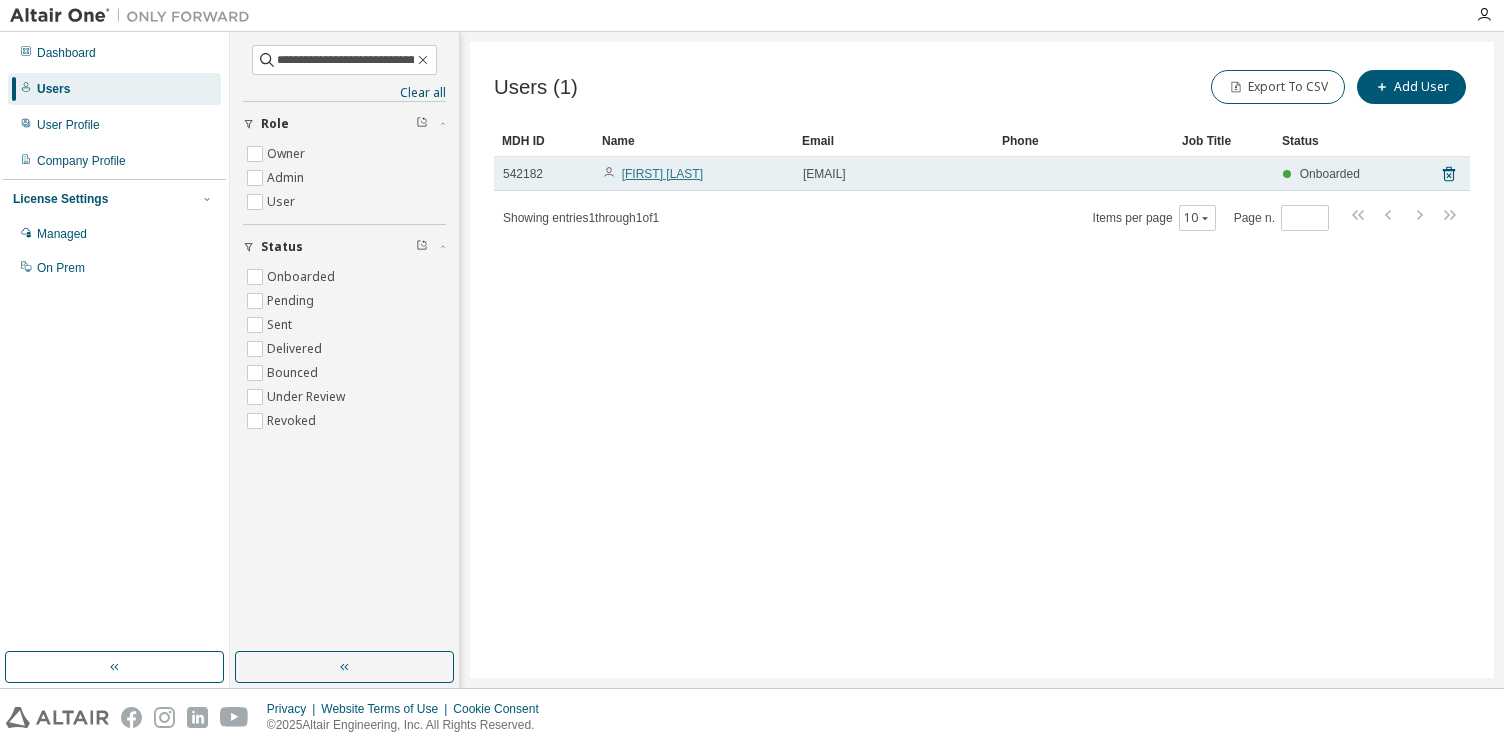 click on "Kenta Yamaguchi" at bounding box center (662, 174) 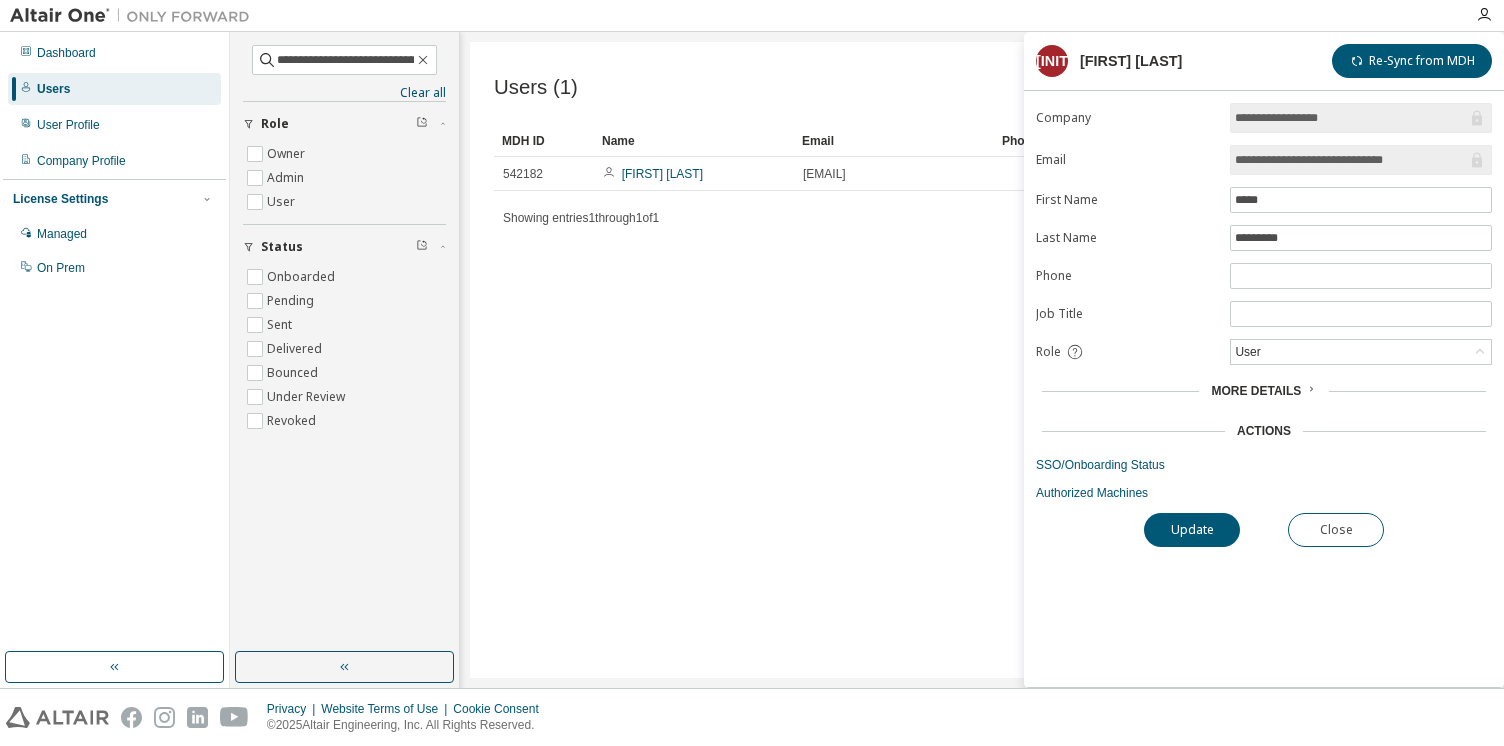 click on "More Details" at bounding box center [1256, 391] 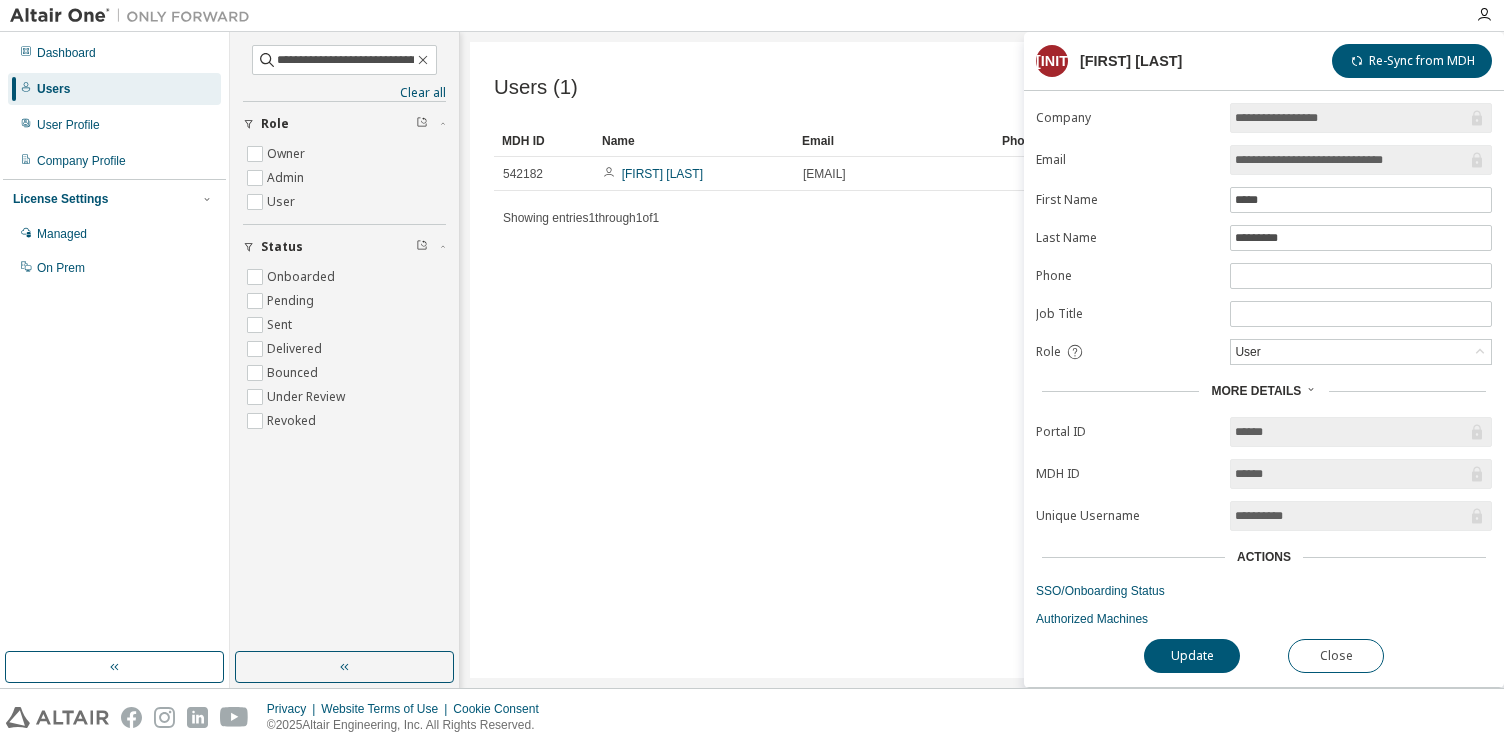 click on "**********" at bounding box center (1264, 365) 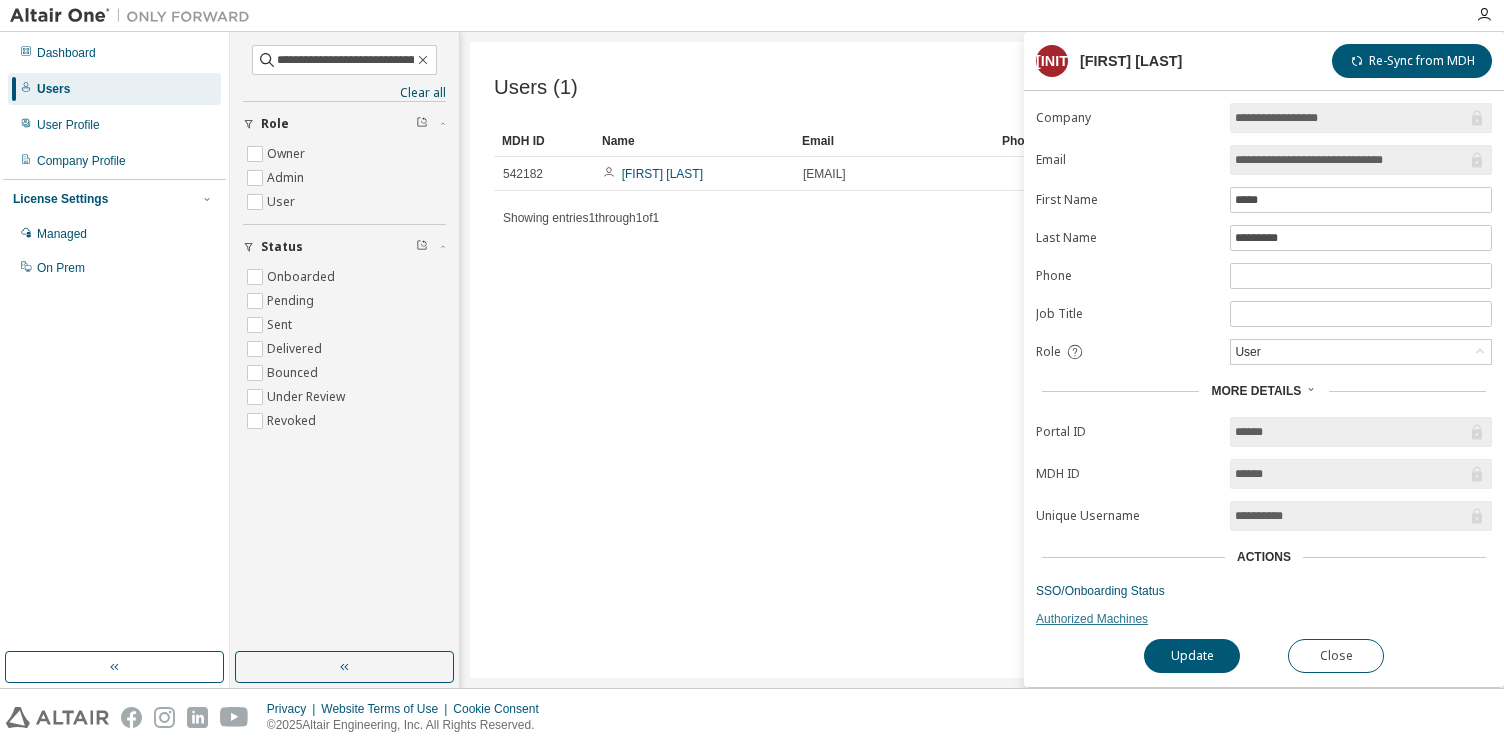 click on "Authorized Machines" at bounding box center (1264, 619) 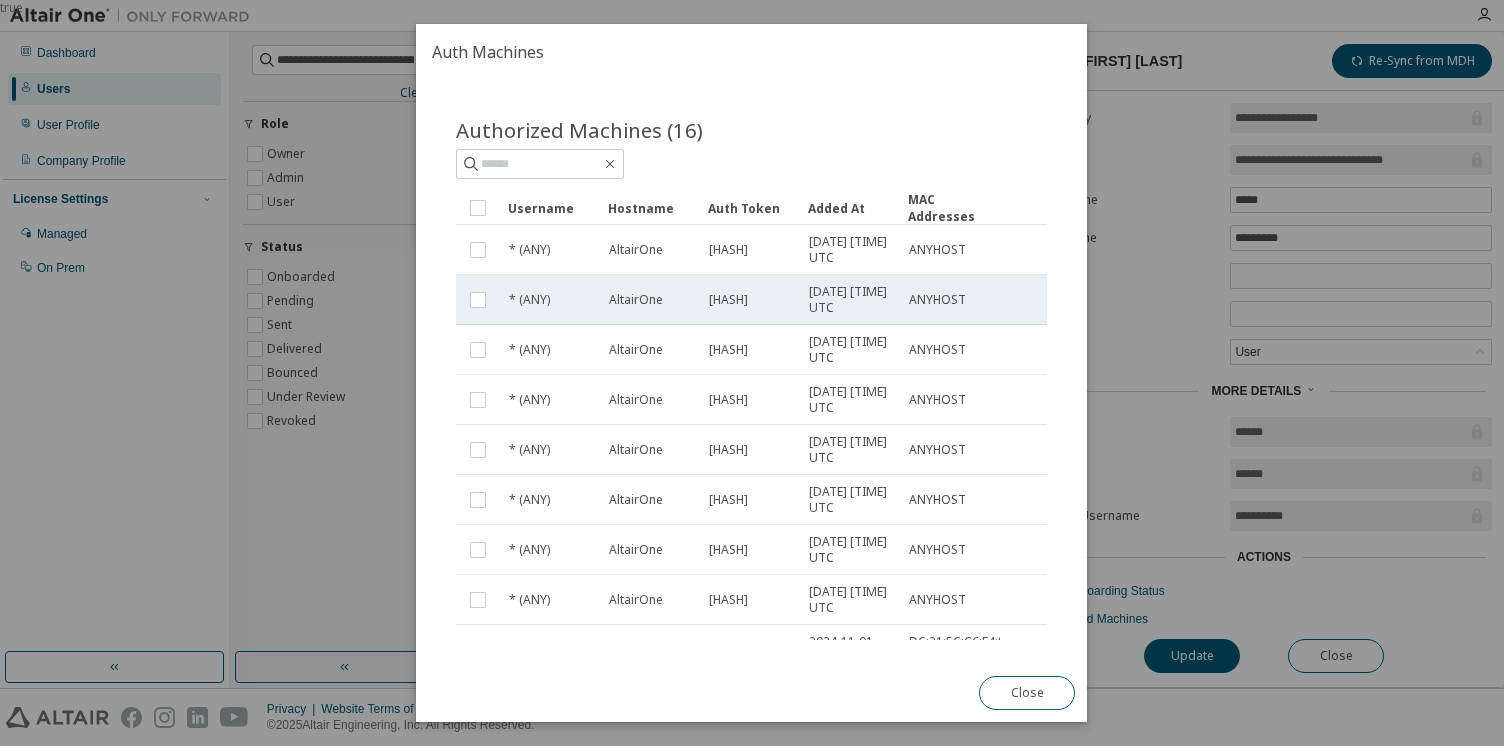 scroll, scrollTop: 340, scrollLeft: 0, axis: vertical 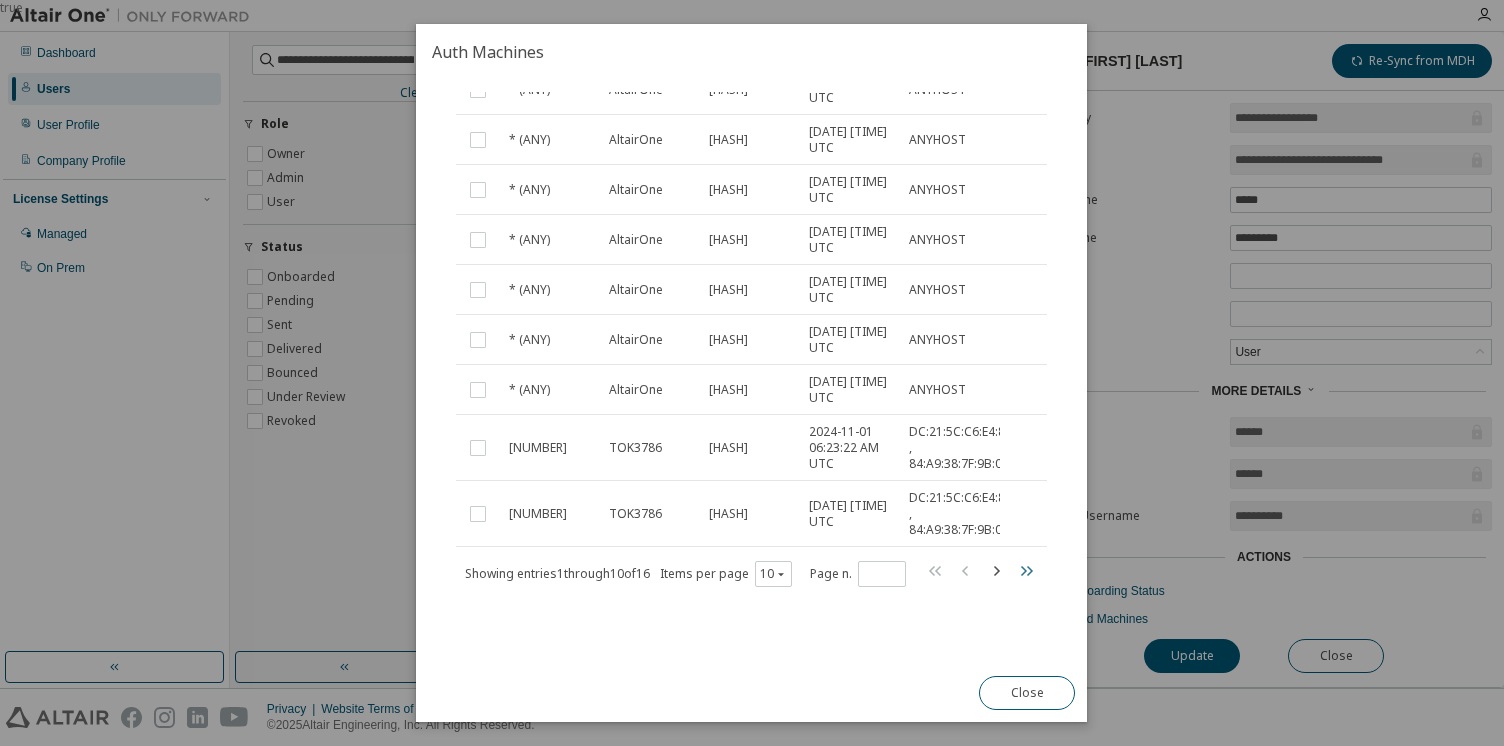 click 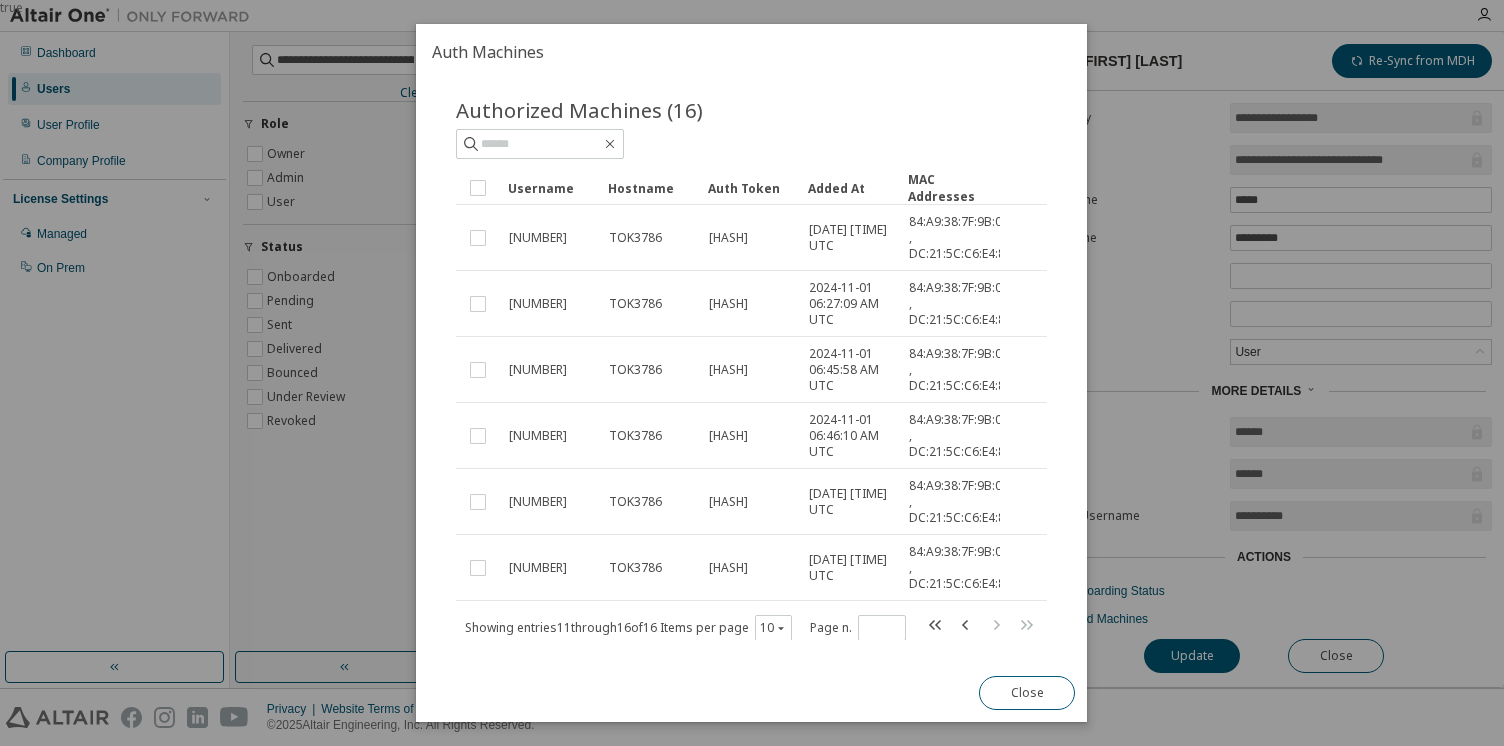 scroll, scrollTop: 76, scrollLeft: 0, axis: vertical 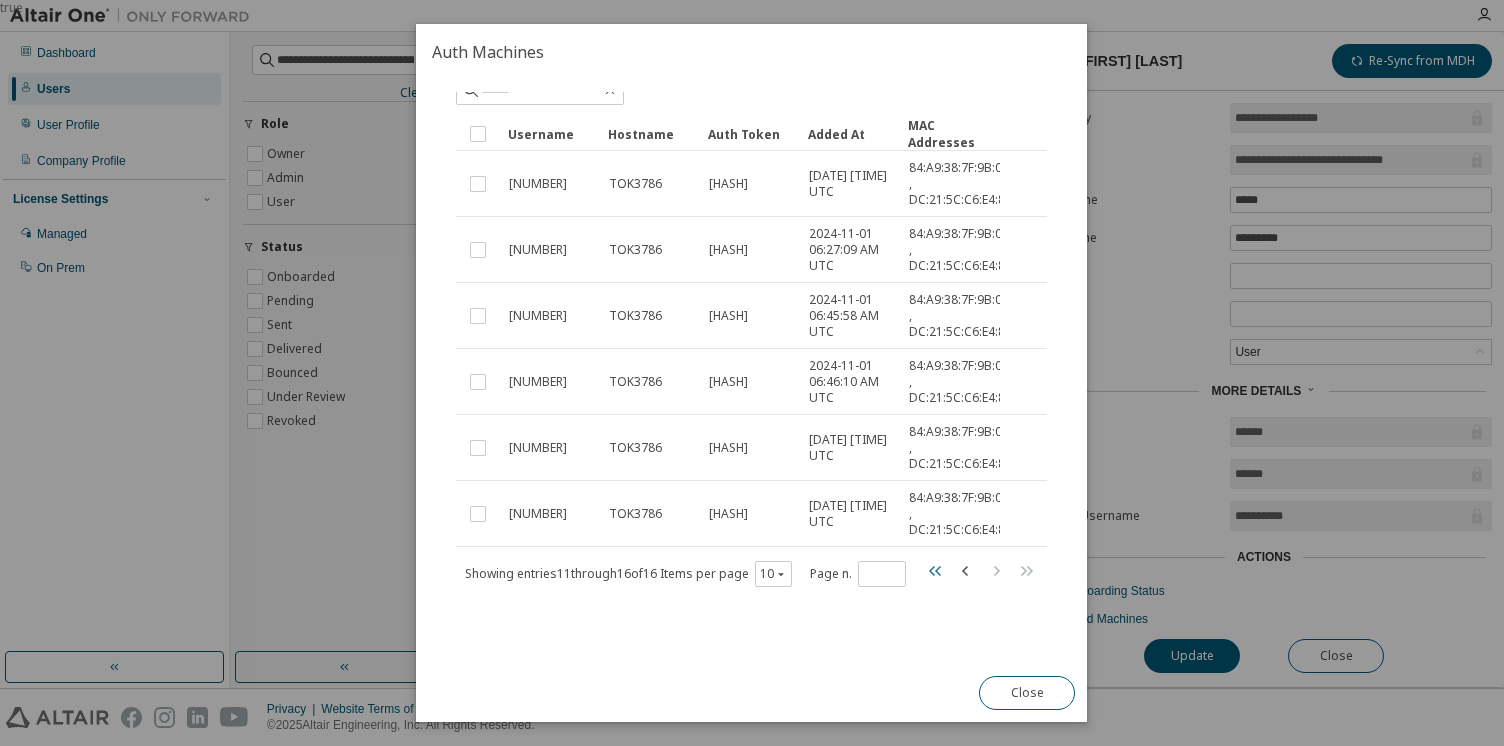 click 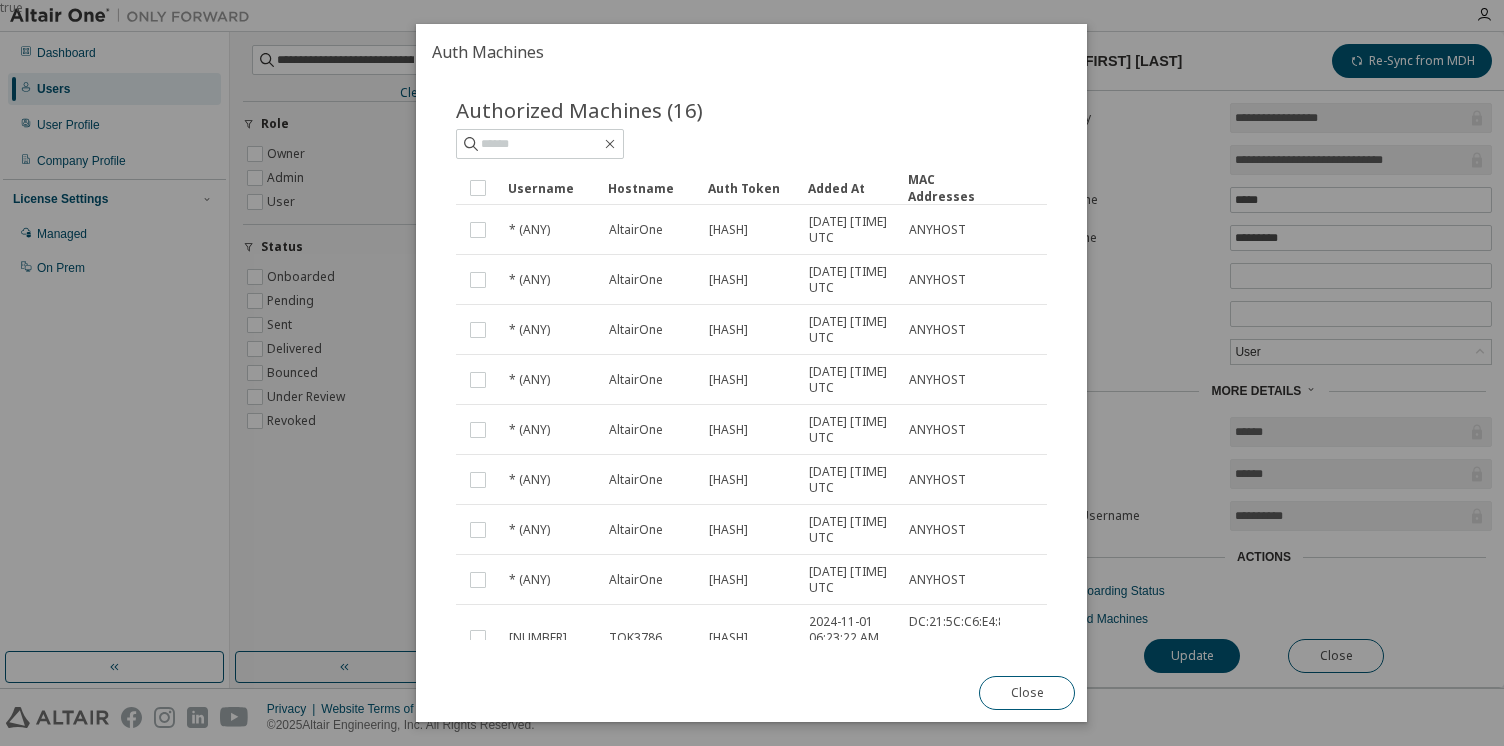 scroll, scrollTop: 0, scrollLeft: 0, axis: both 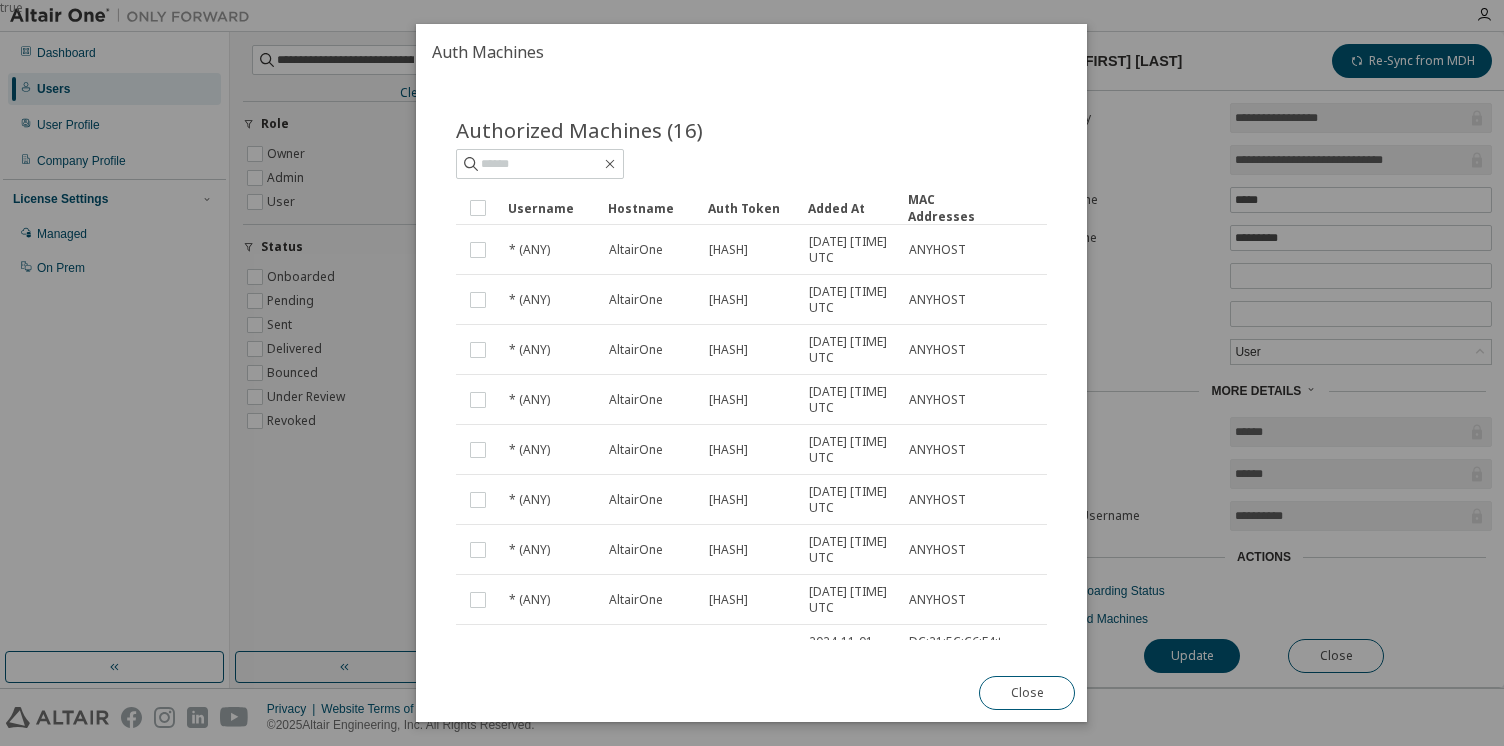 click on "Added At" at bounding box center (850, 208) 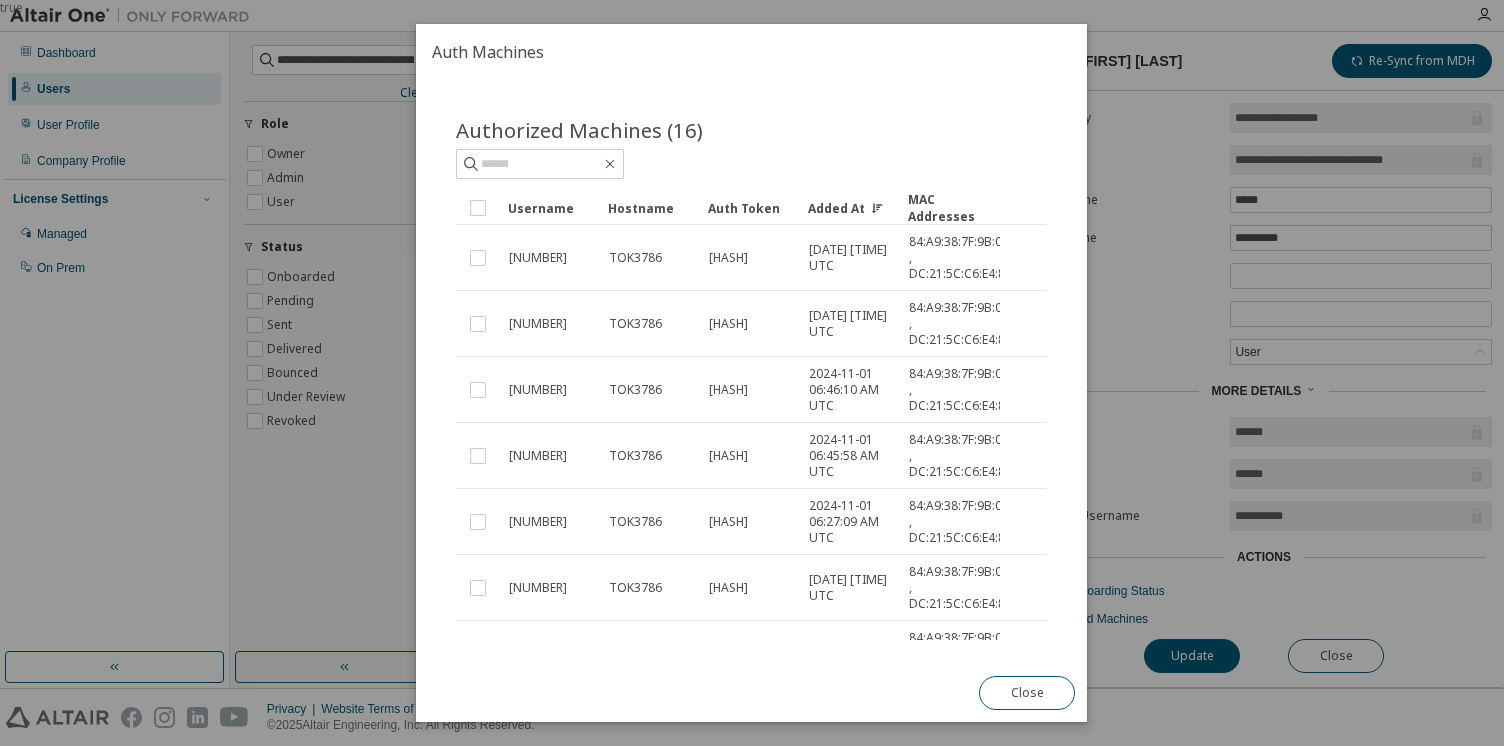 click on "Added At" at bounding box center [850, 208] 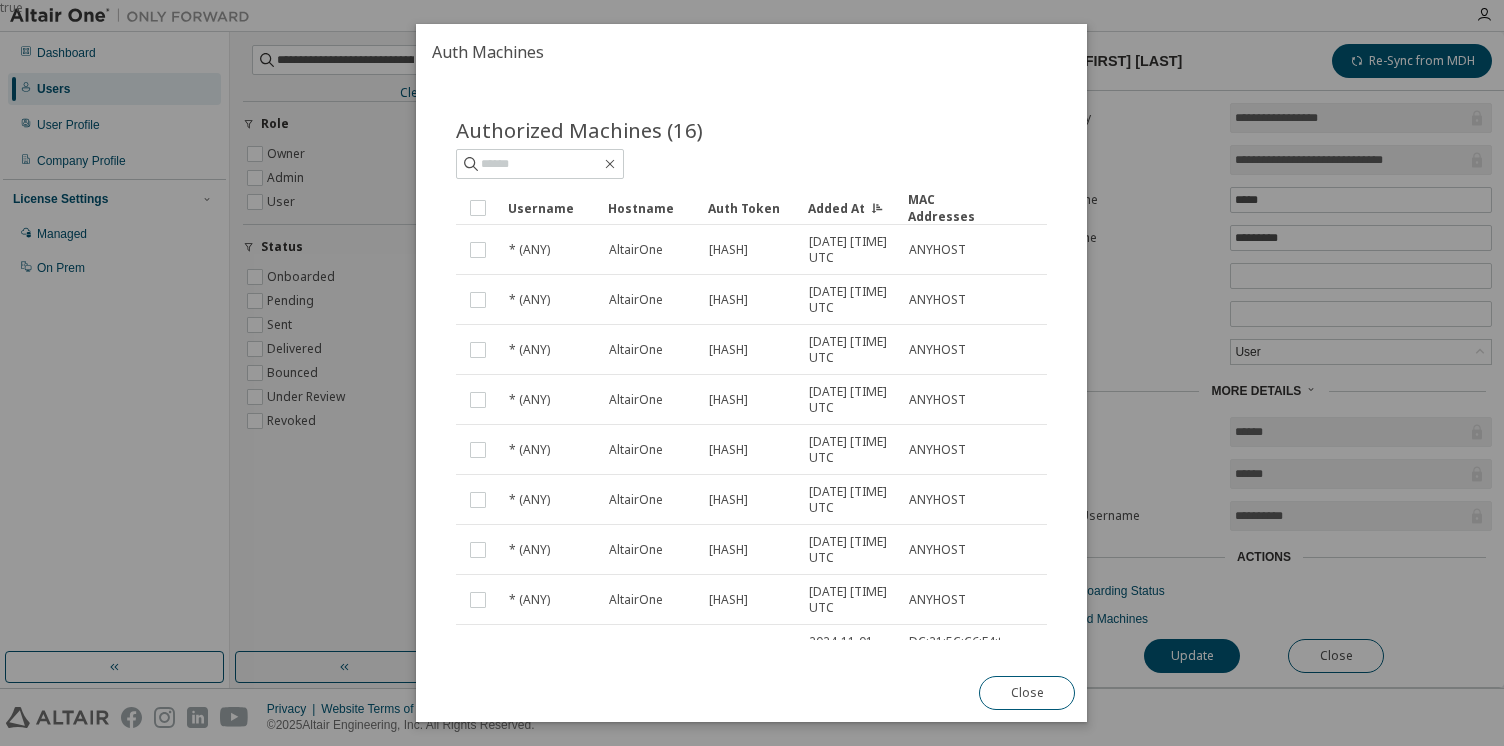 click on "Added At" at bounding box center [850, 208] 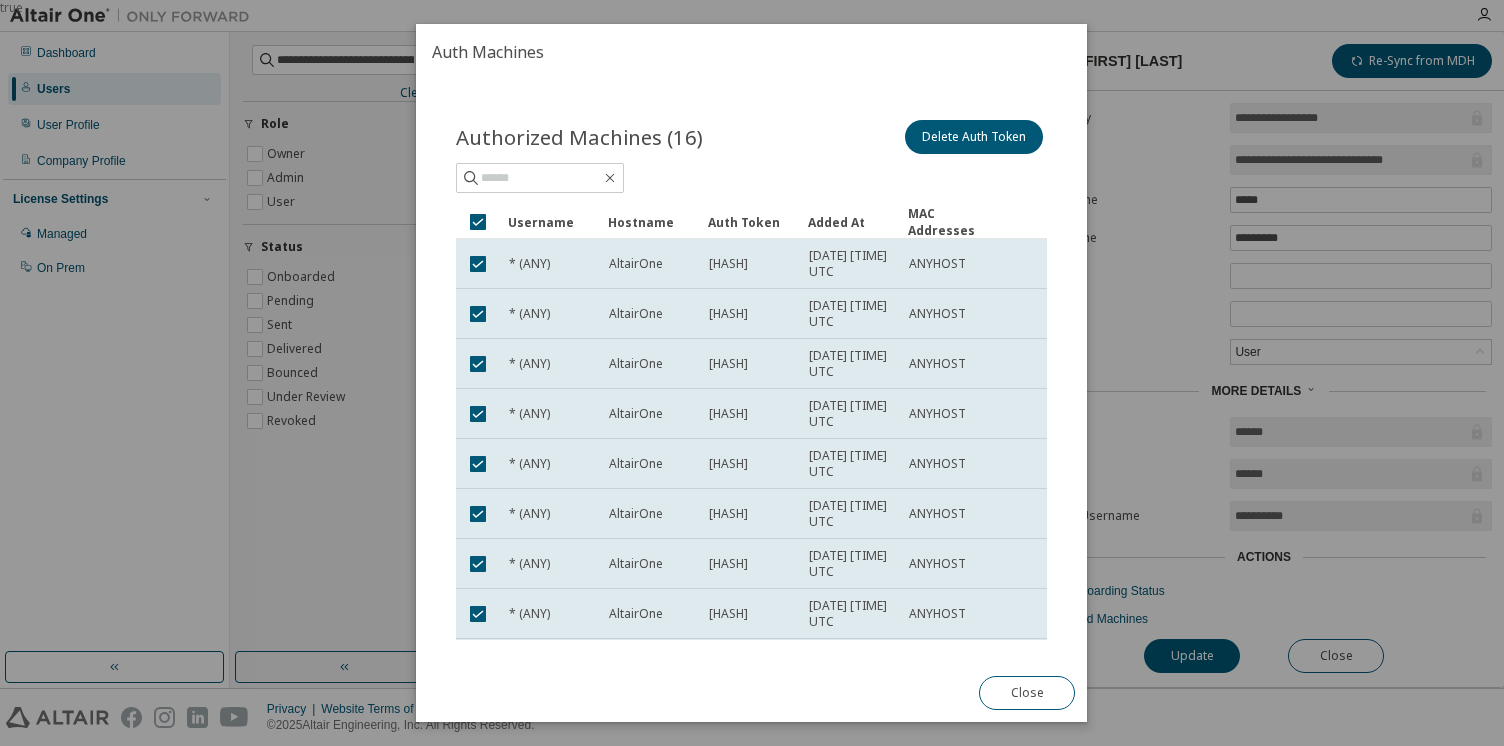click on "true" at bounding box center (752, 373) 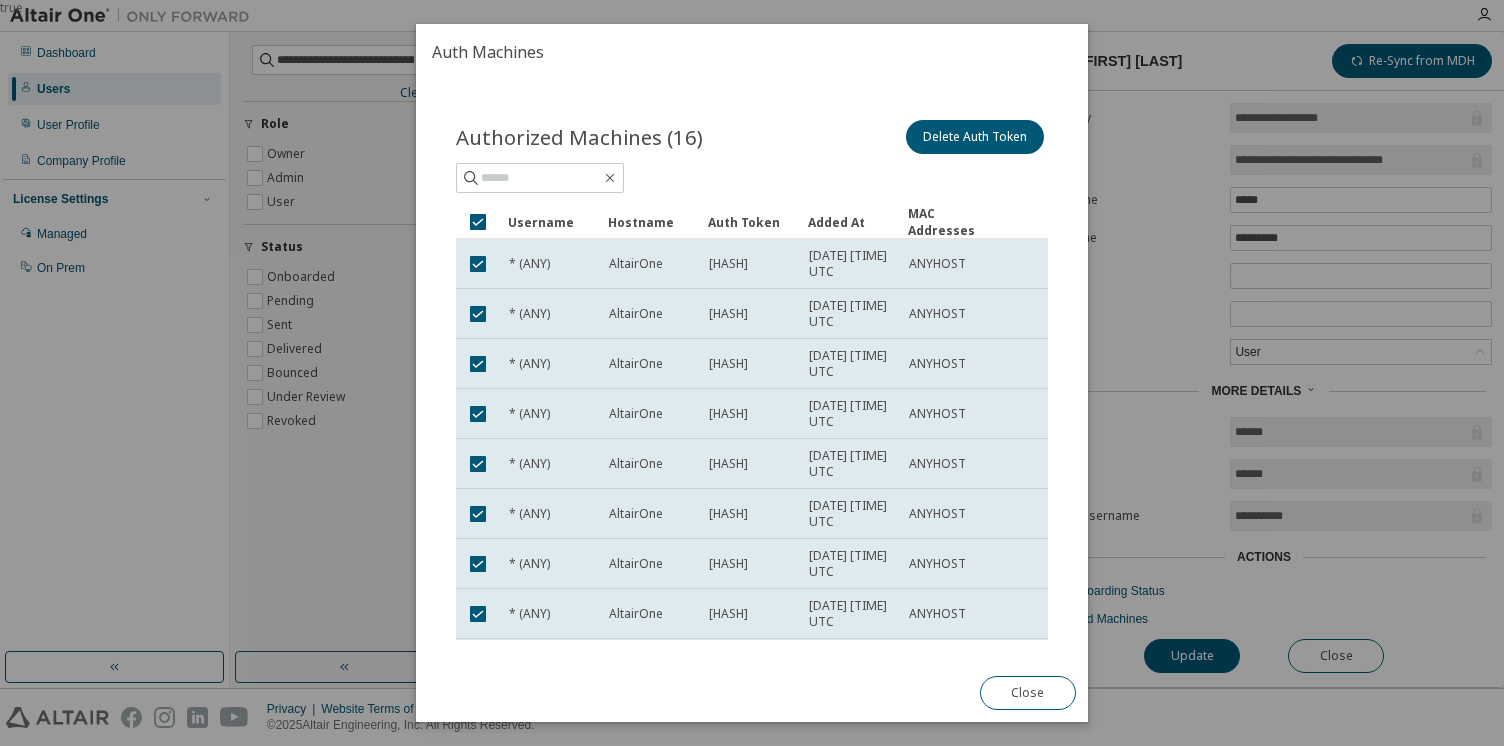 click on "Email" at bounding box center (1127, 160) 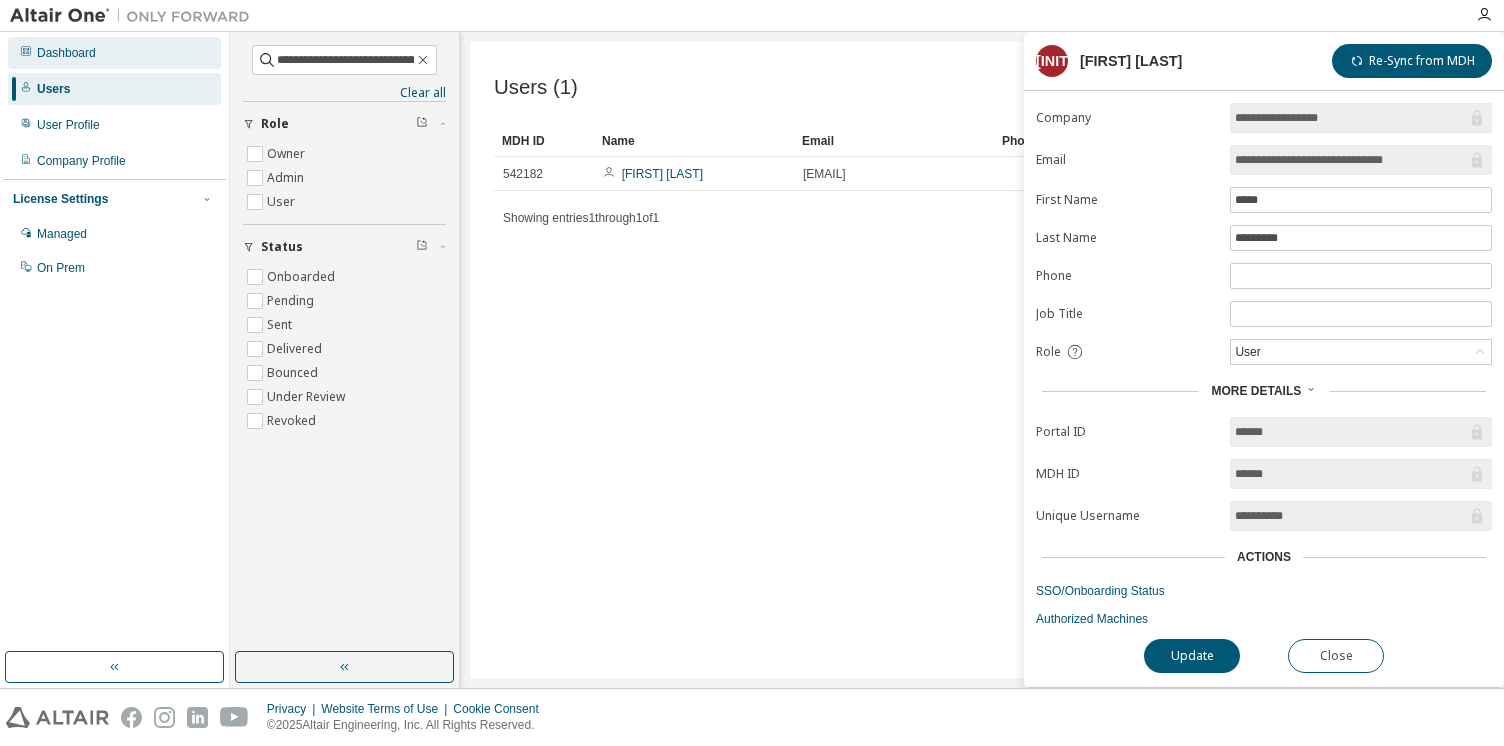 click on "Dashboard" at bounding box center (114, 53) 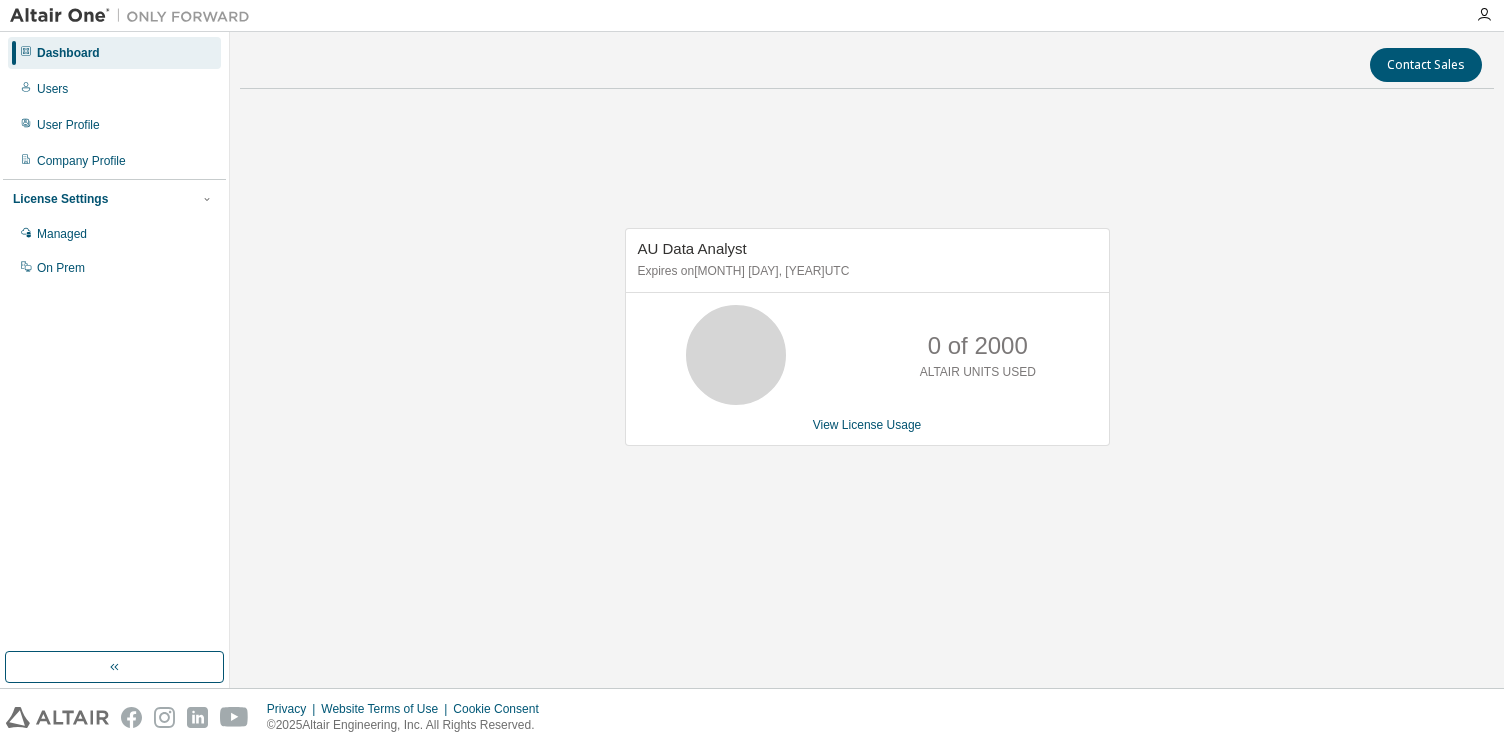 click at bounding box center (135, 16) 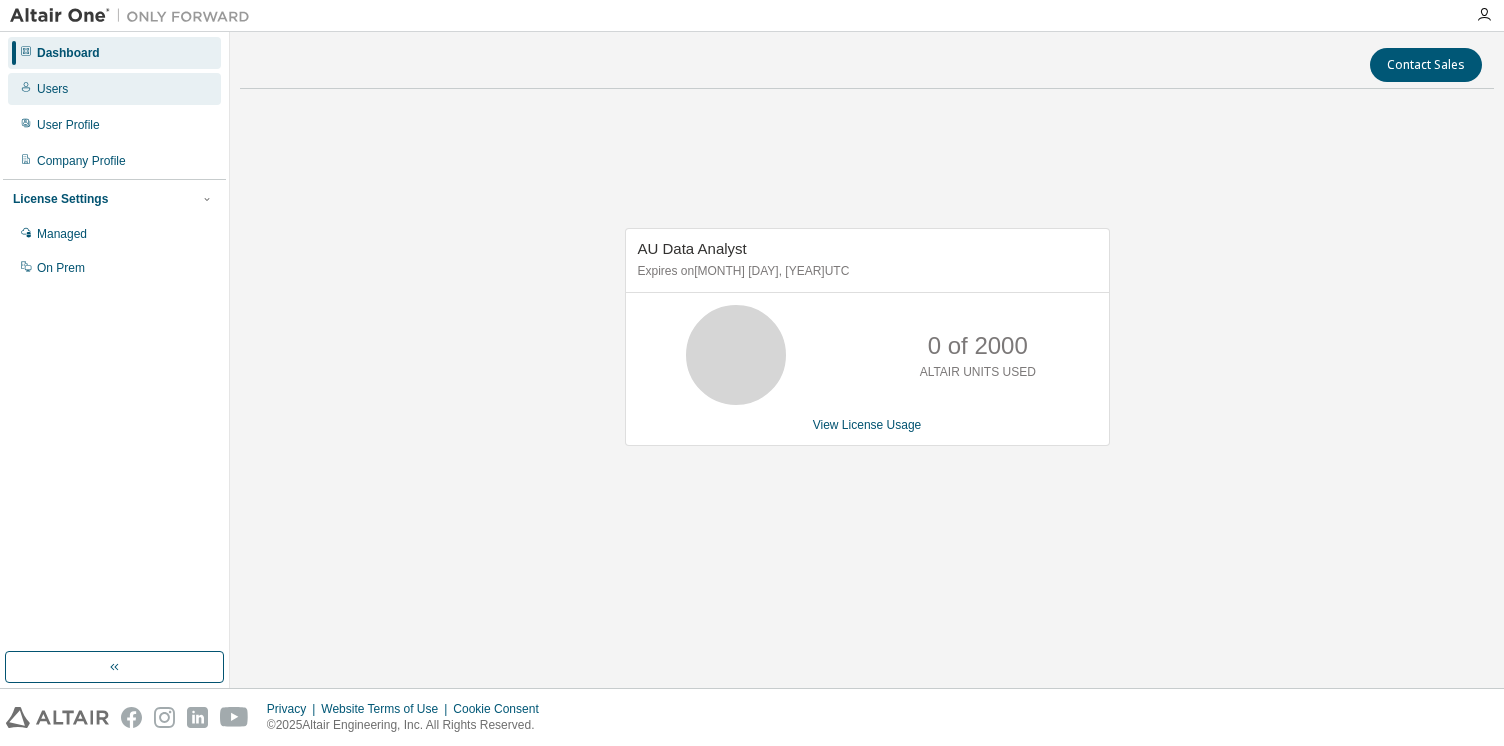 click on "Users" at bounding box center [114, 89] 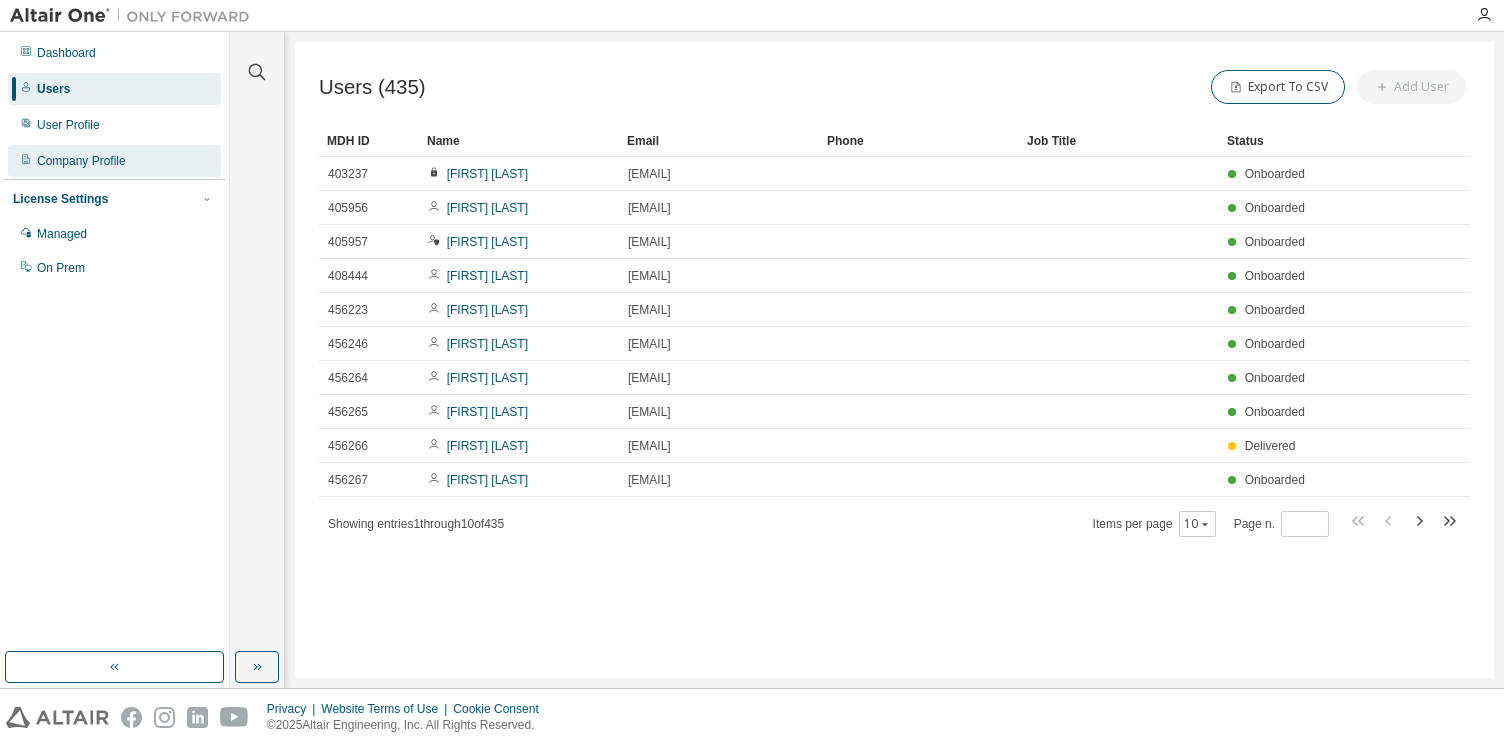 click on "Company Profile" at bounding box center [114, 161] 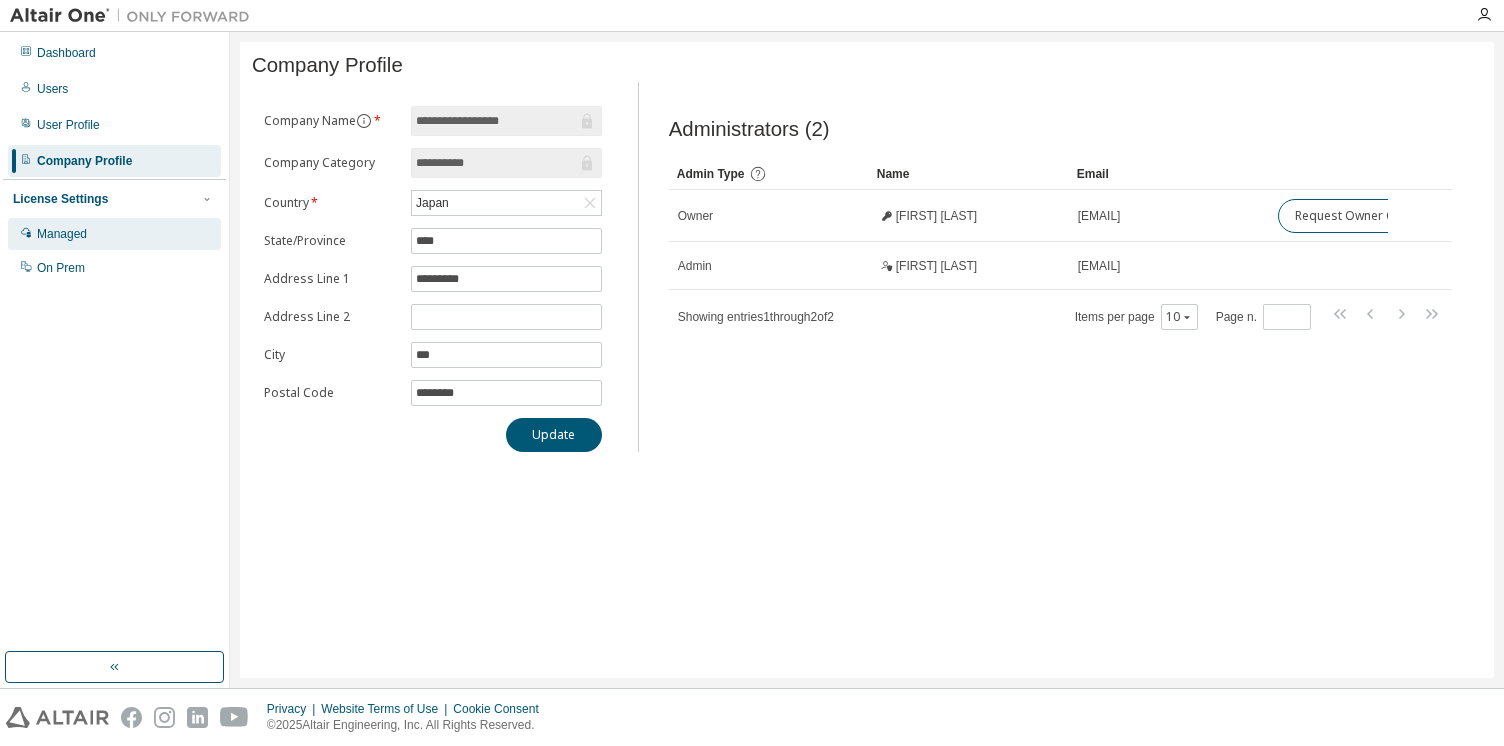 click on "Managed" at bounding box center (114, 234) 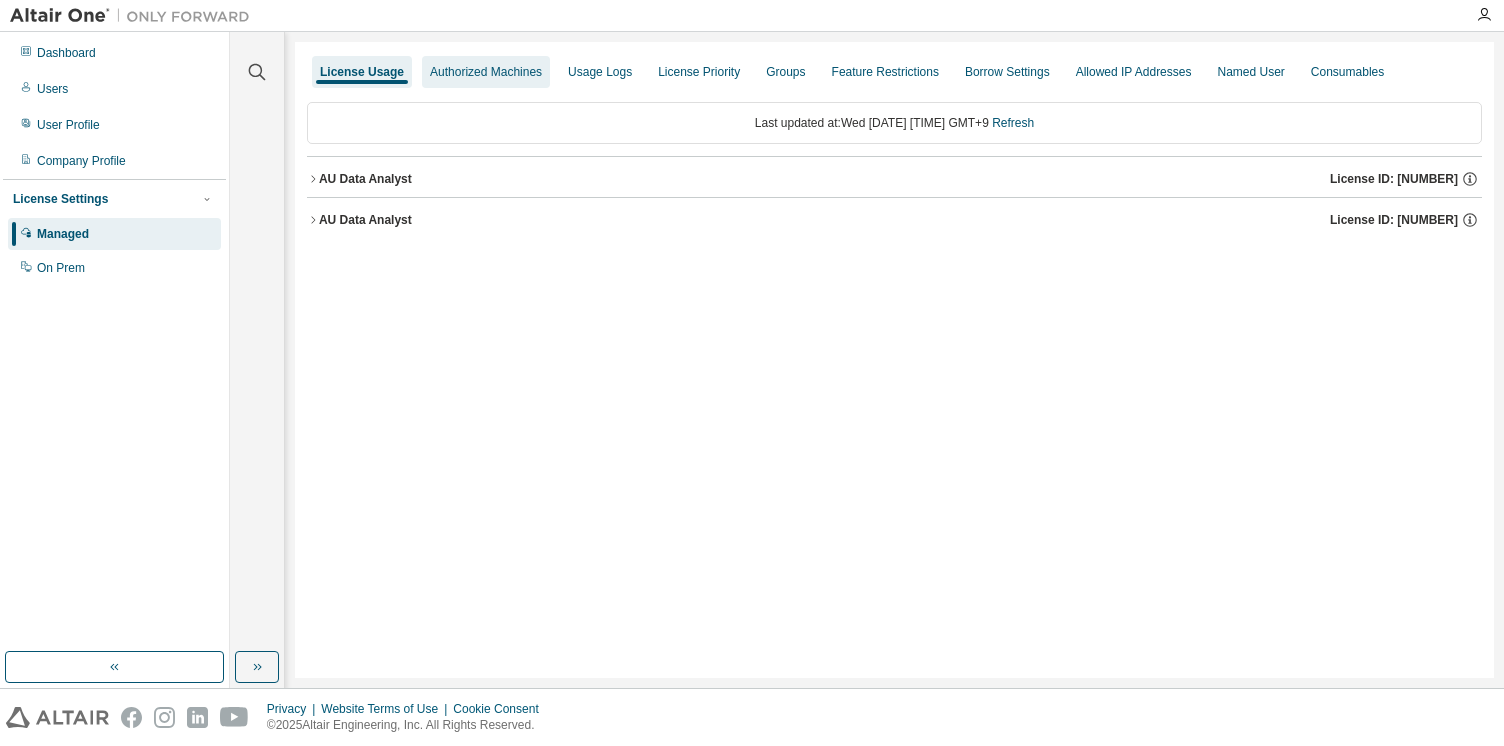 click on "Authorized Machines" at bounding box center [486, 72] 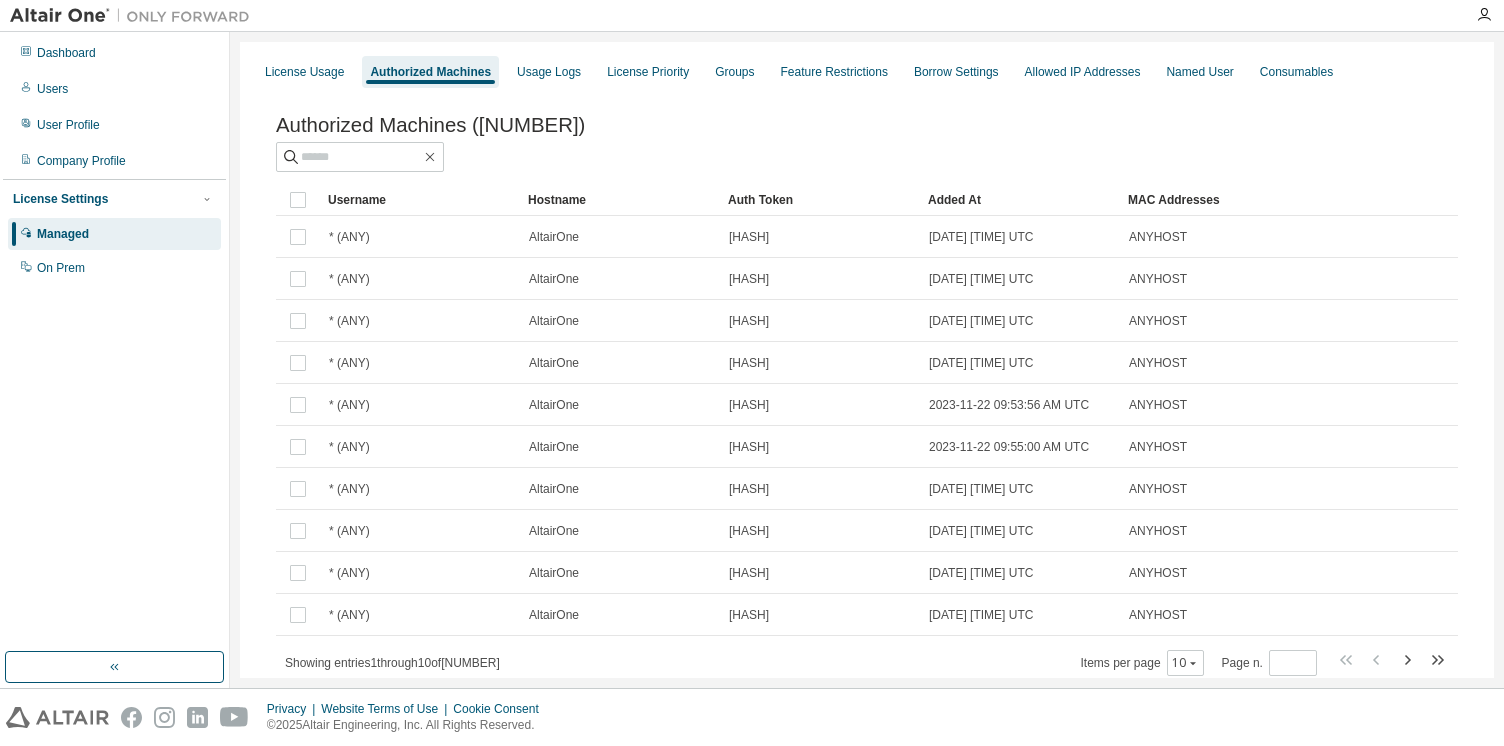 click on "Added At" at bounding box center [1020, 200] 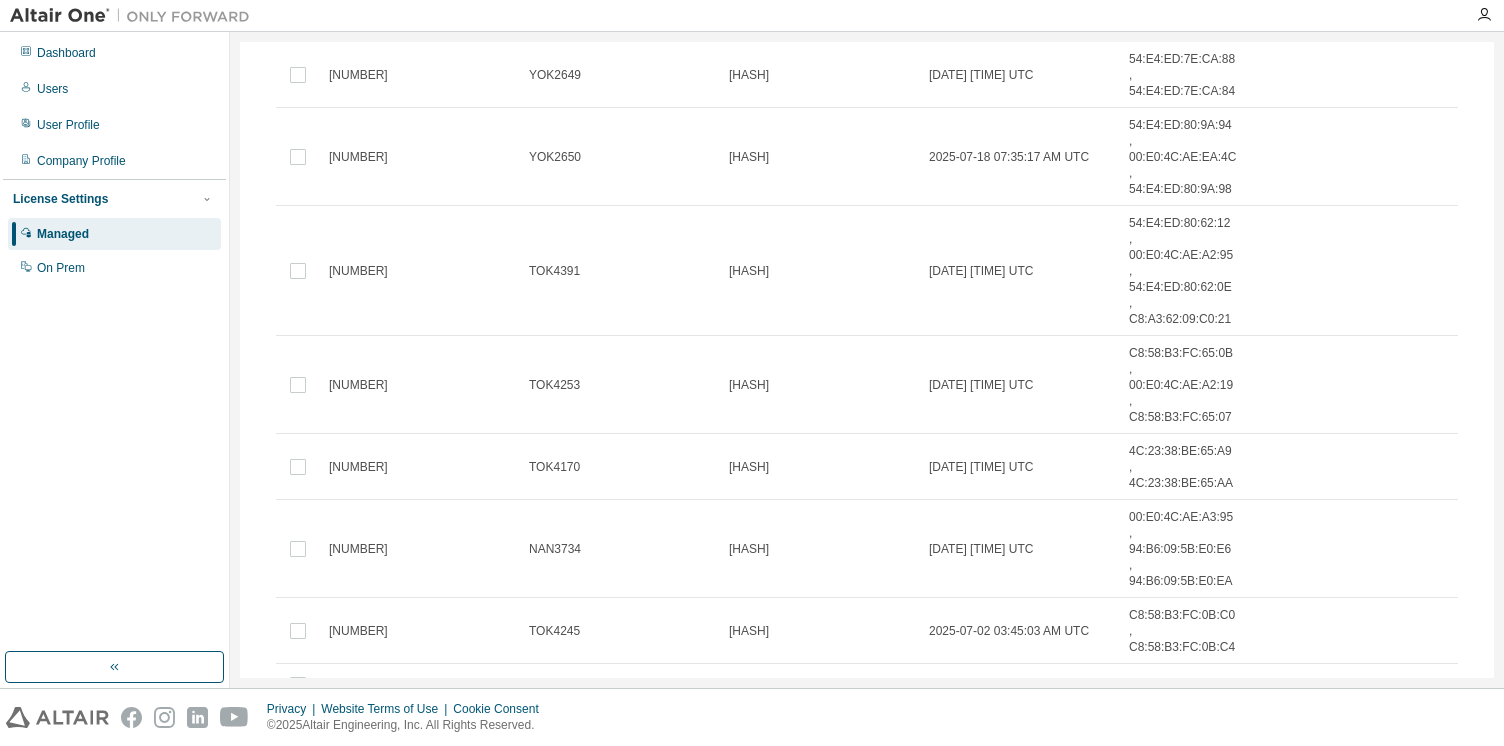 scroll, scrollTop: 0, scrollLeft: 0, axis: both 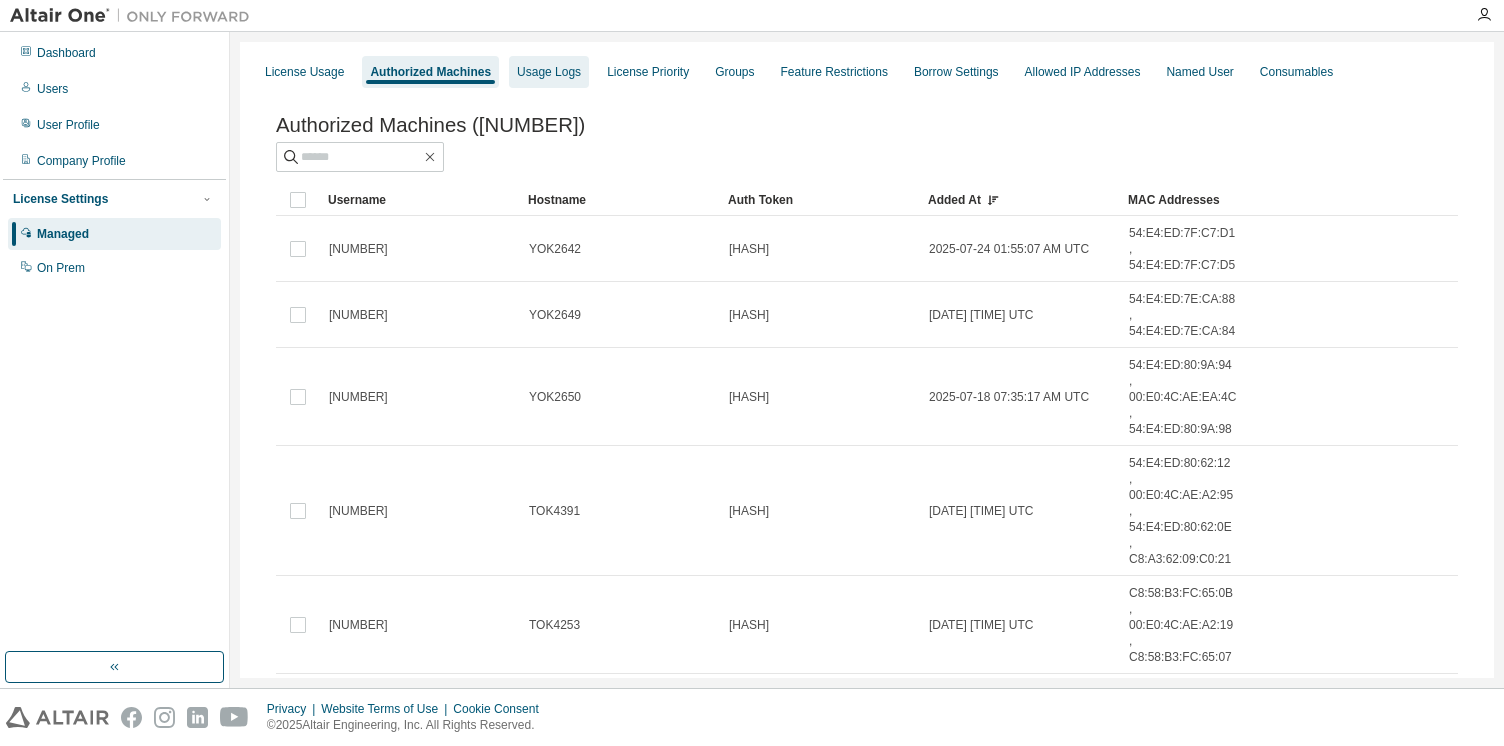 click on "Usage Logs" at bounding box center [549, 72] 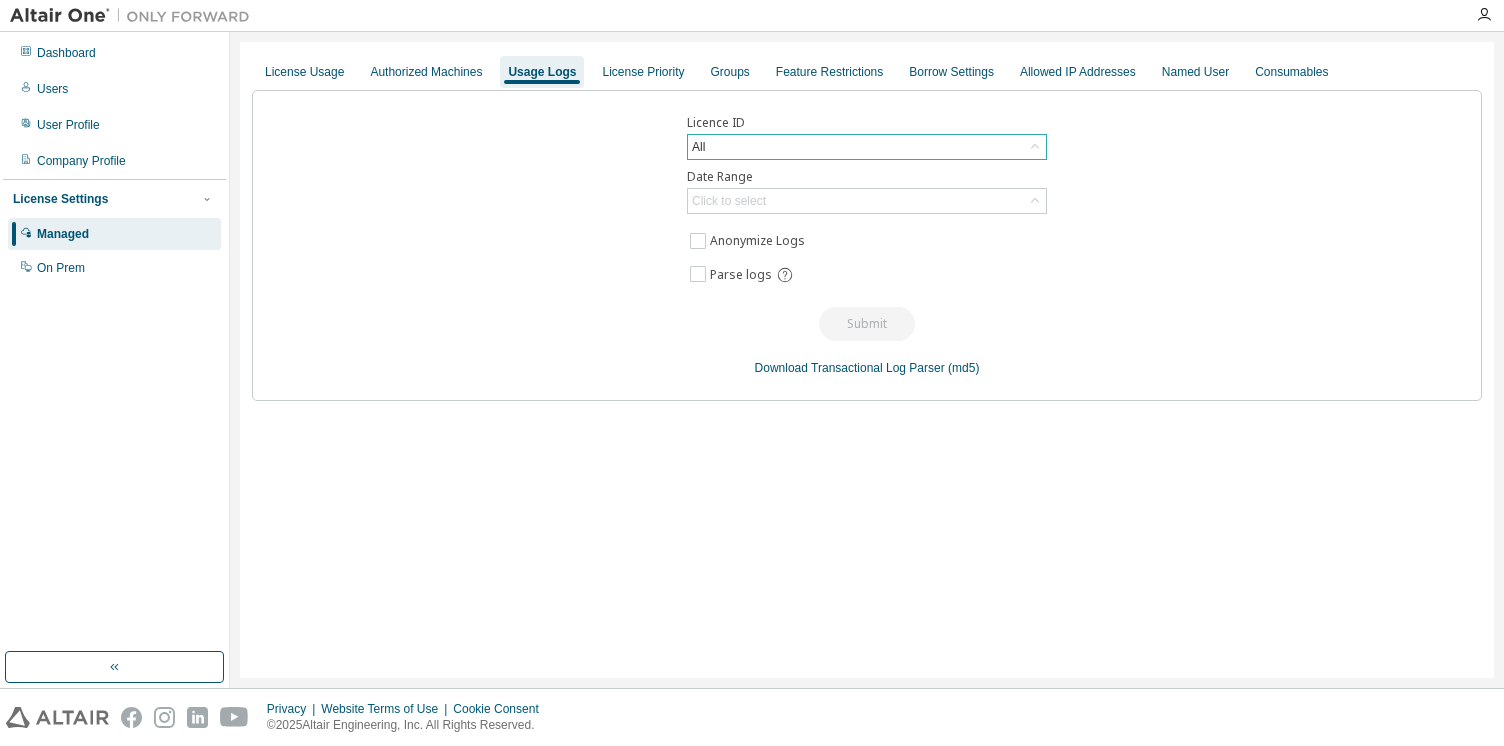 click on "All" at bounding box center (867, 147) 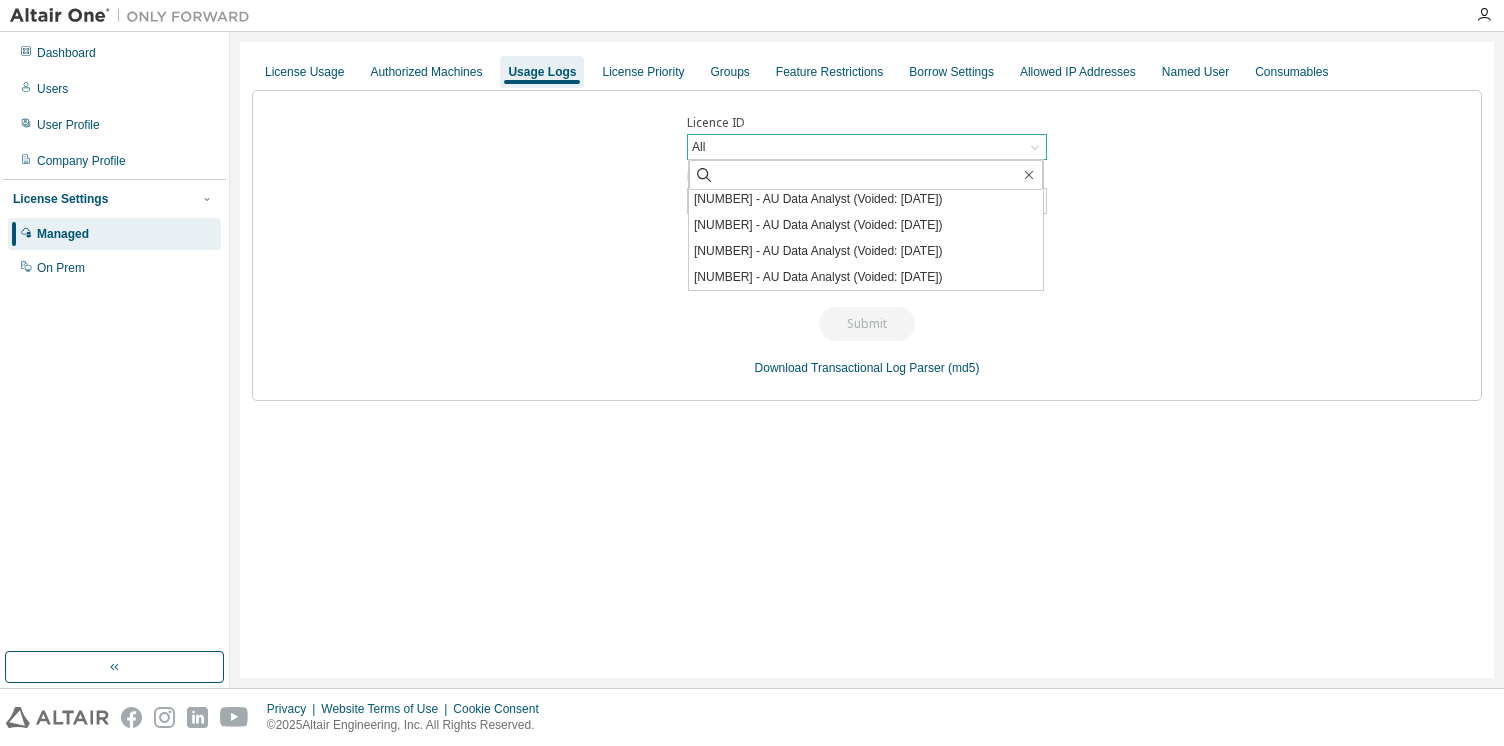 scroll, scrollTop: 0, scrollLeft: 0, axis: both 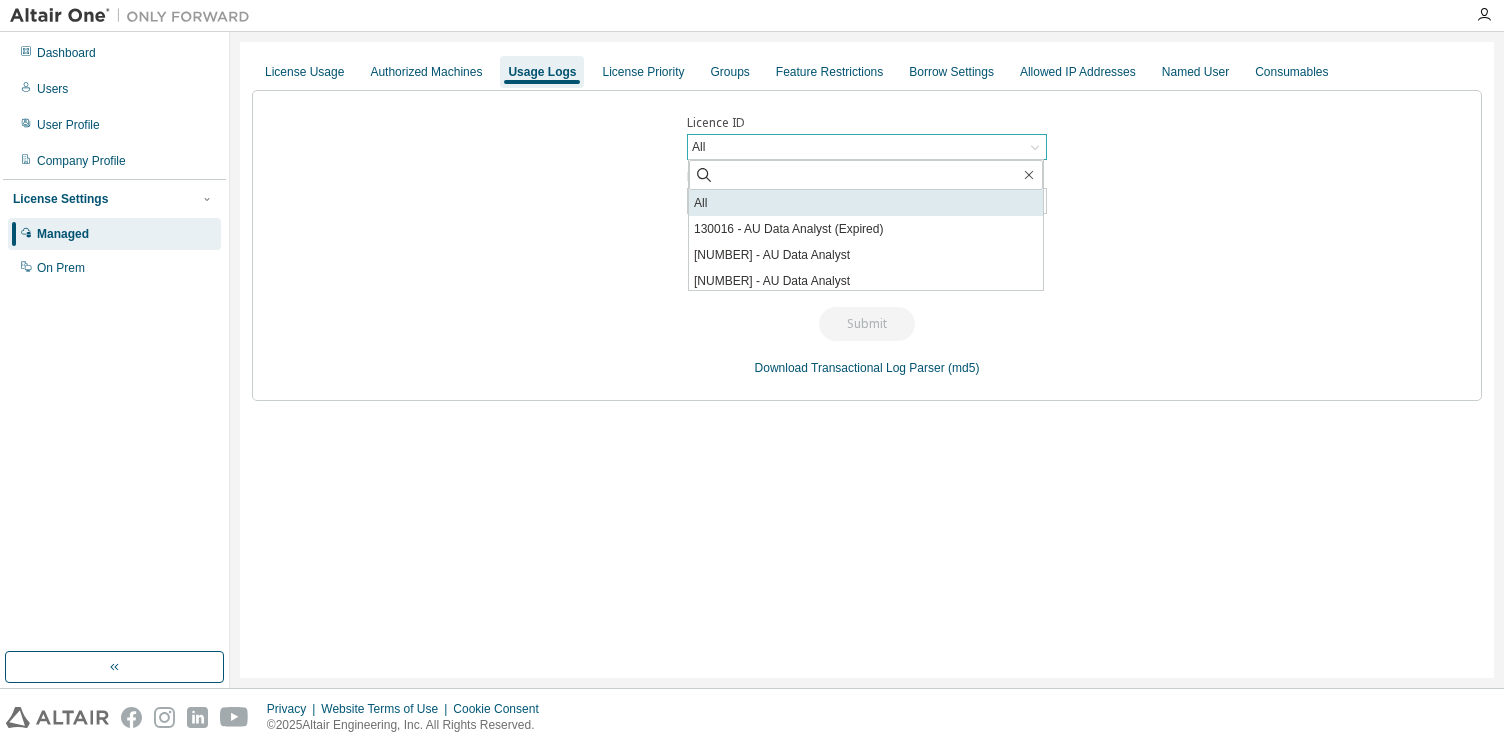 click on "All" at bounding box center [866, 203] 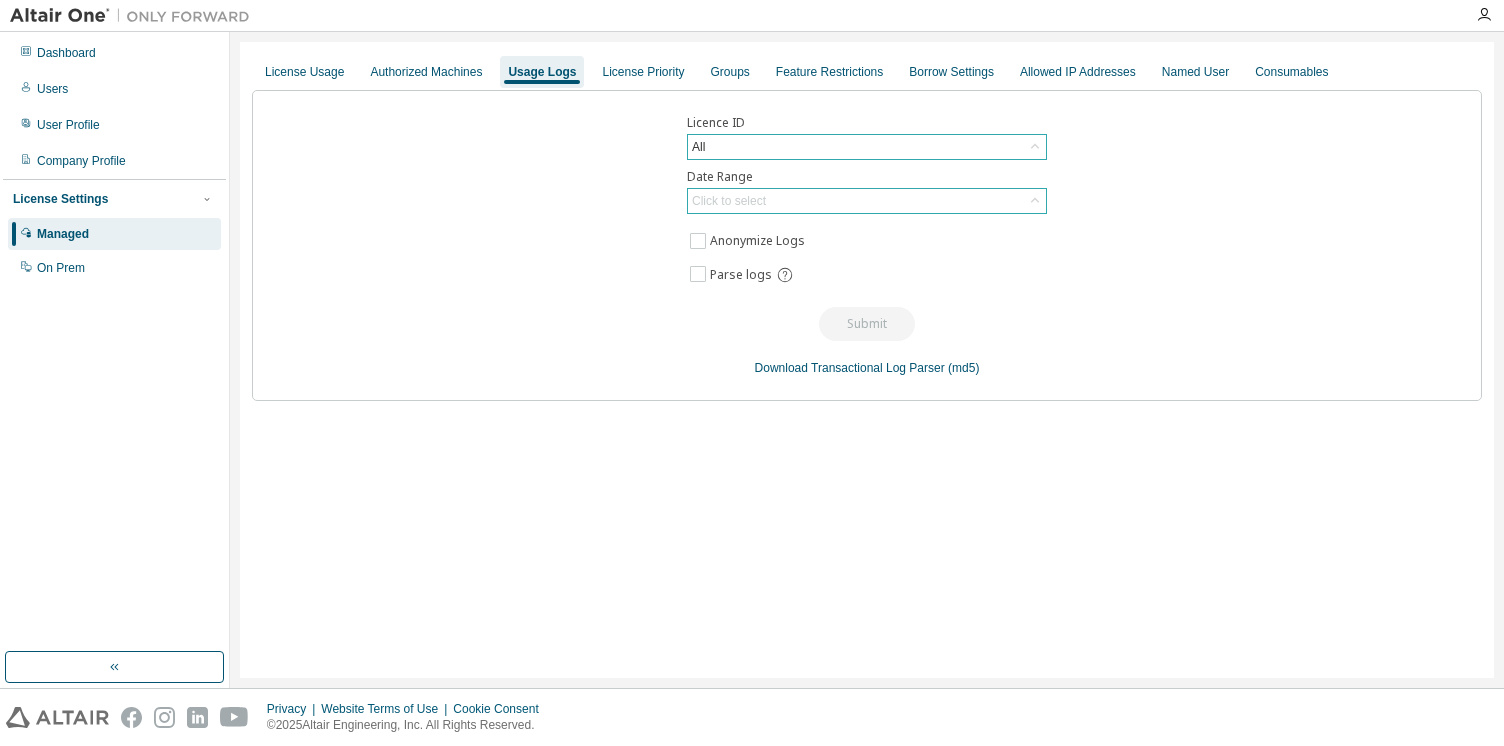 click on "Click to select" at bounding box center [867, 201] 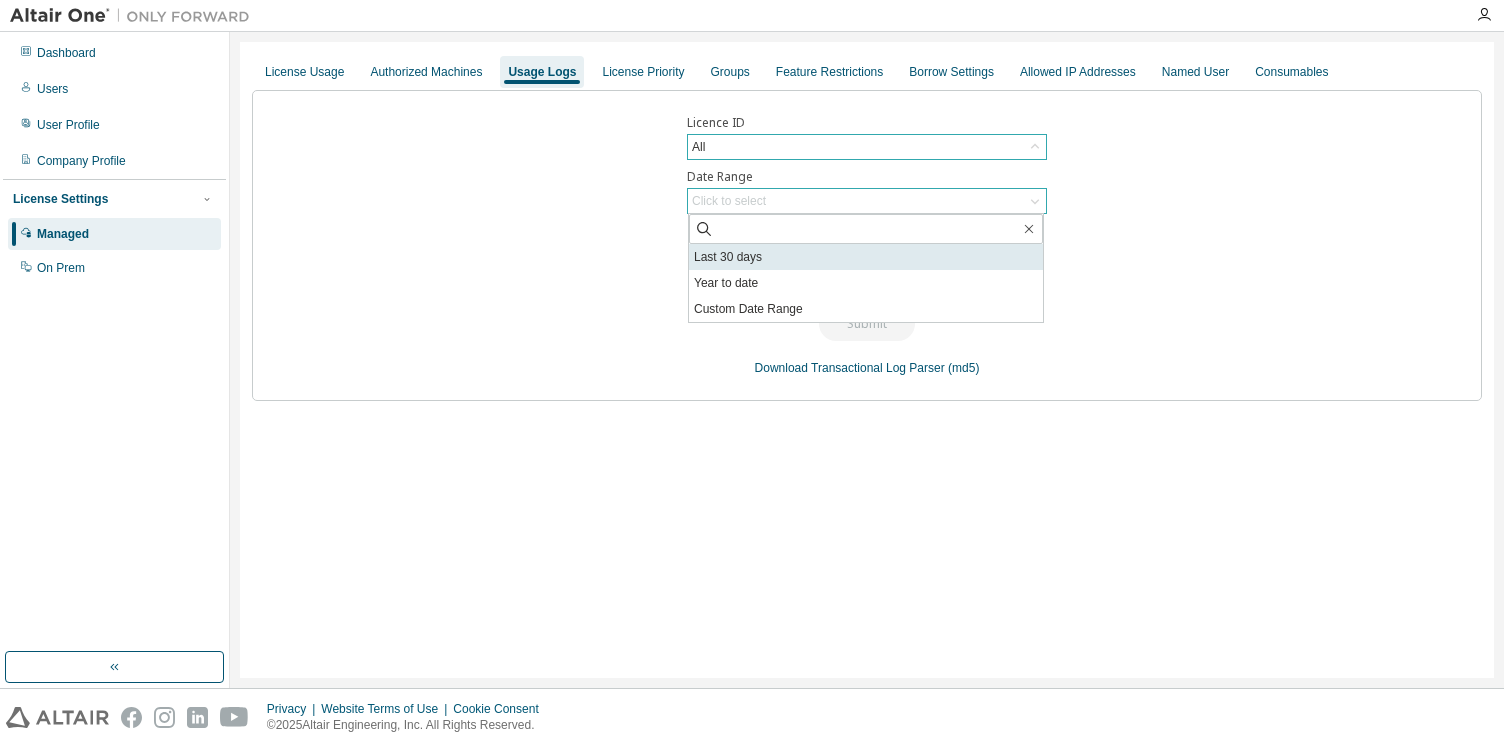click on "Last 30 days" at bounding box center (866, 257) 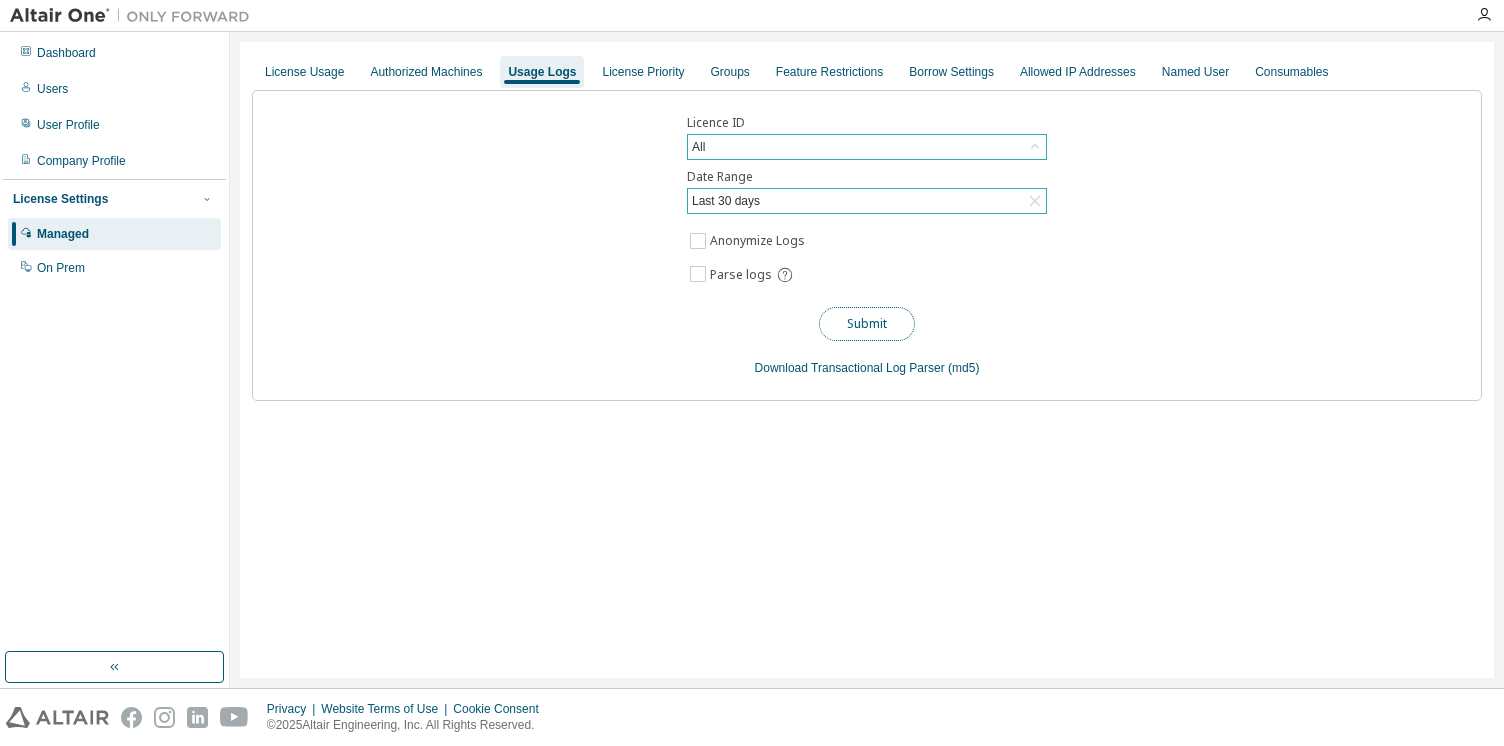 click on "Submit" at bounding box center [867, 324] 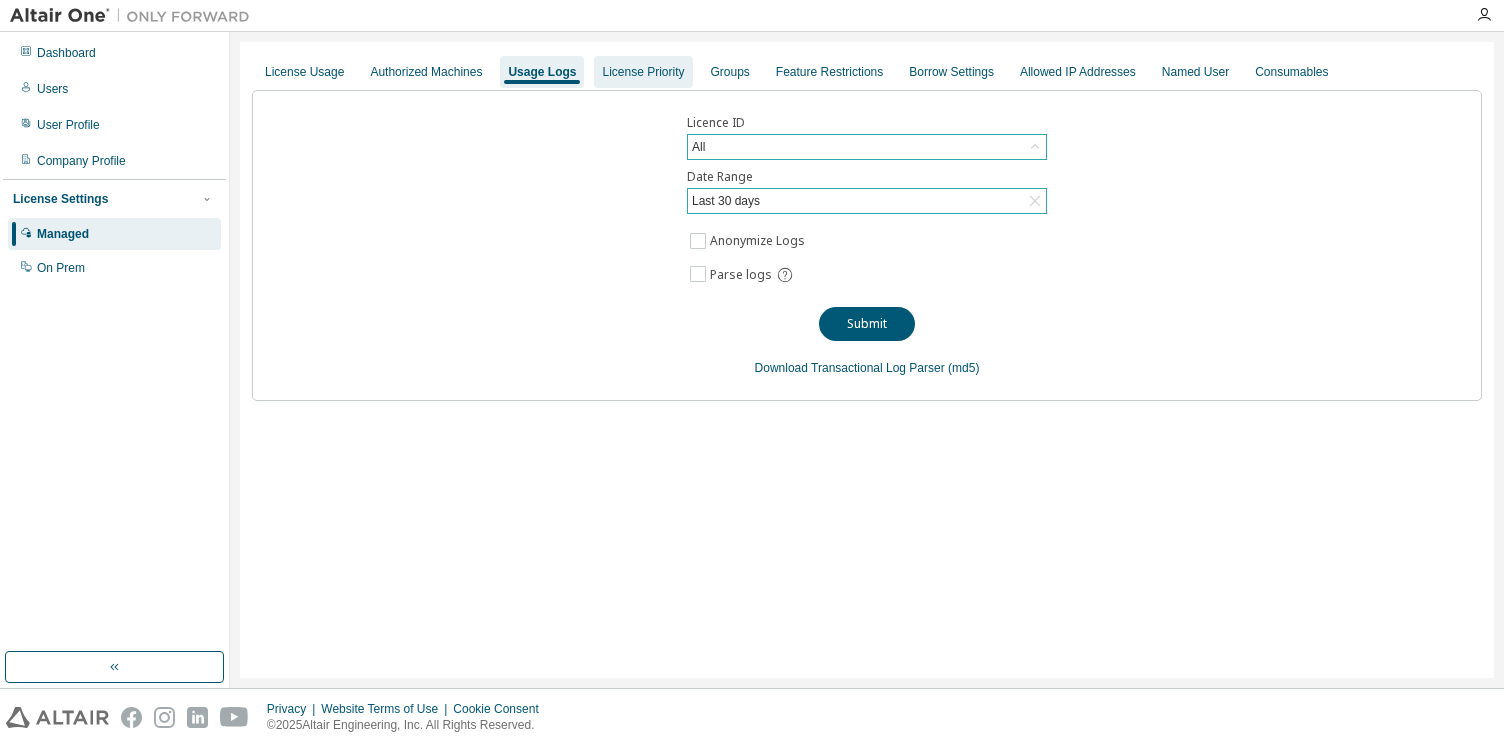 click on "License Priority" at bounding box center (643, 72) 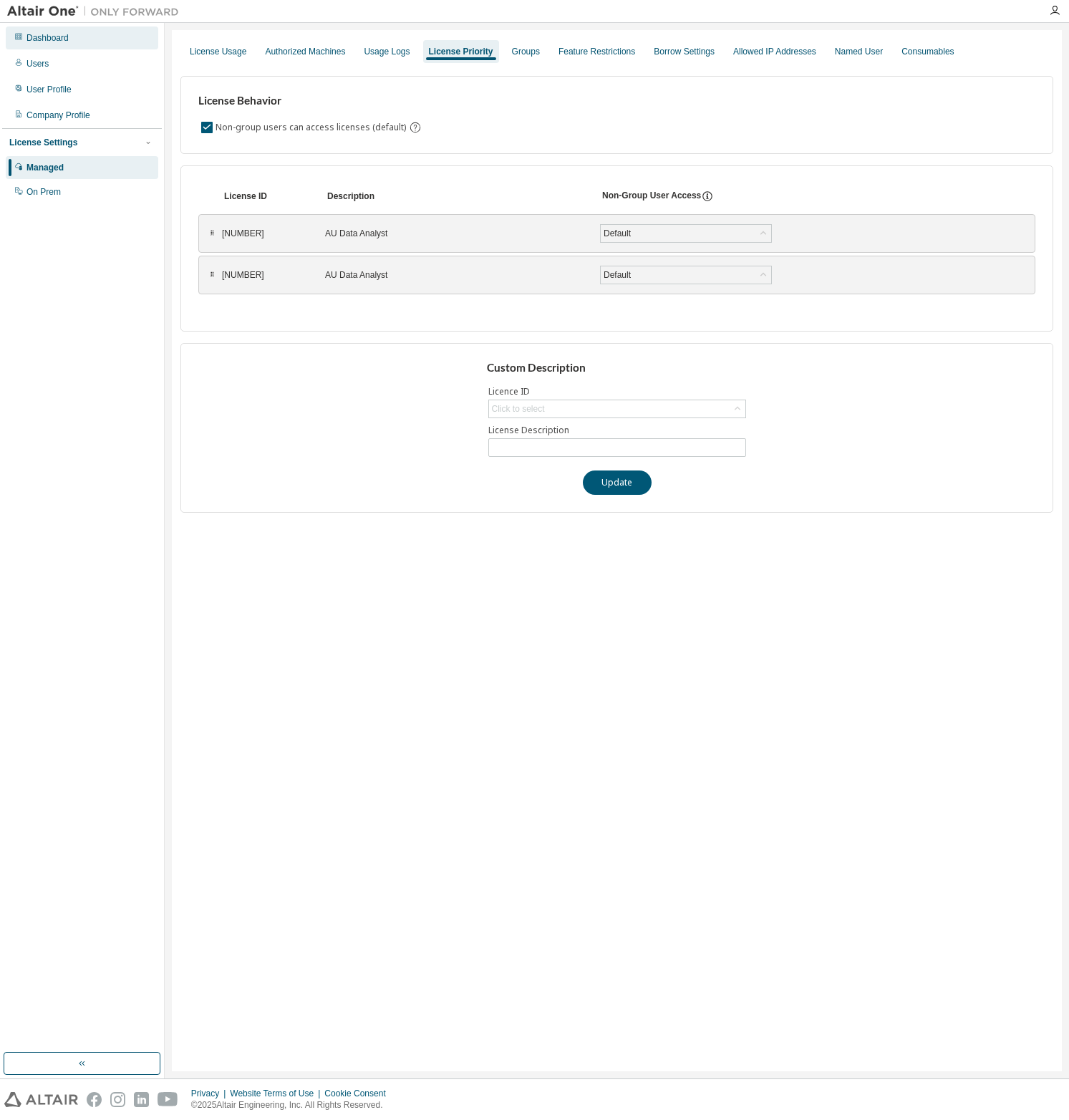 click on "Dashboard" at bounding box center (47, 38) 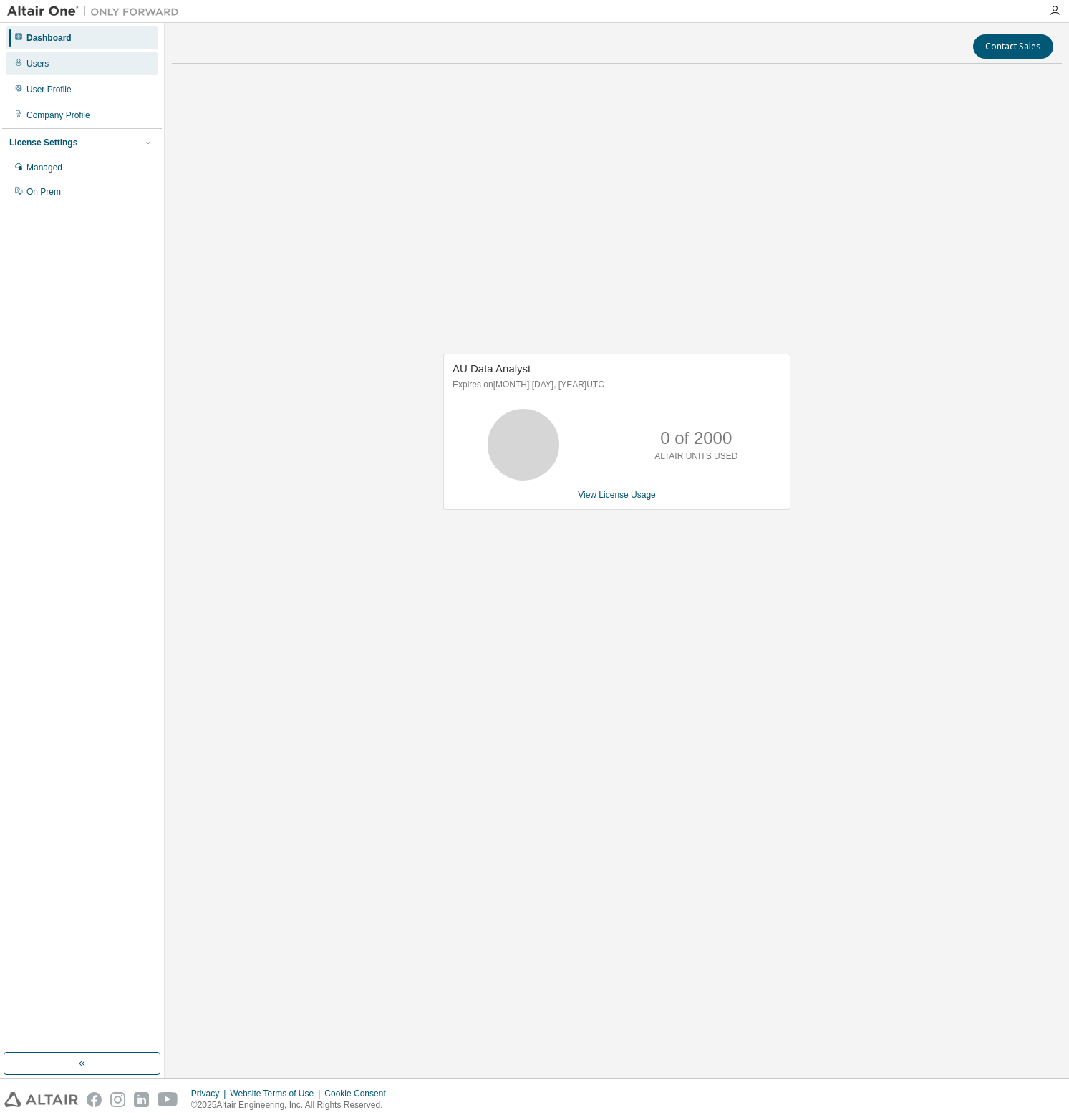 click on "Users" at bounding box center (82, 64) 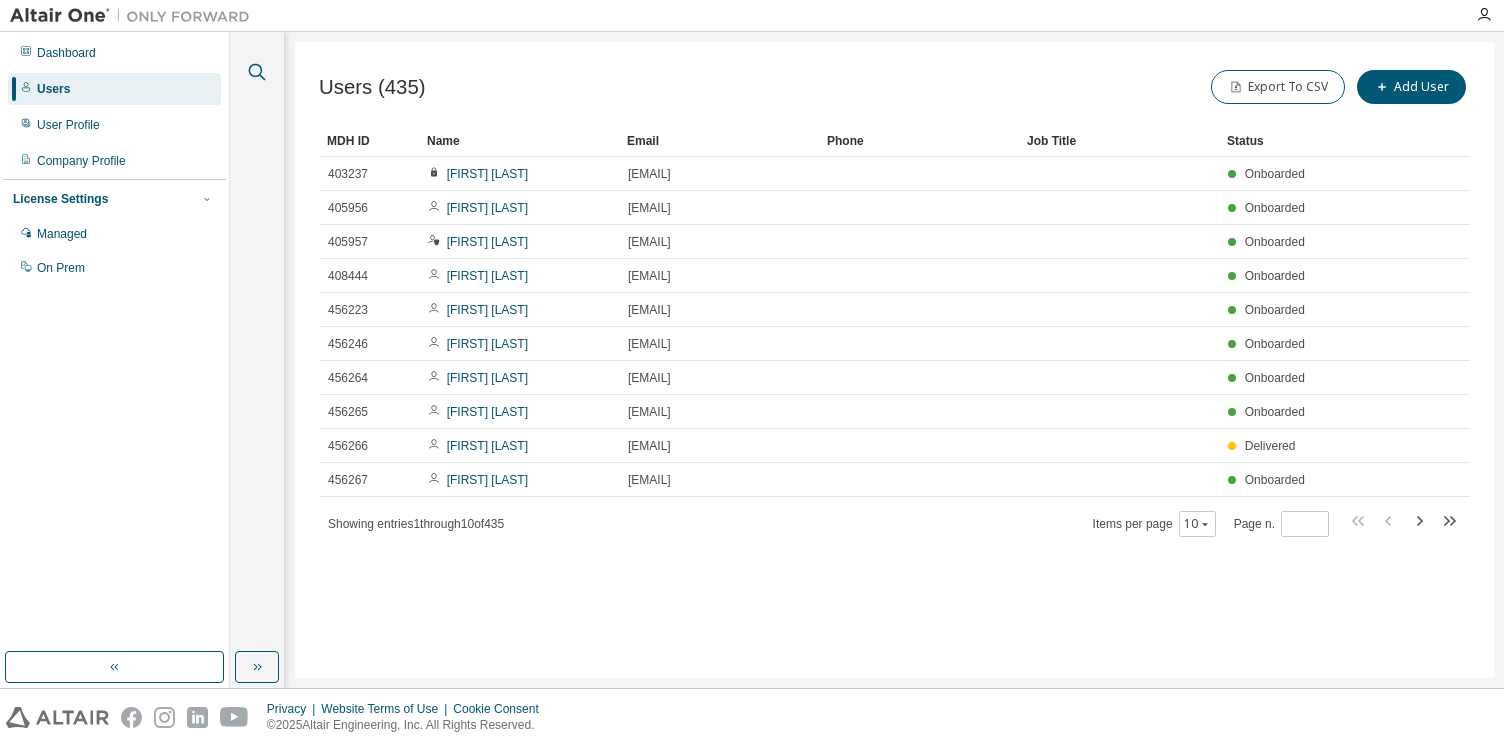 click 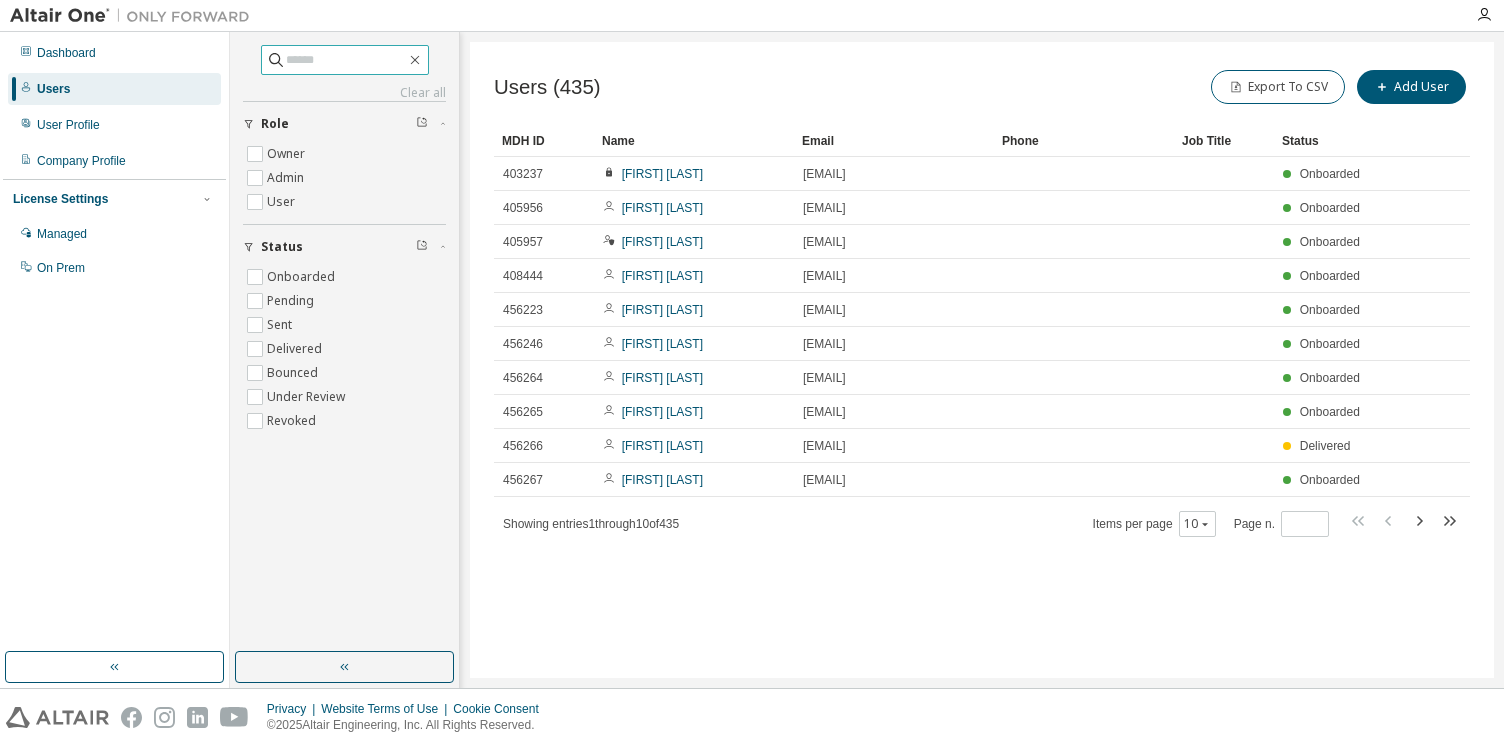 click at bounding box center [346, 60] 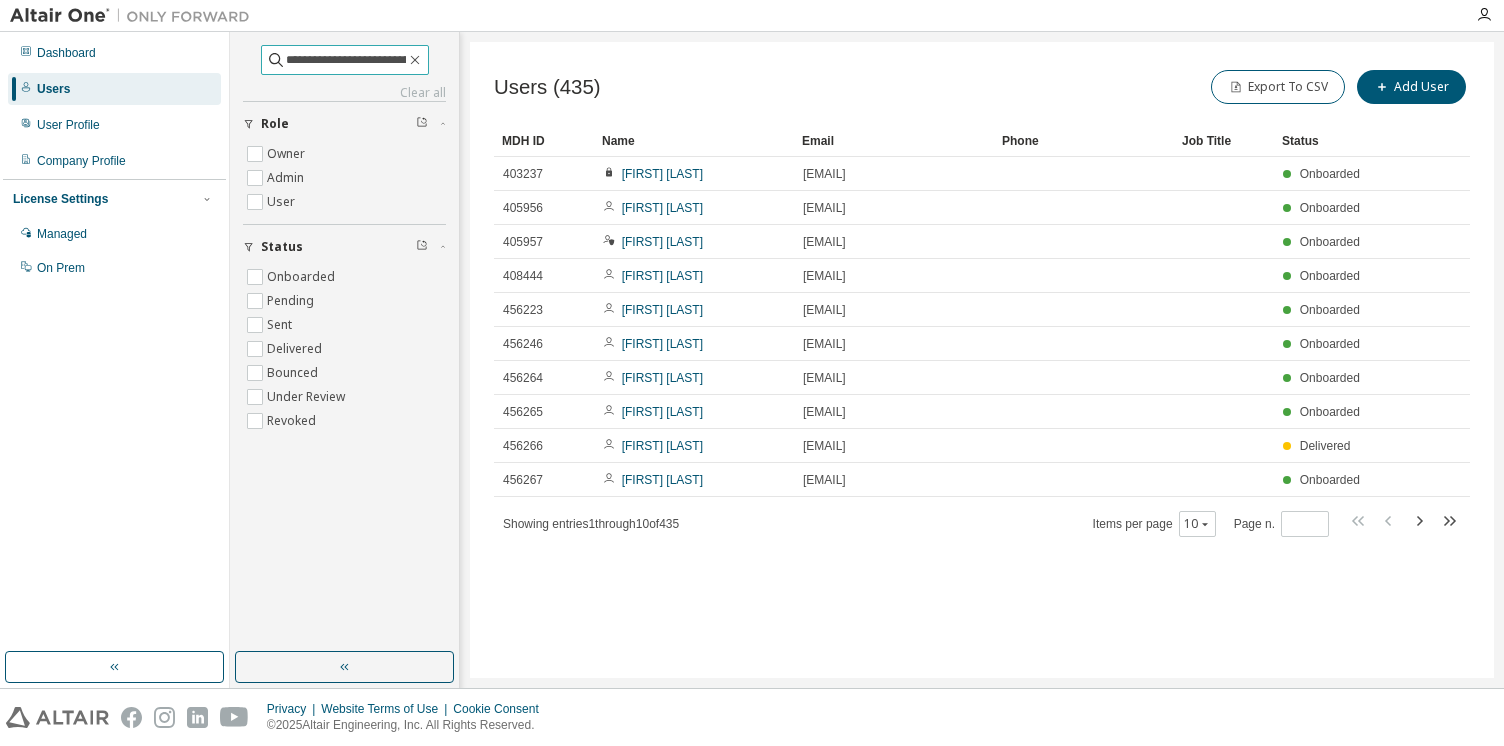 scroll, scrollTop: 0, scrollLeft: 52, axis: horizontal 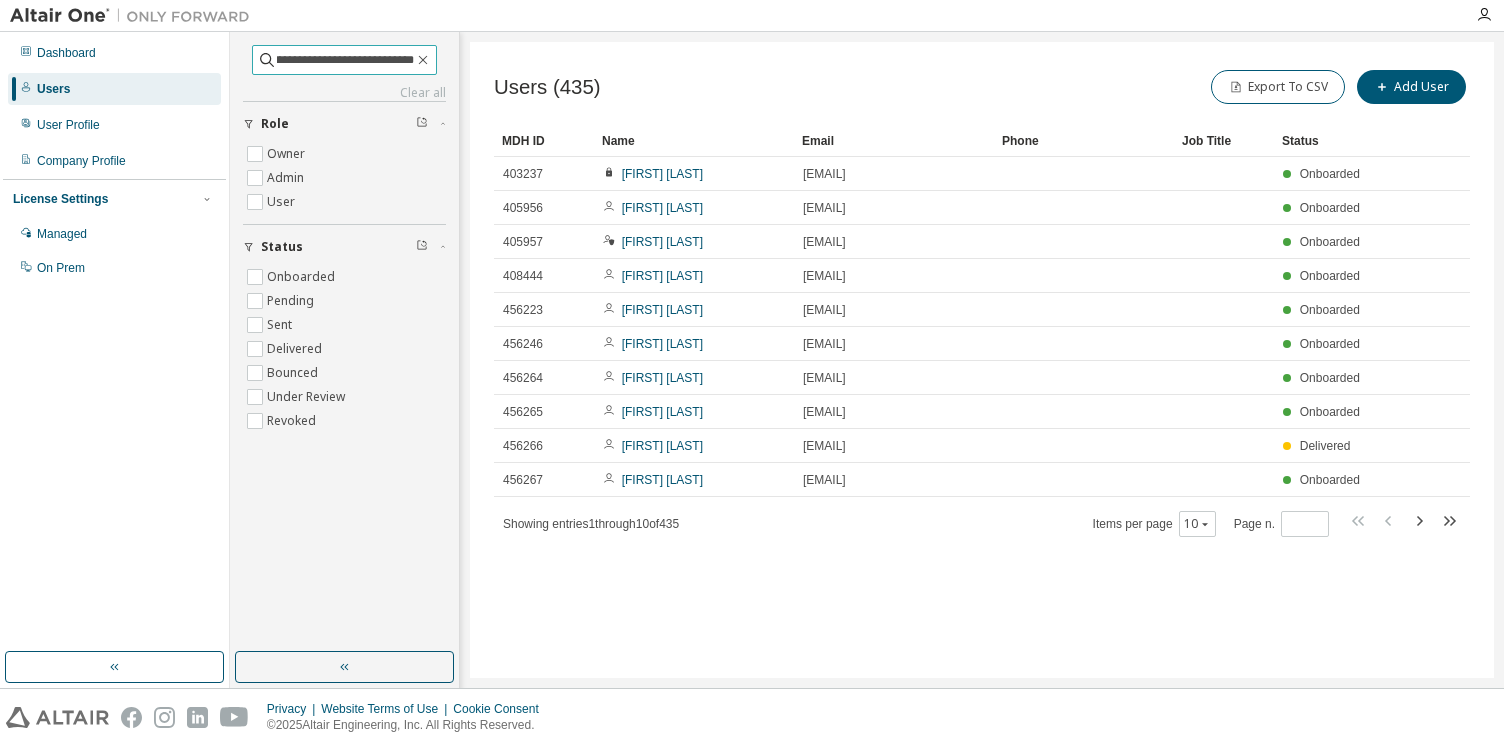 type on "**********" 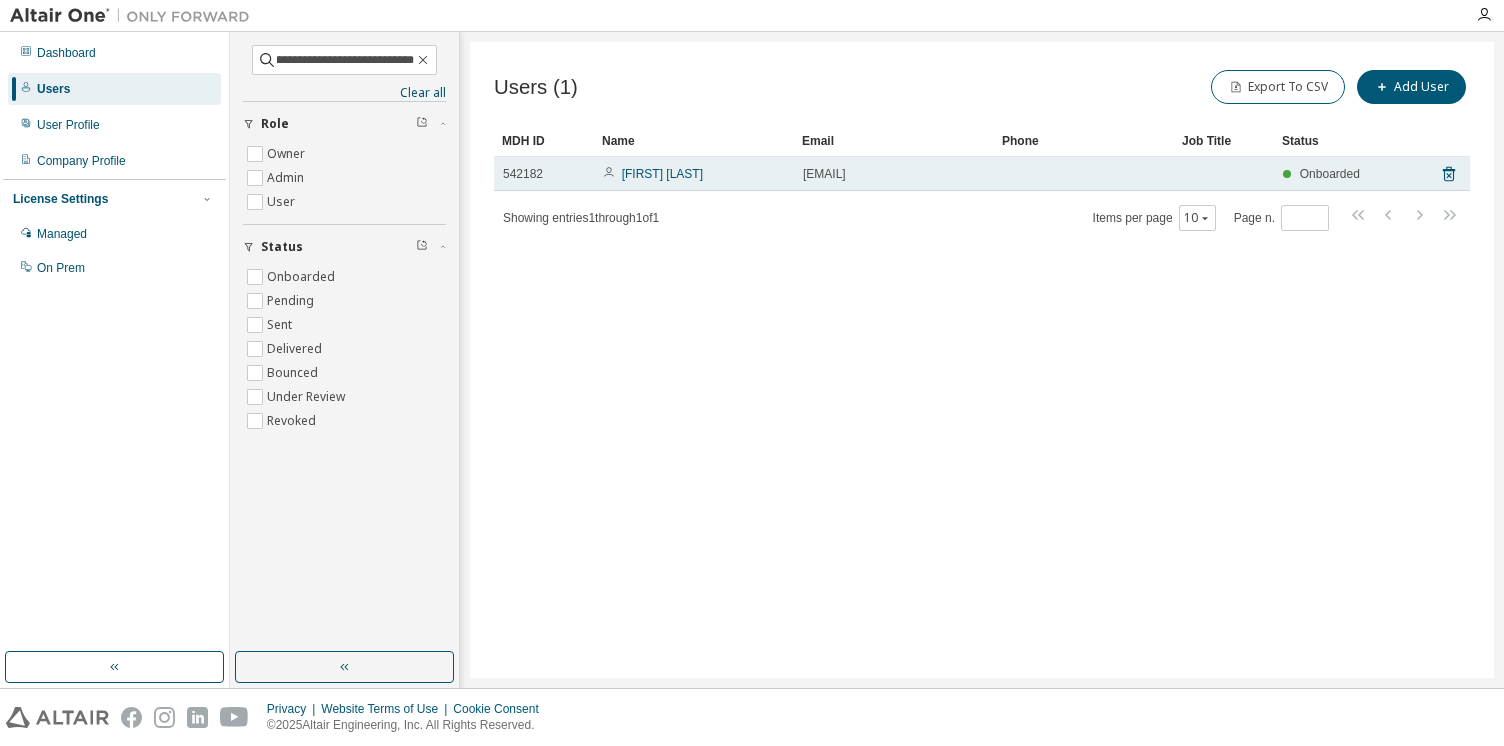 scroll, scrollTop: 0, scrollLeft: 0, axis: both 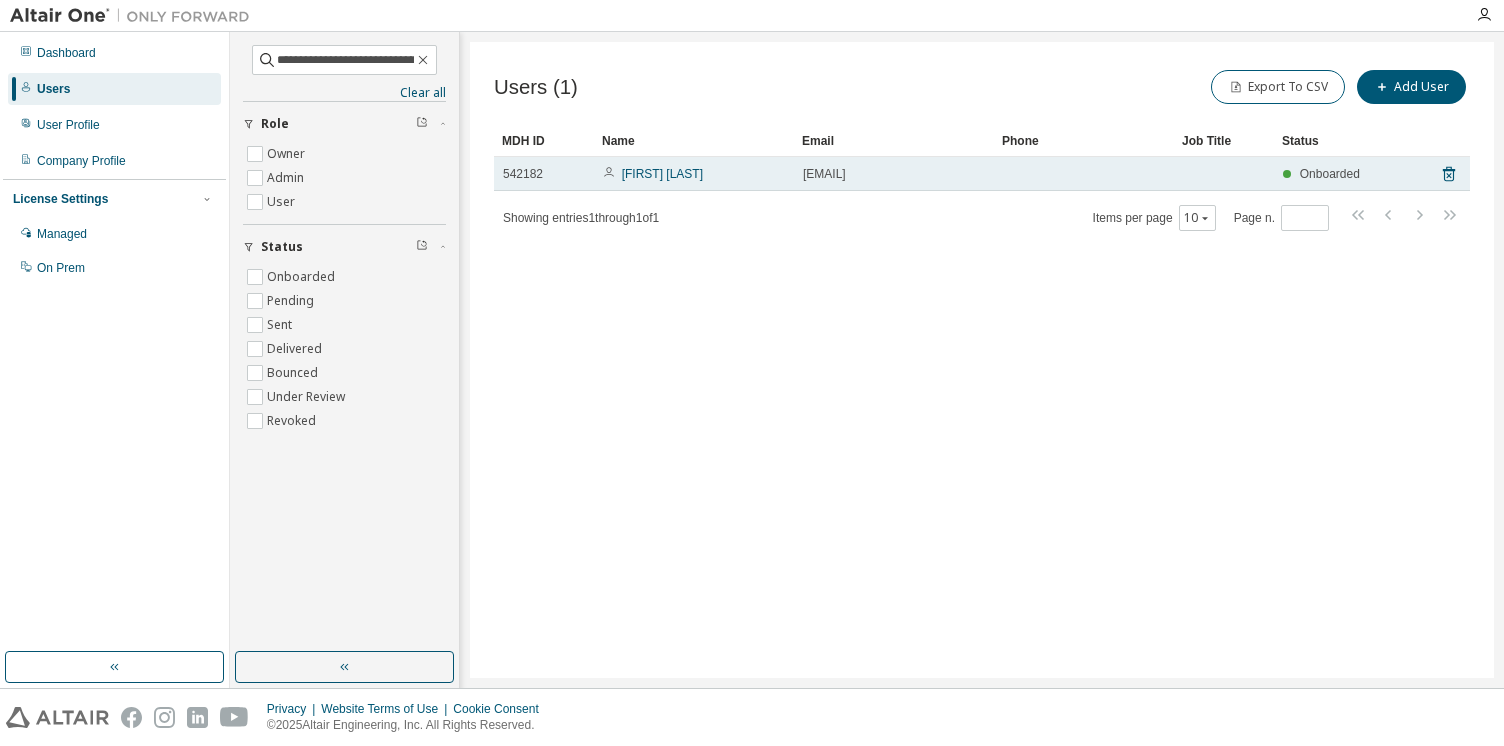 click on "Kenta Yamaguchi" at bounding box center [694, 174] 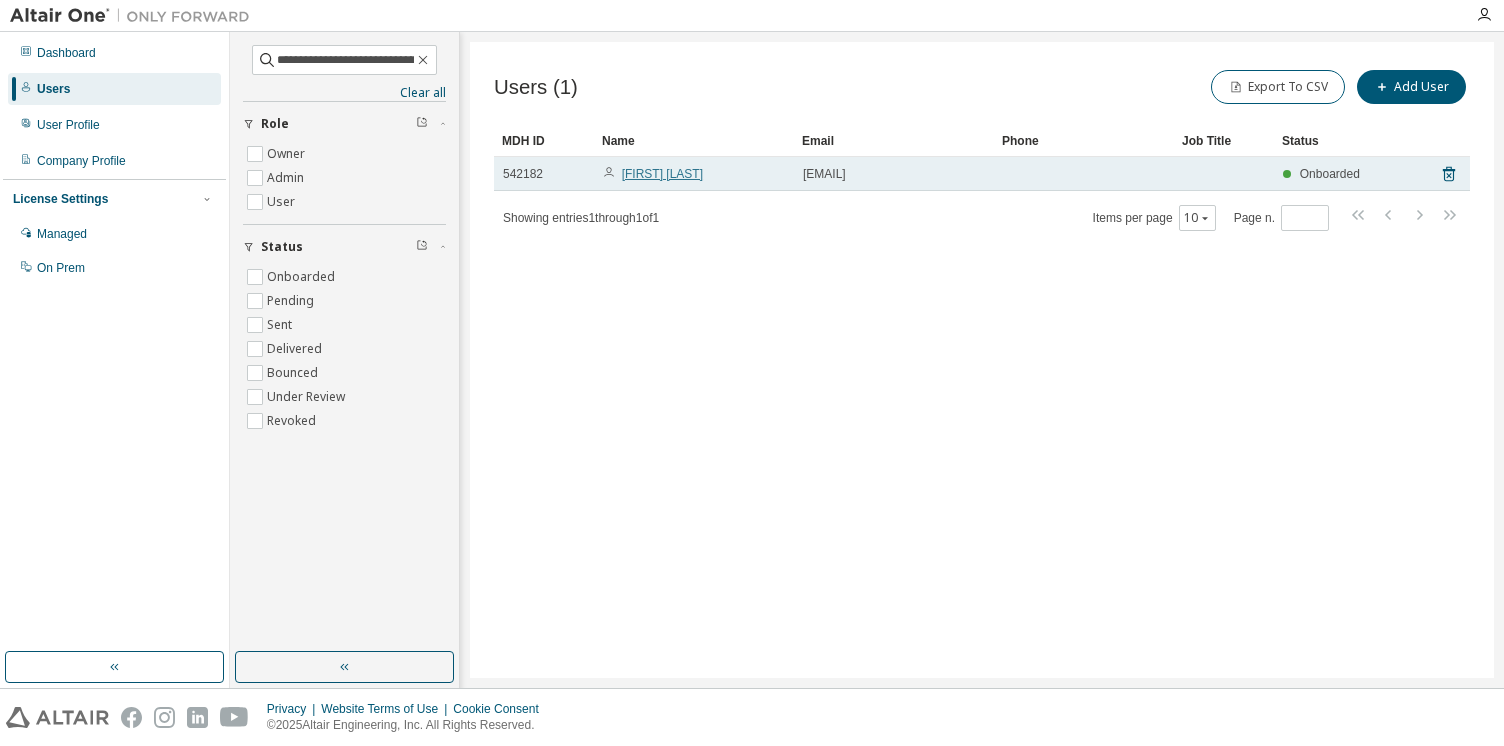 click on "Kenta Yamaguchi" at bounding box center [662, 174] 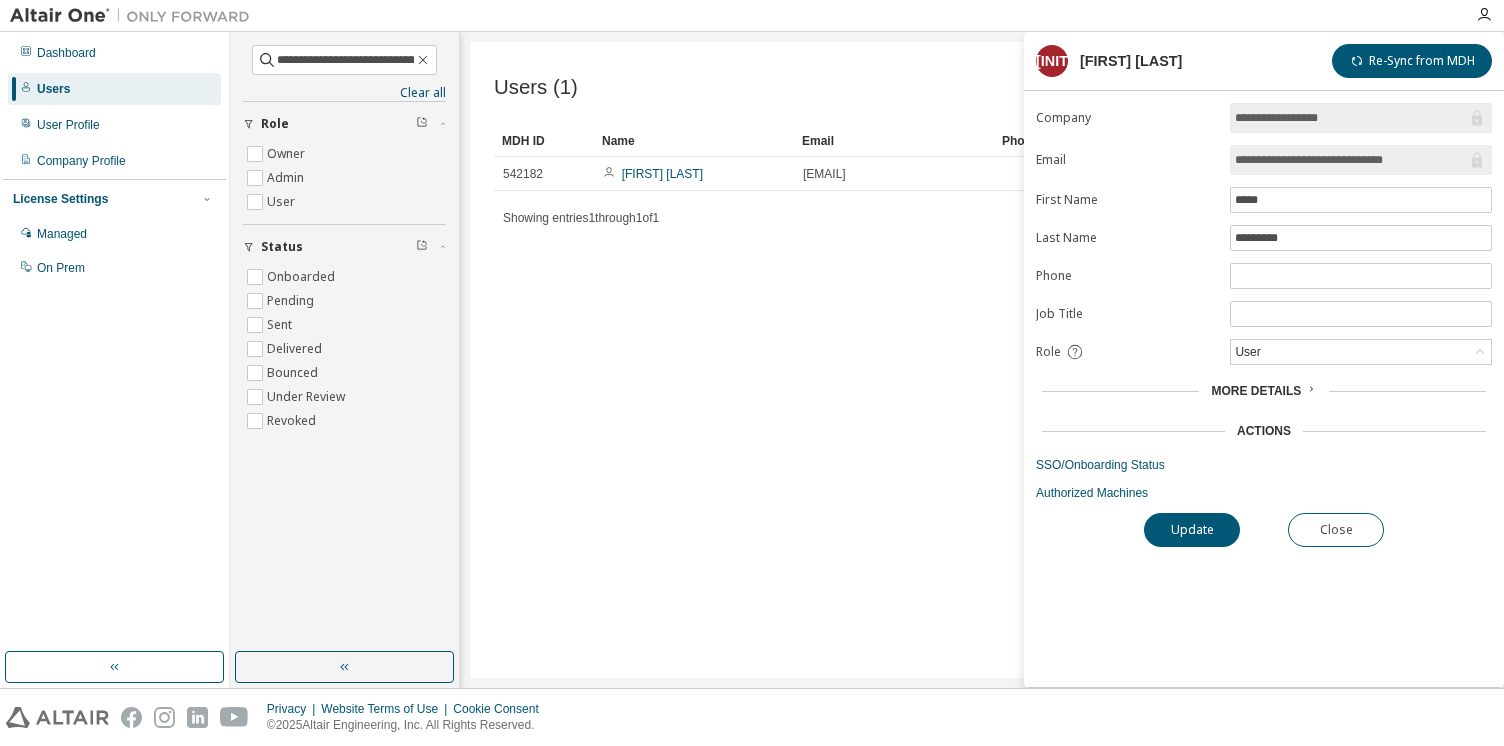 click on "More Details" at bounding box center [1256, 391] 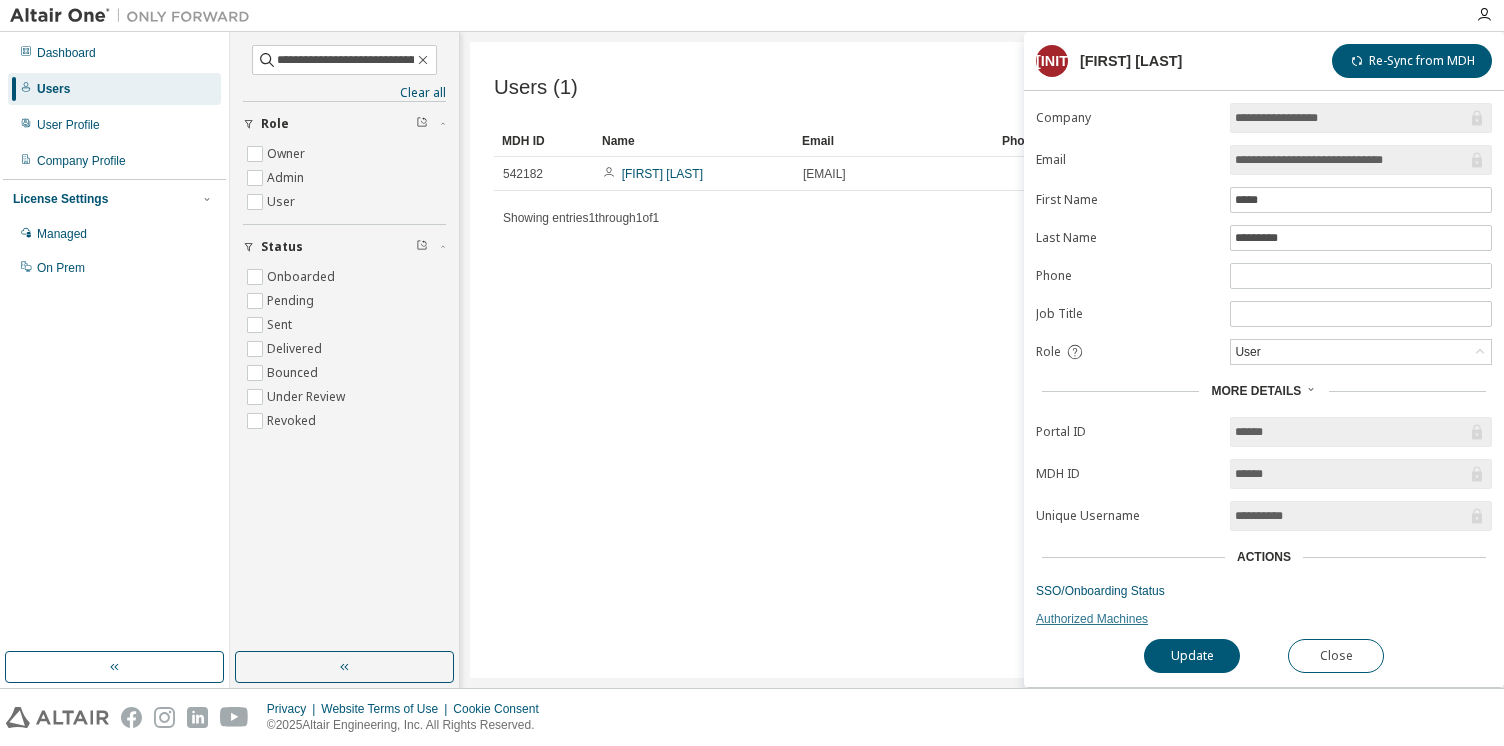 click on "Authorized Machines" at bounding box center [1264, 619] 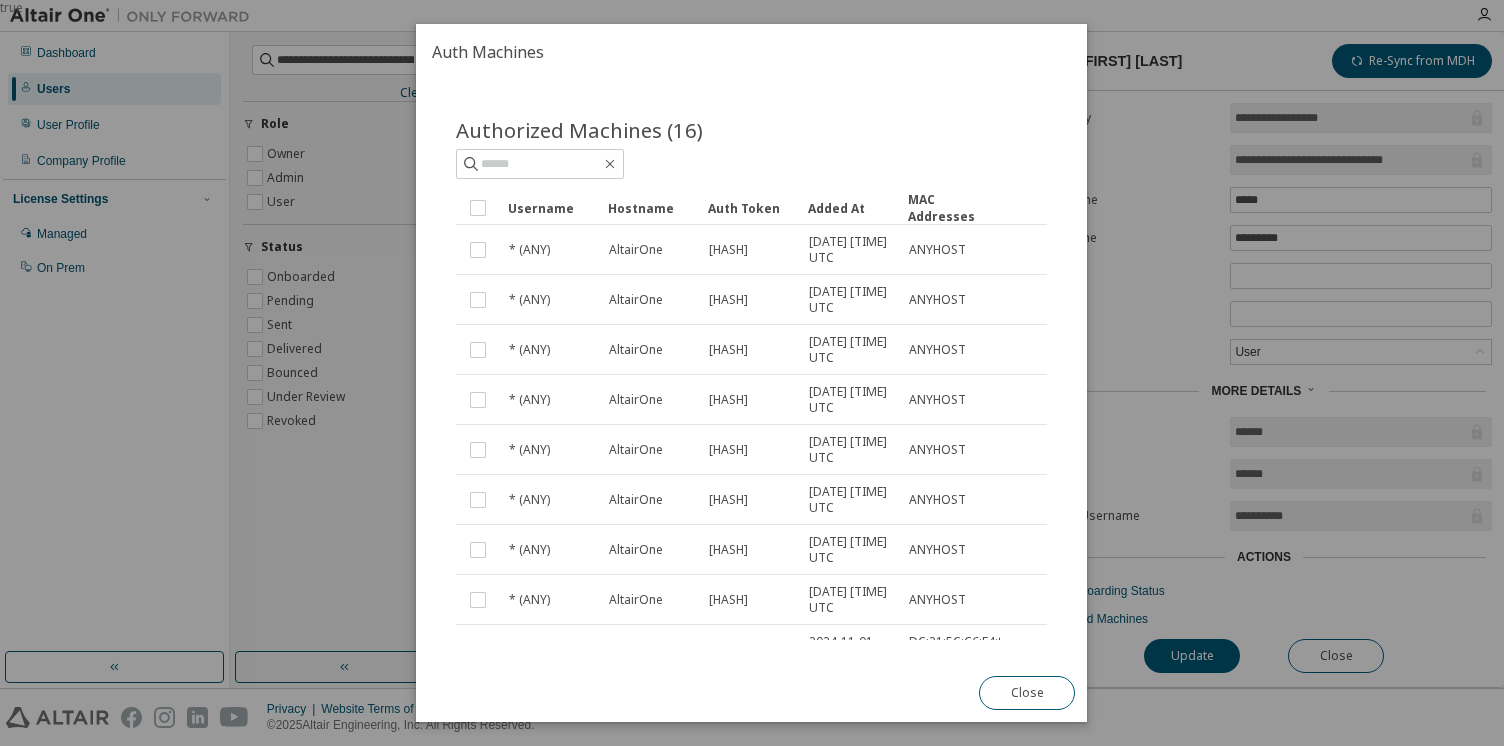 scroll, scrollTop: 340, scrollLeft: 0, axis: vertical 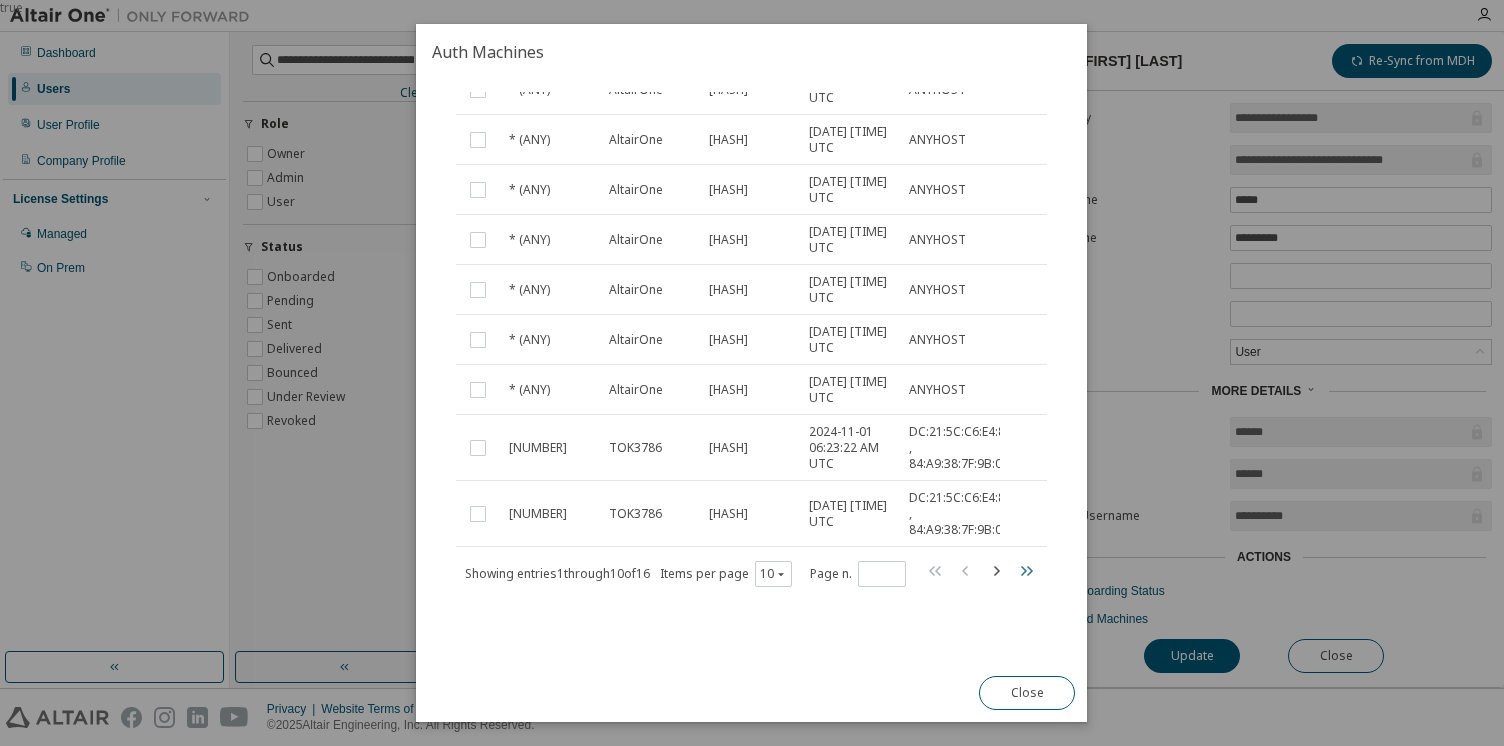 click 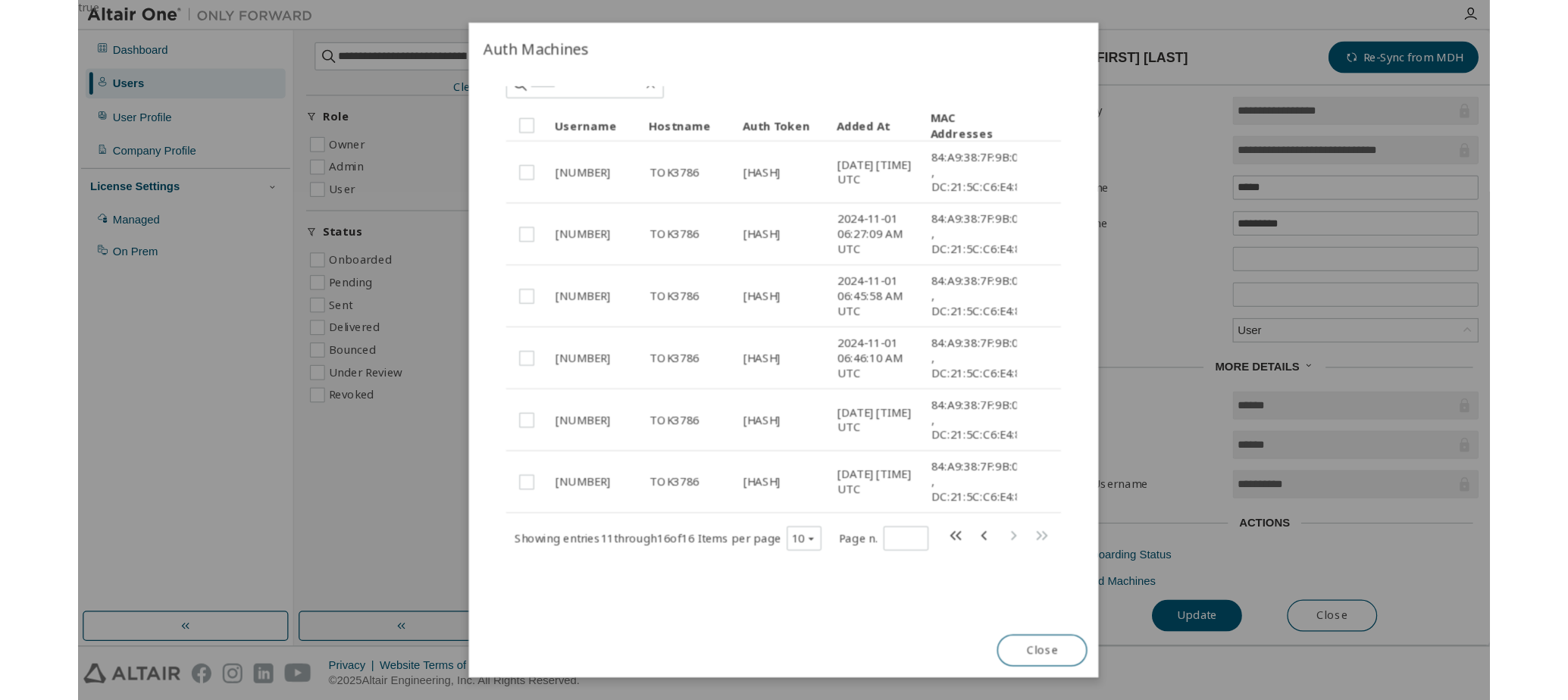 scroll, scrollTop: 58, scrollLeft: 0, axis: vertical 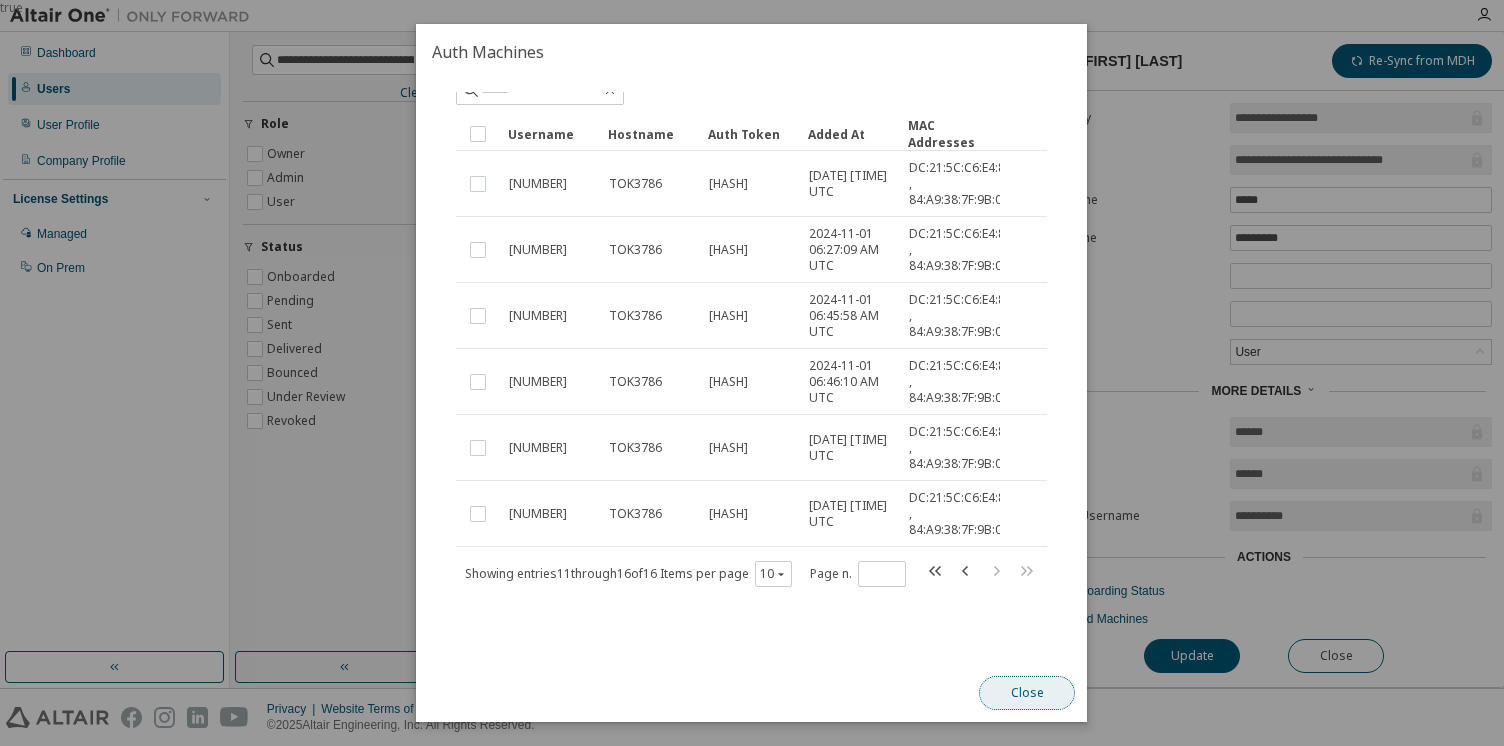click on "Close" at bounding box center [1028, 693] 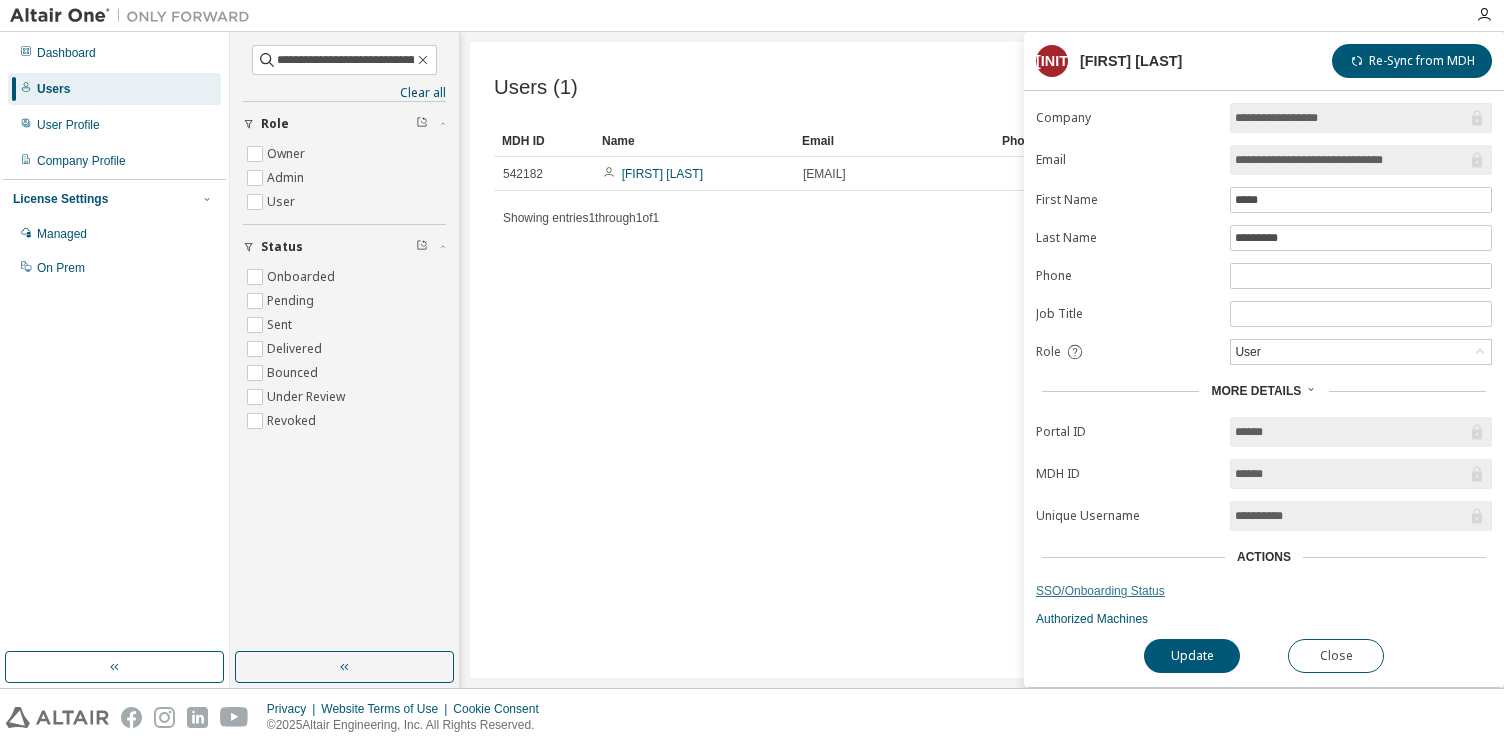 click on "SSO/Onboarding Status" at bounding box center (1264, 591) 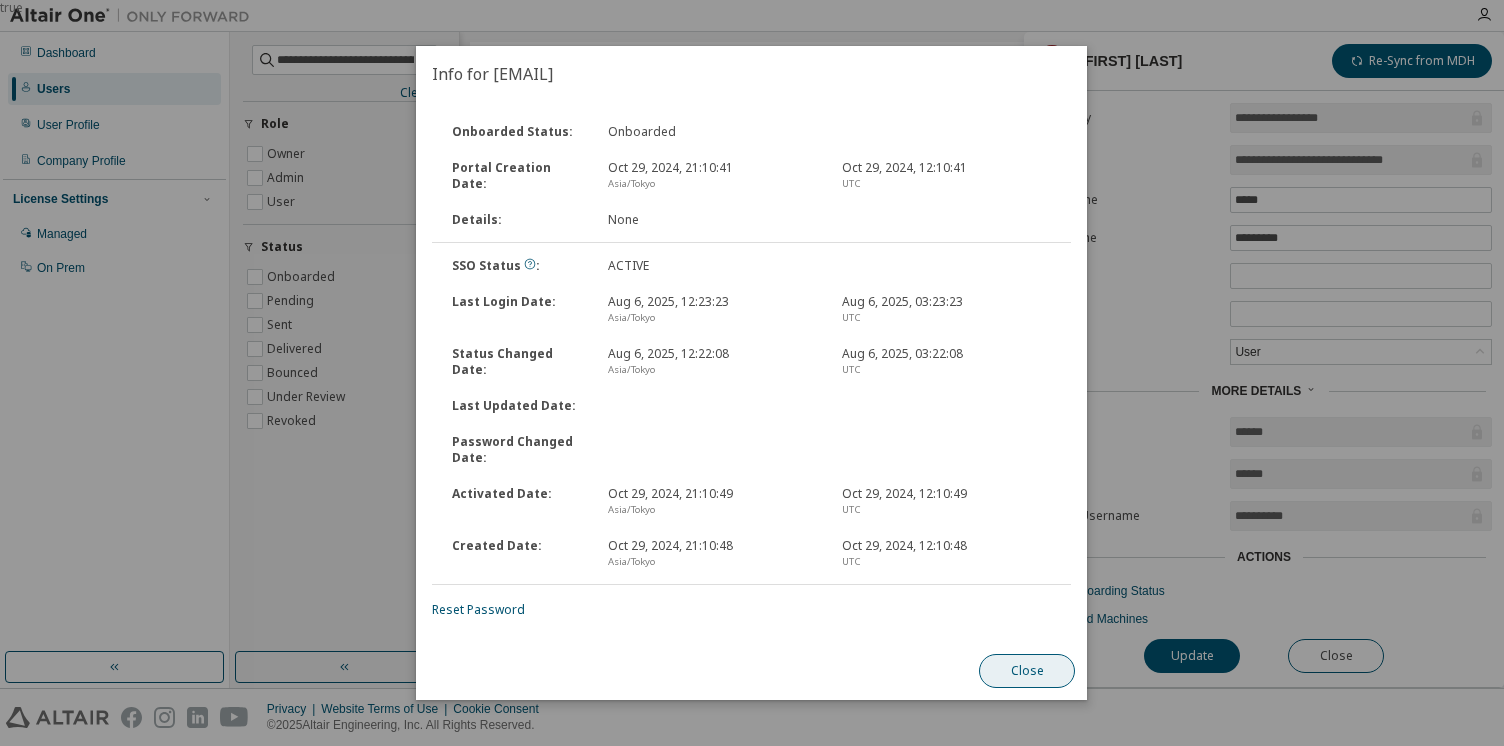 click on "Close" at bounding box center (1028, 671) 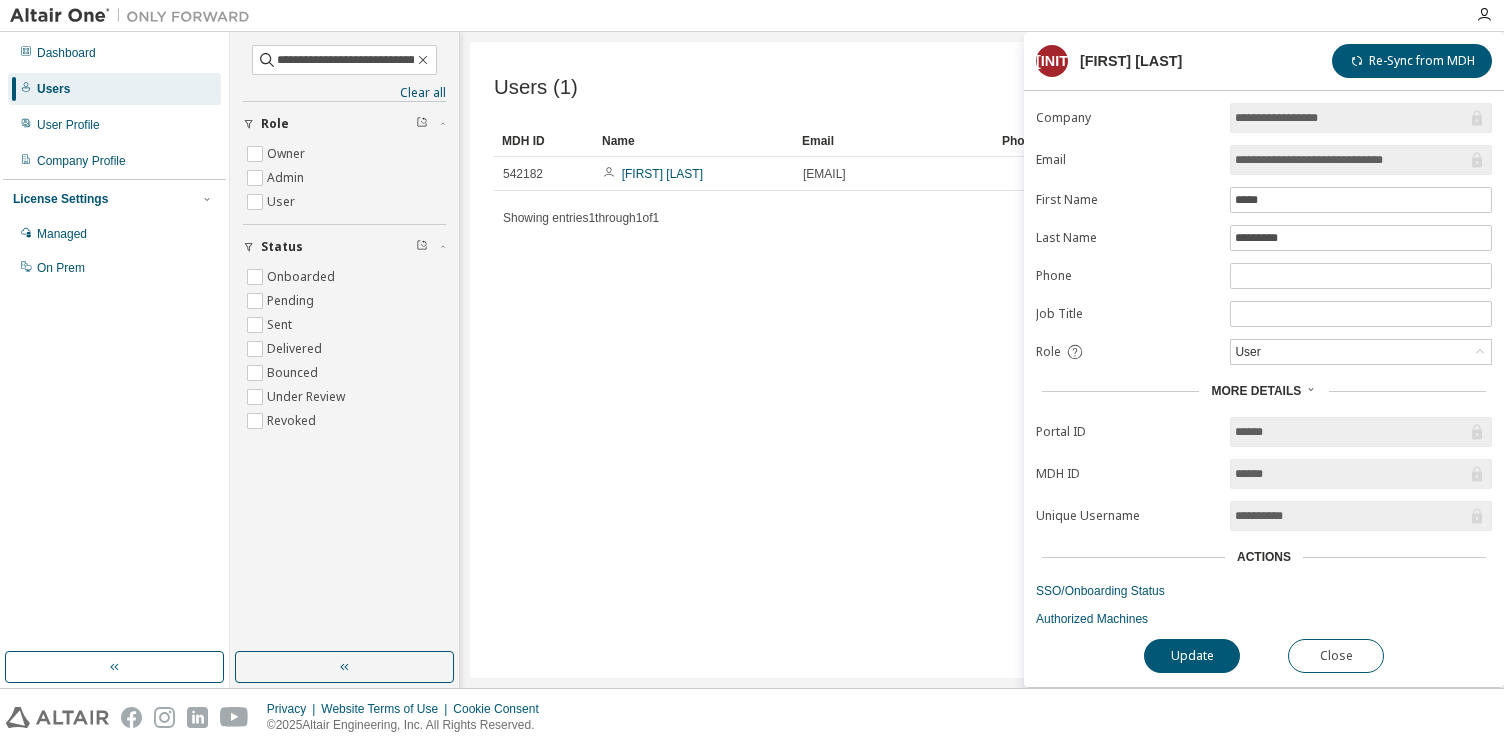 click on "Users (1) Export To CSV Add User Clear Load Save Save As Field Operator Value Select filter Select operand Add criteria Search MDH ID Name Email Phone Job Title Status 542182    Kenta Yamaguchi kenta-yamaguchi-qd@tosoh.co.jp Onboarded Showing entries  1  through  1  of  1 Items per page 10 Page n. *" at bounding box center [982, 360] 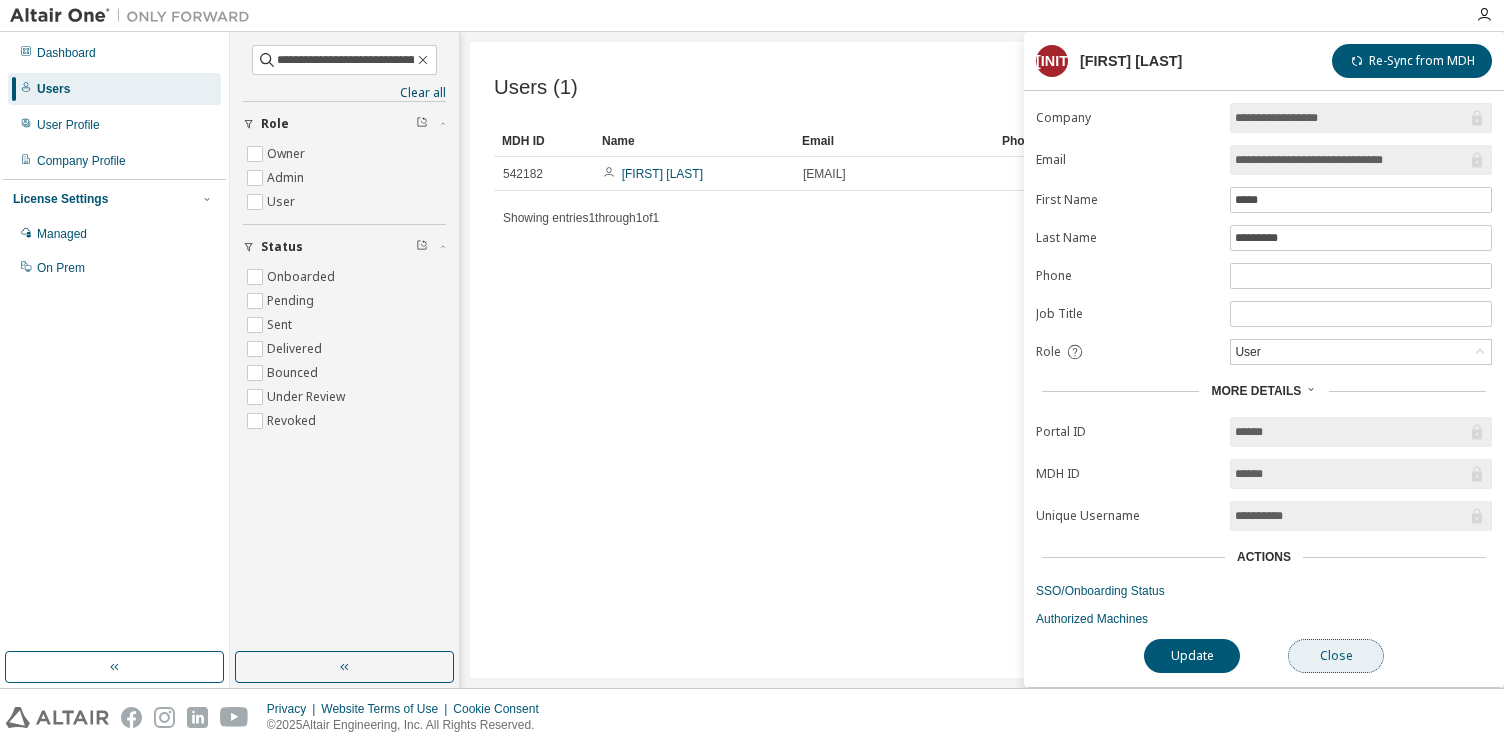 click on "Close" at bounding box center (1336, 656) 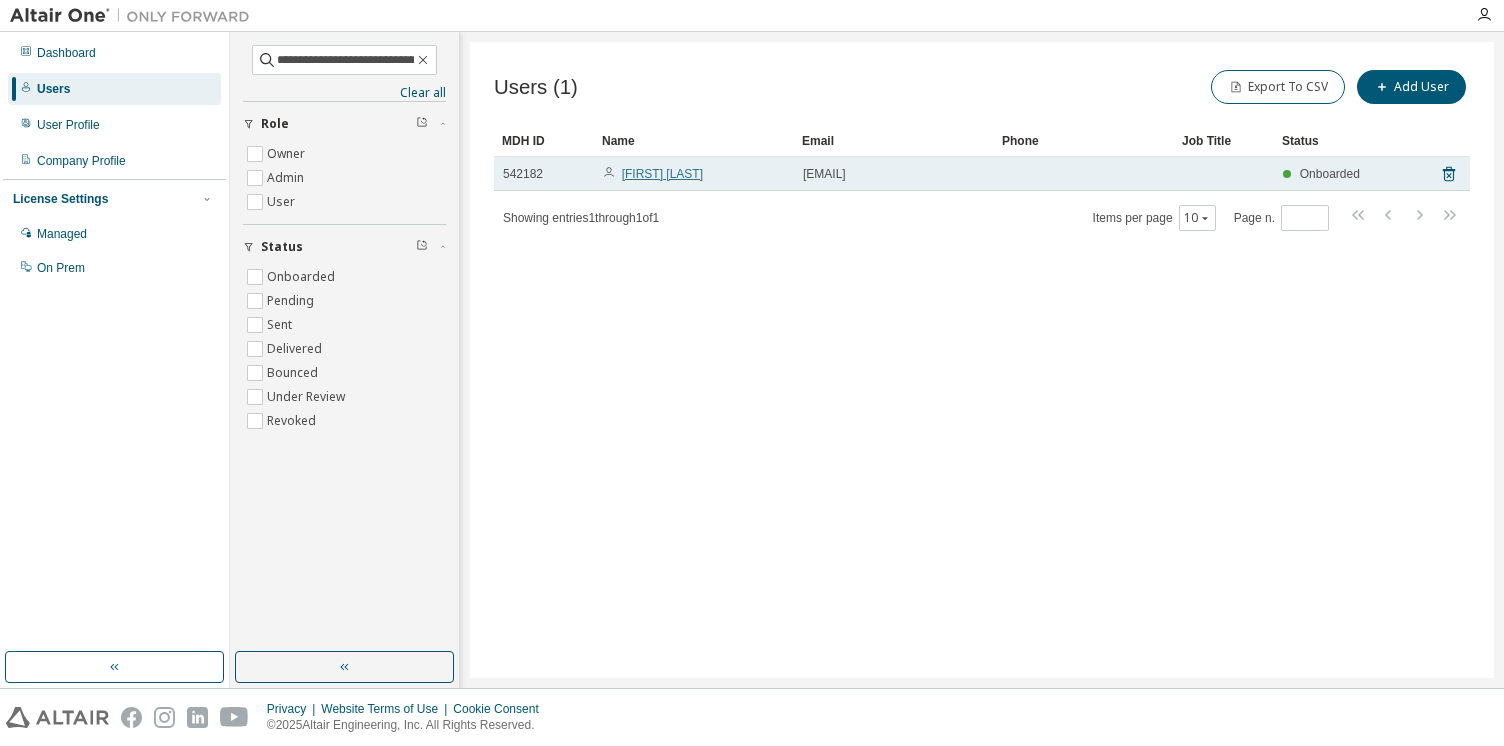 click on "Kenta Yamaguchi" at bounding box center (662, 174) 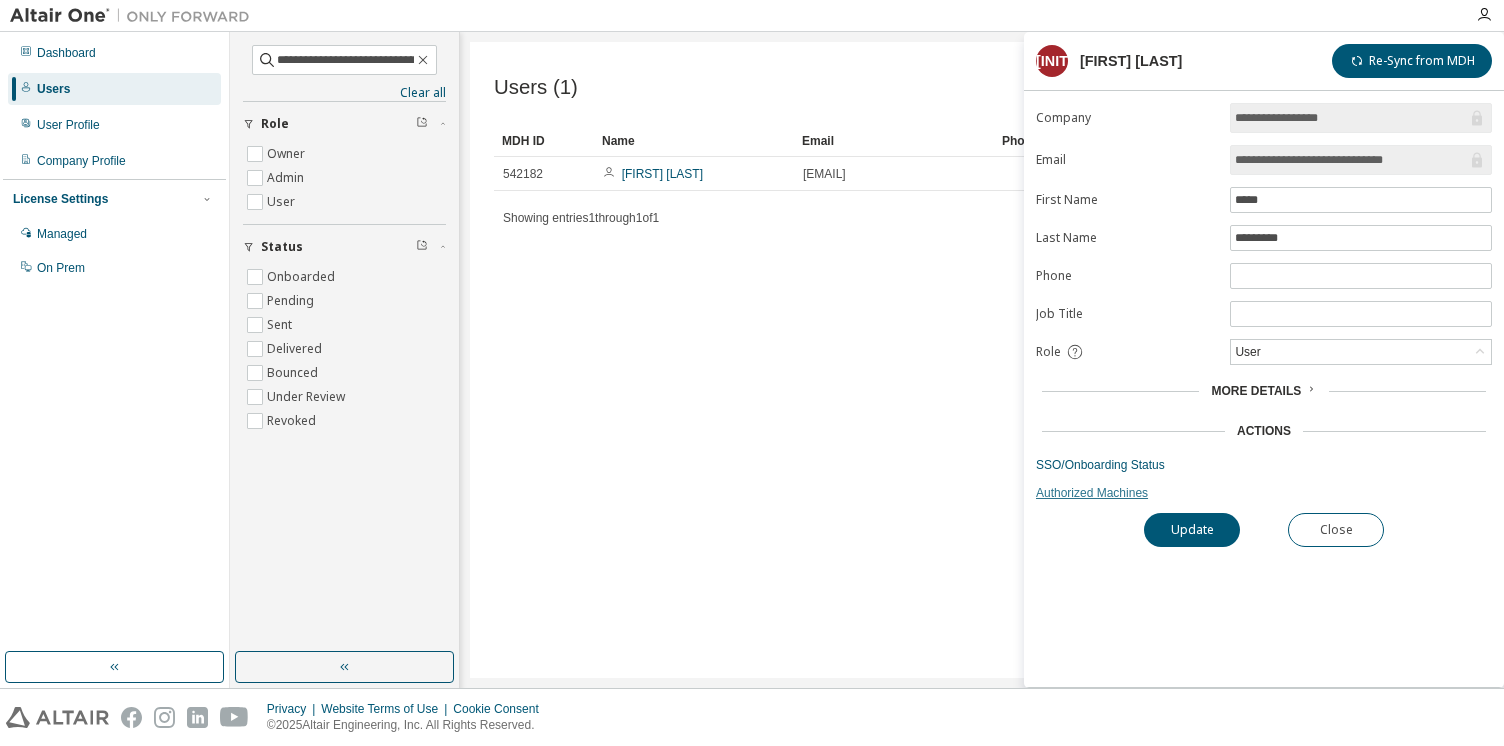 click on "Authorized Machines" at bounding box center [1264, 493] 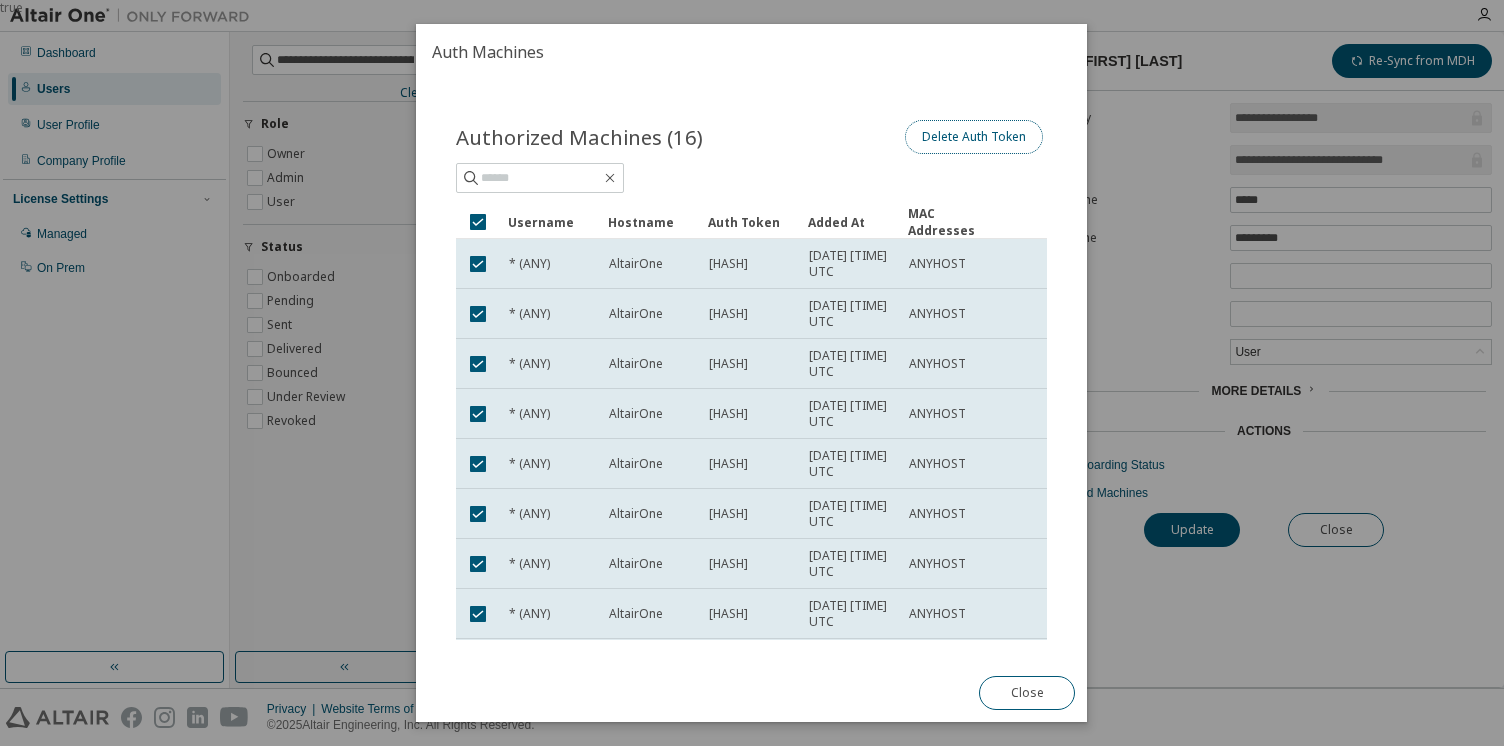 click on "Delete Auth Token" at bounding box center [975, 137] 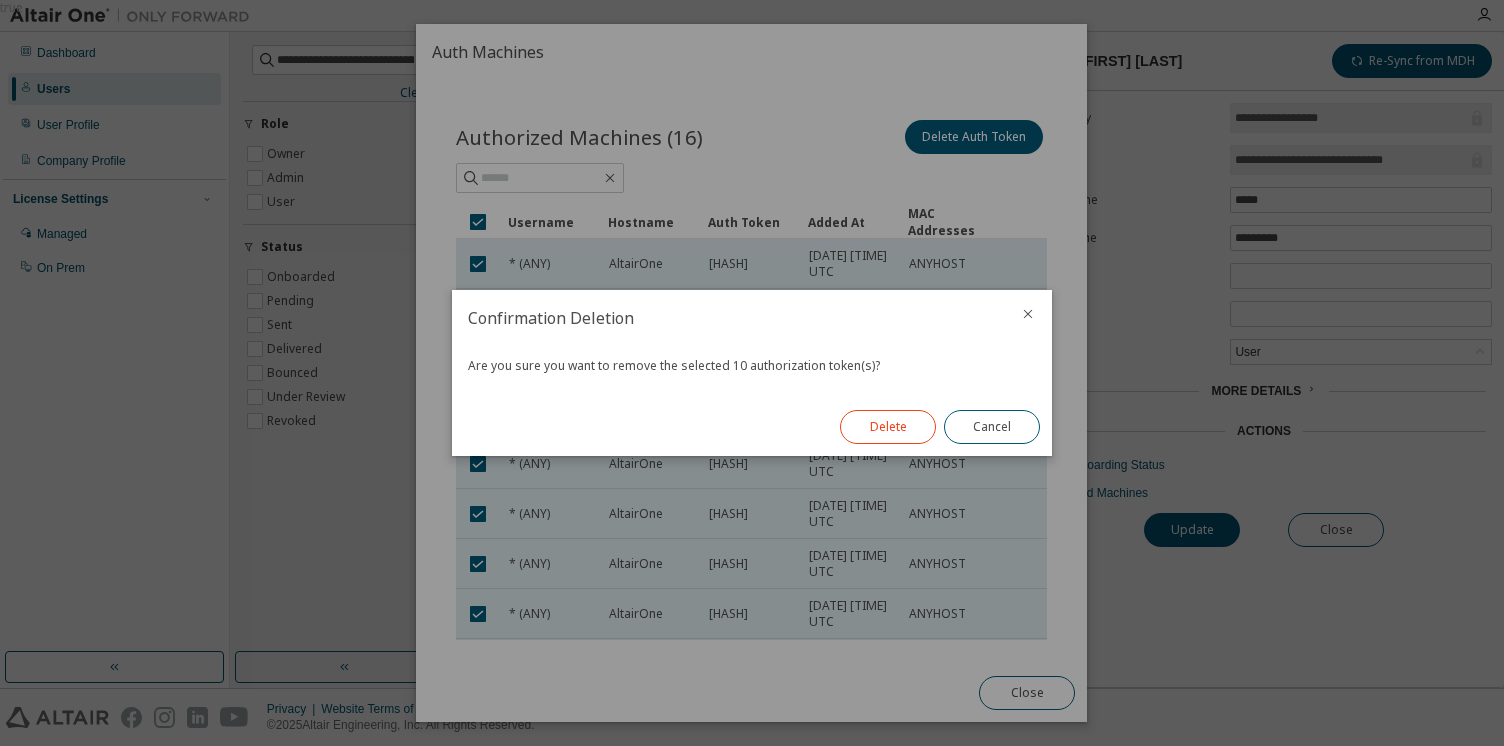 click on "Delete" at bounding box center [888, 427] 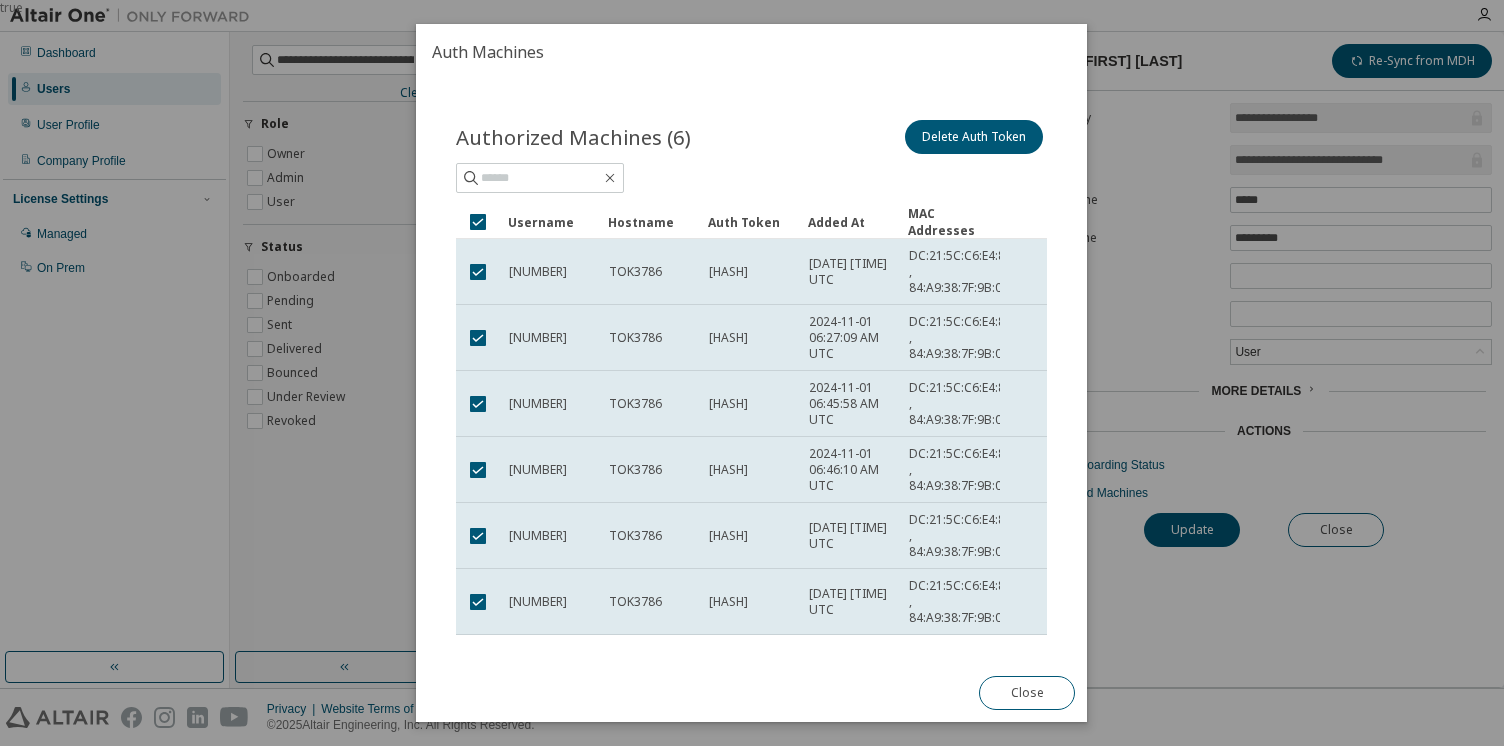 click on "Authorized Machines (6) Delete Auth Token" at bounding box center (751, 154) 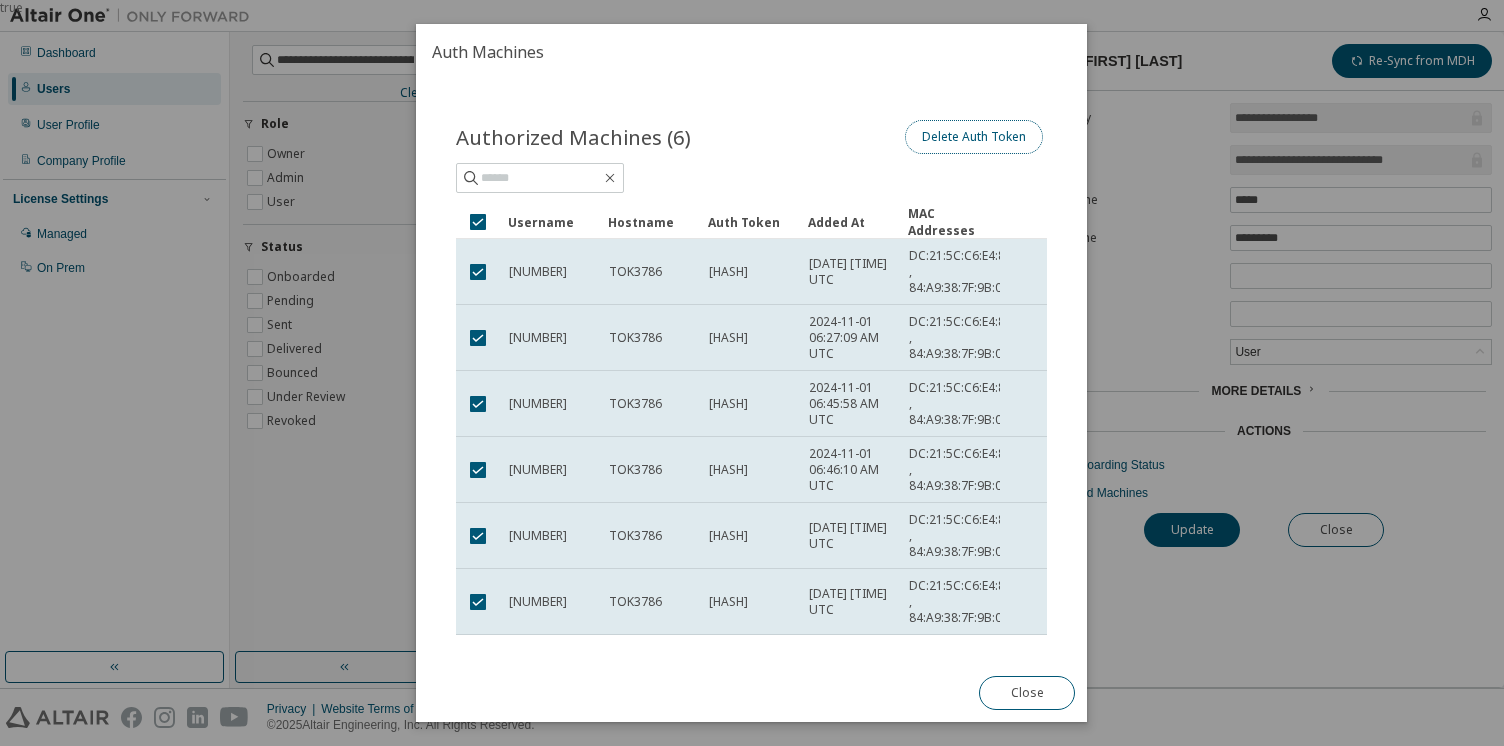 click on "Delete Auth Token" at bounding box center (975, 137) 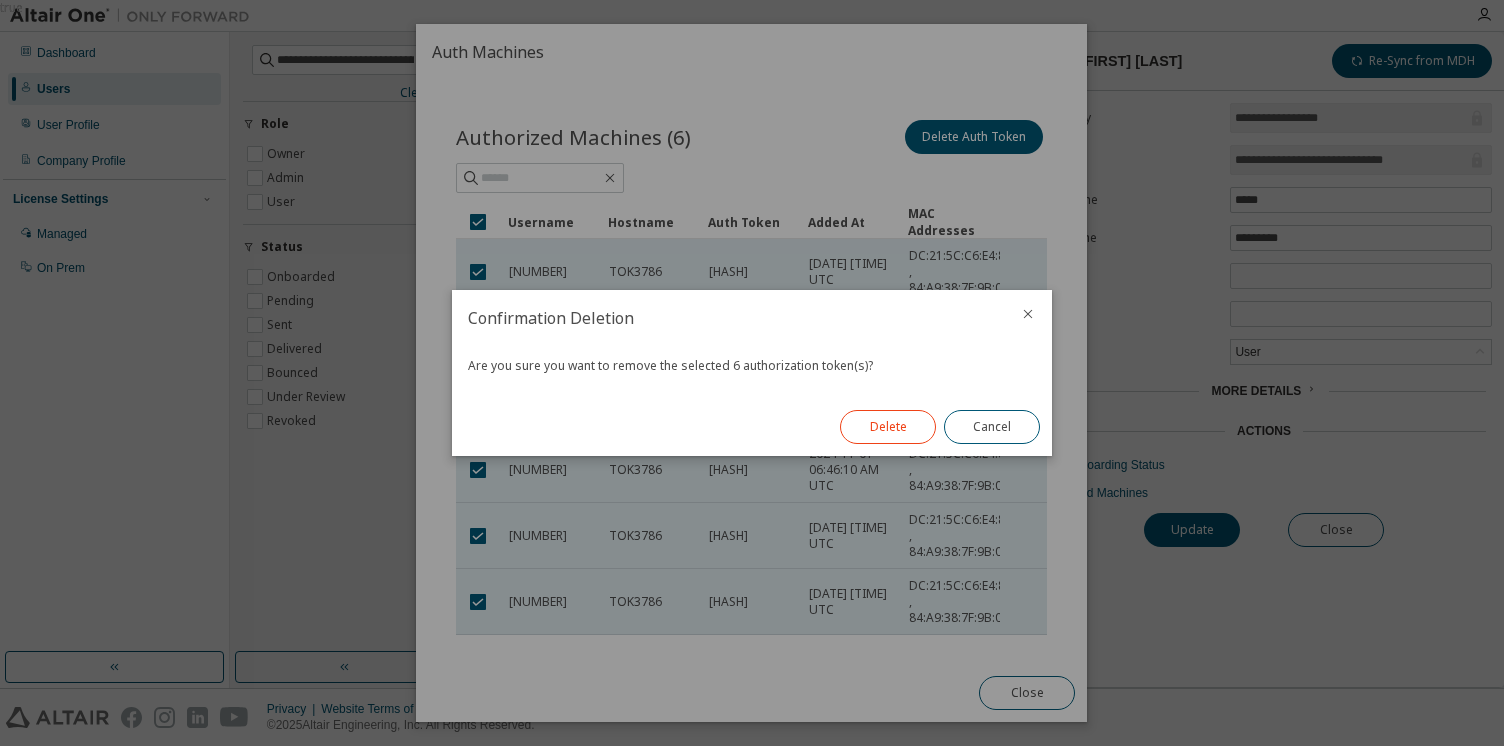 click on "Delete" at bounding box center (888, 427) 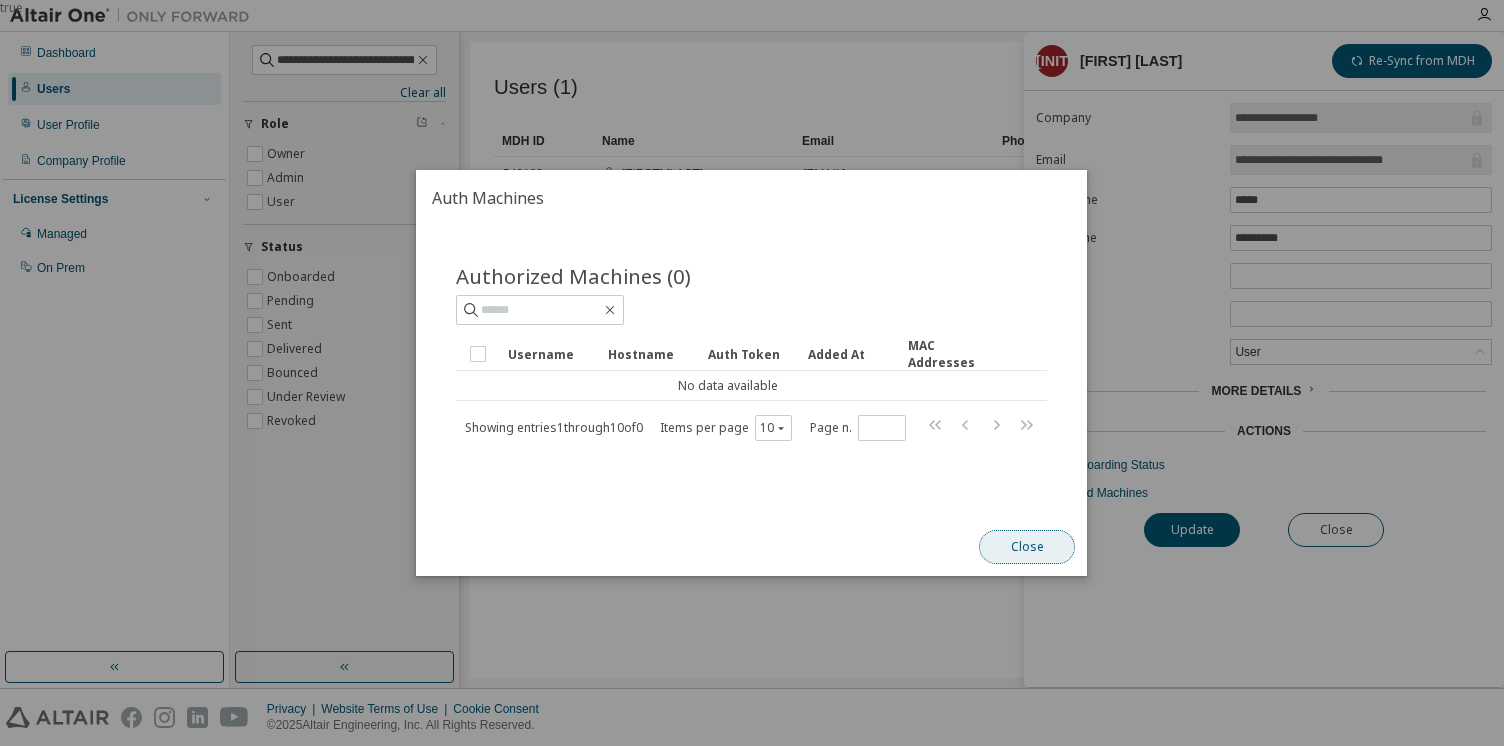 click on "Close" at bounding box center [1028, 547] 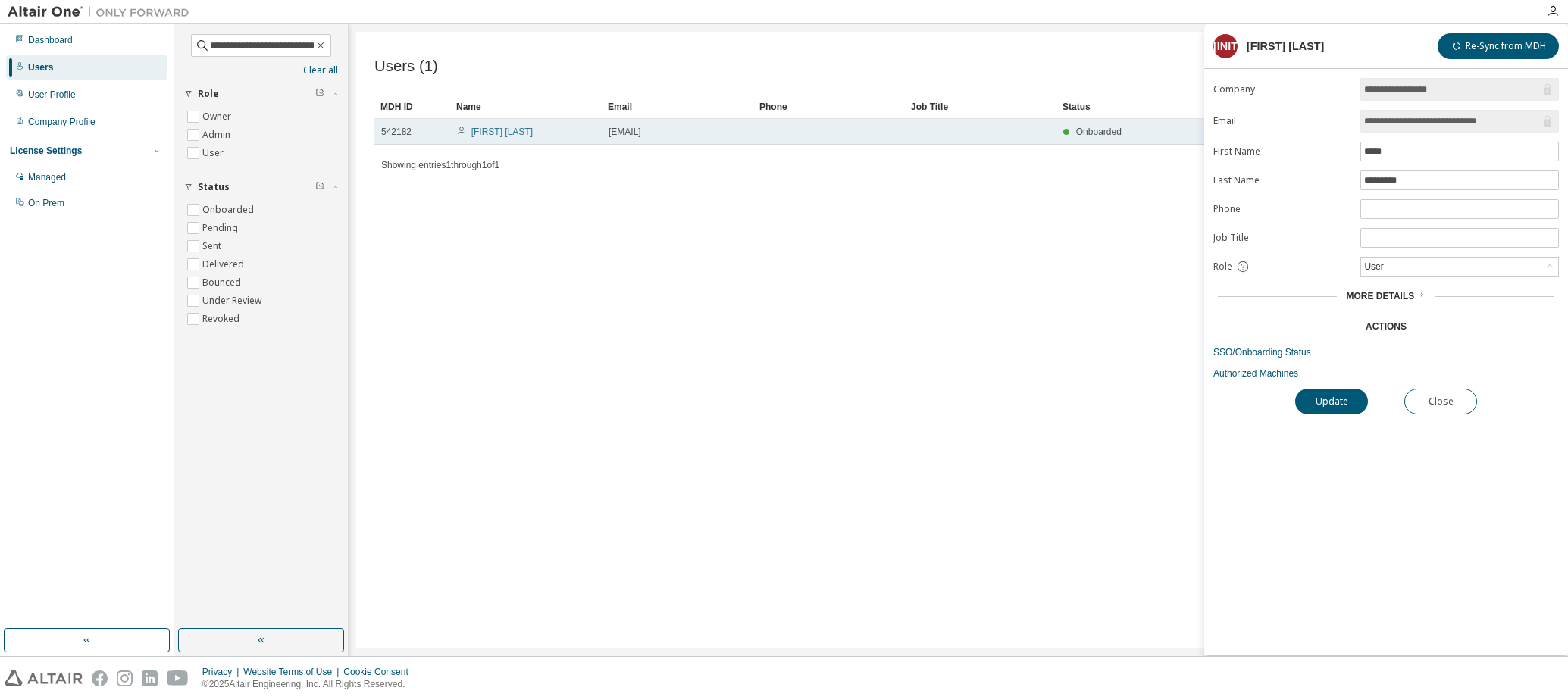 click on "Kenta Yamaguchi" at bounding box center (502, 132) 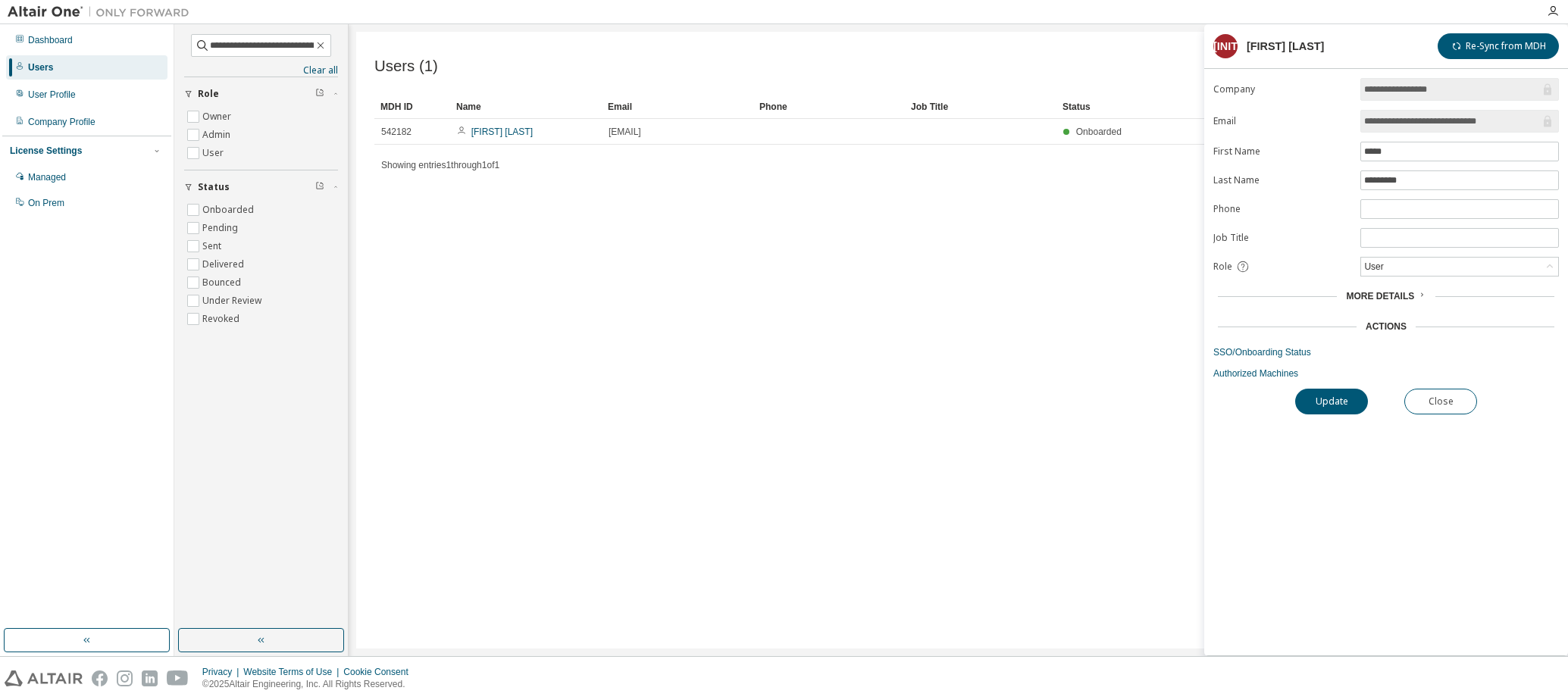 click on "More Details" at bounding box center [1380, 296] 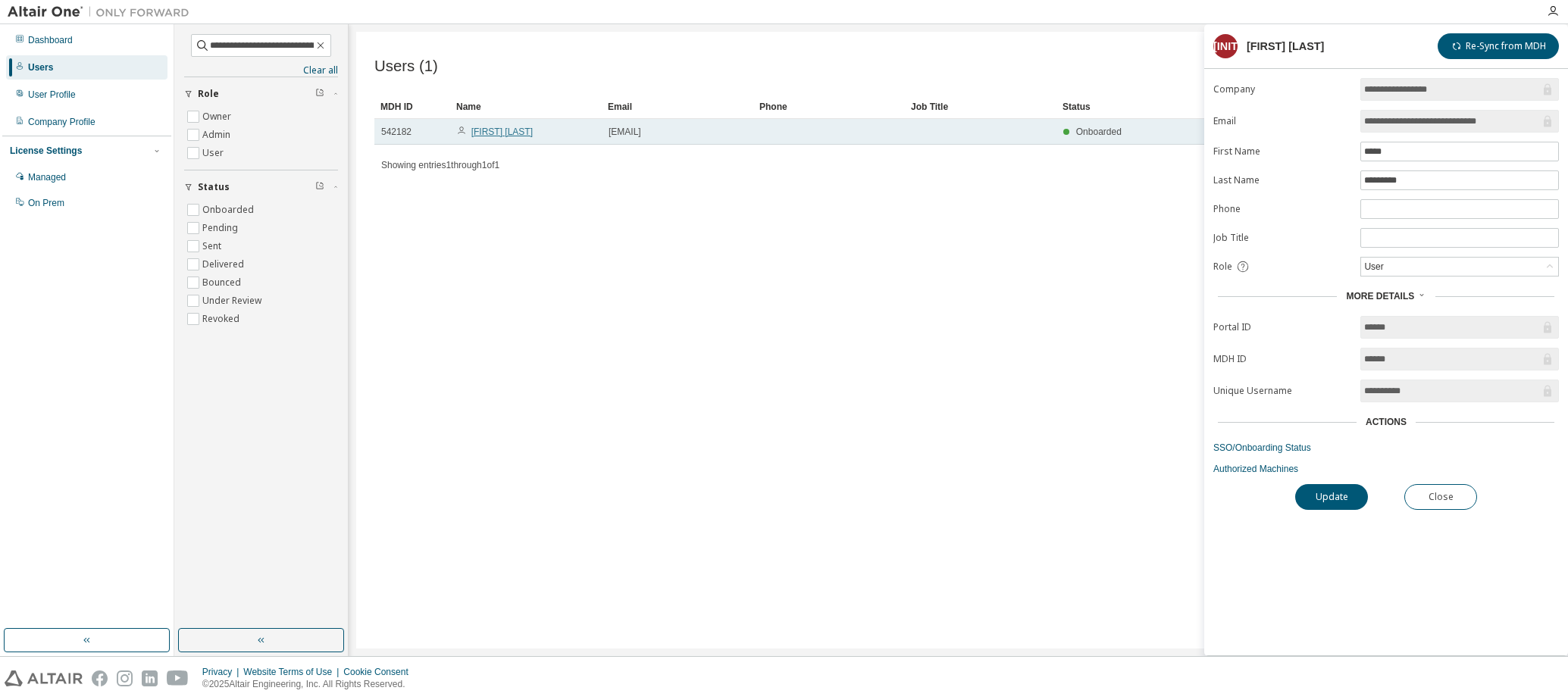 click on "Kenta Yamaguchi" at bounding box center (502, 132) 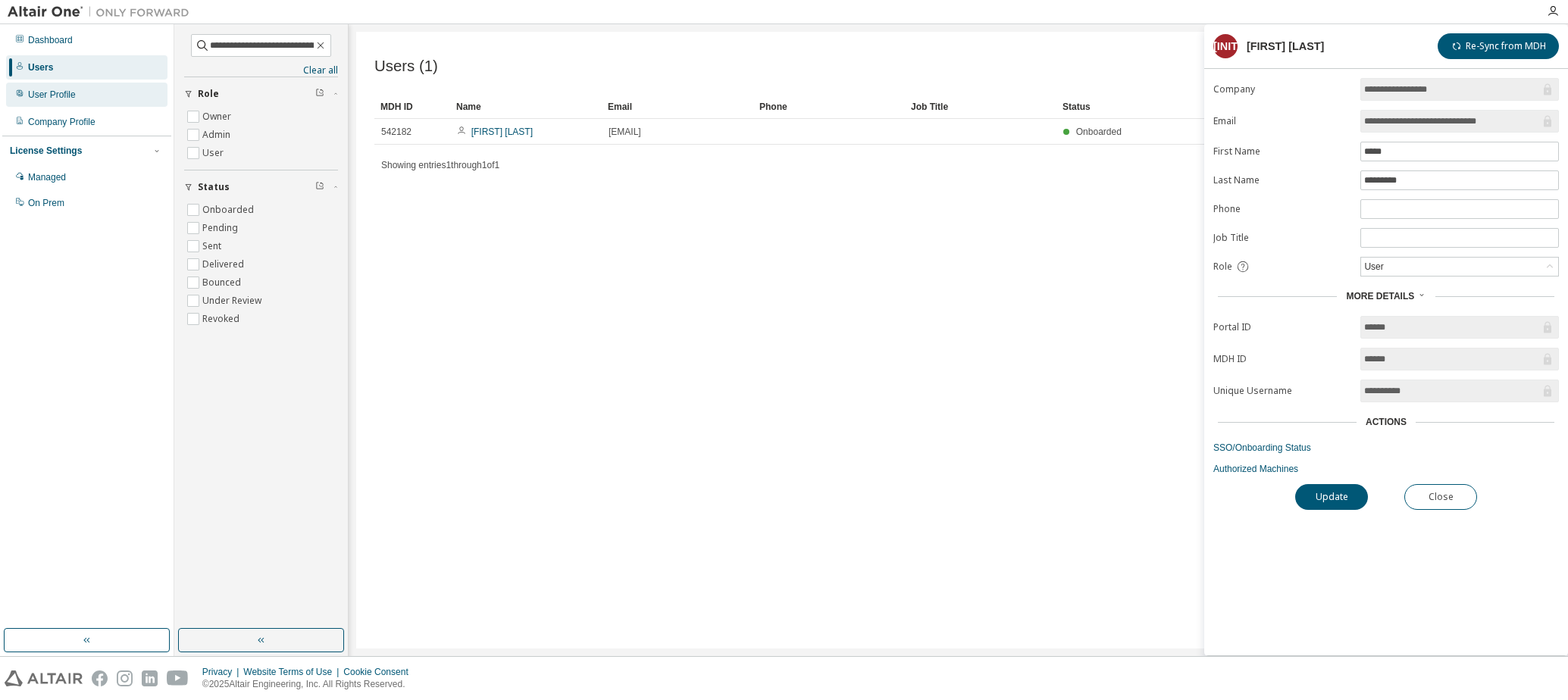 click on "User Profile" at bounding box center [86, 95] 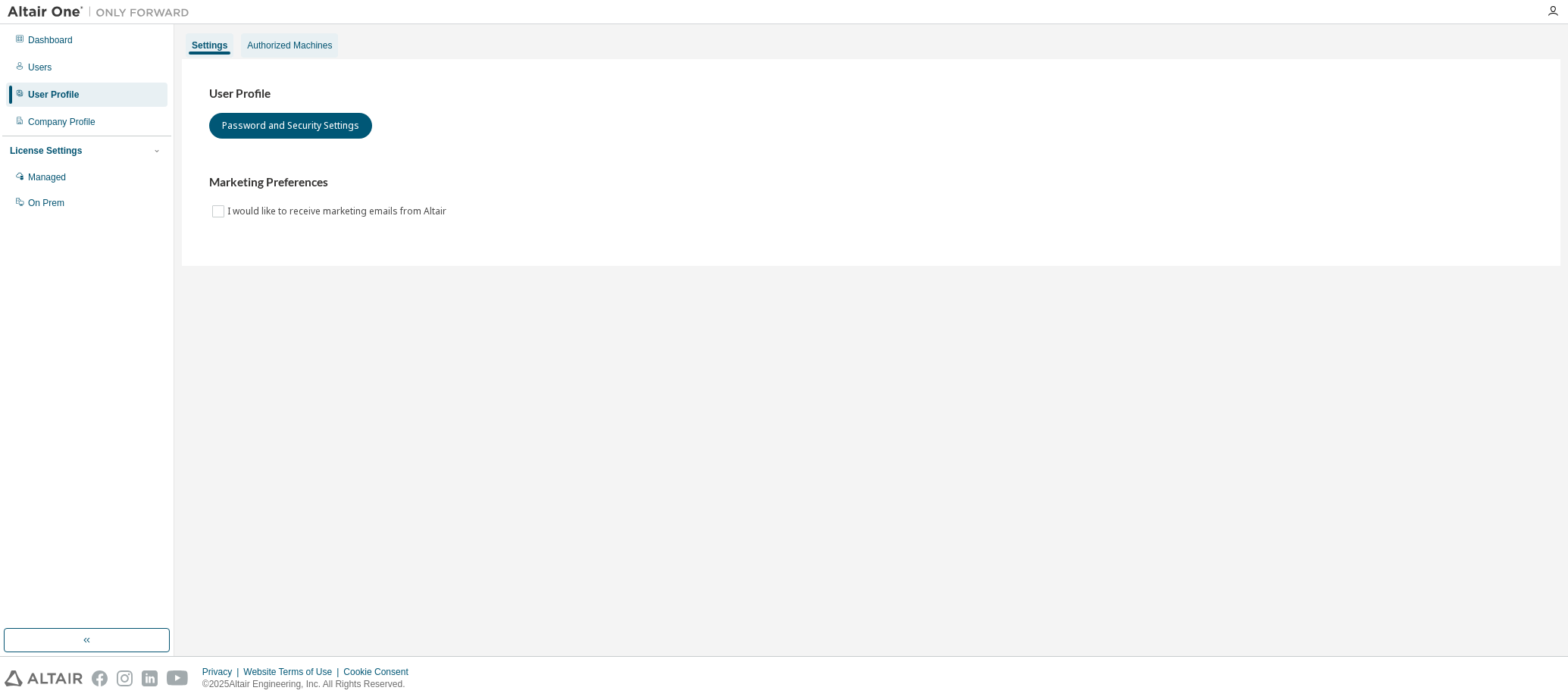 click on "Authorized Machines" at bounding box center (290, 45) 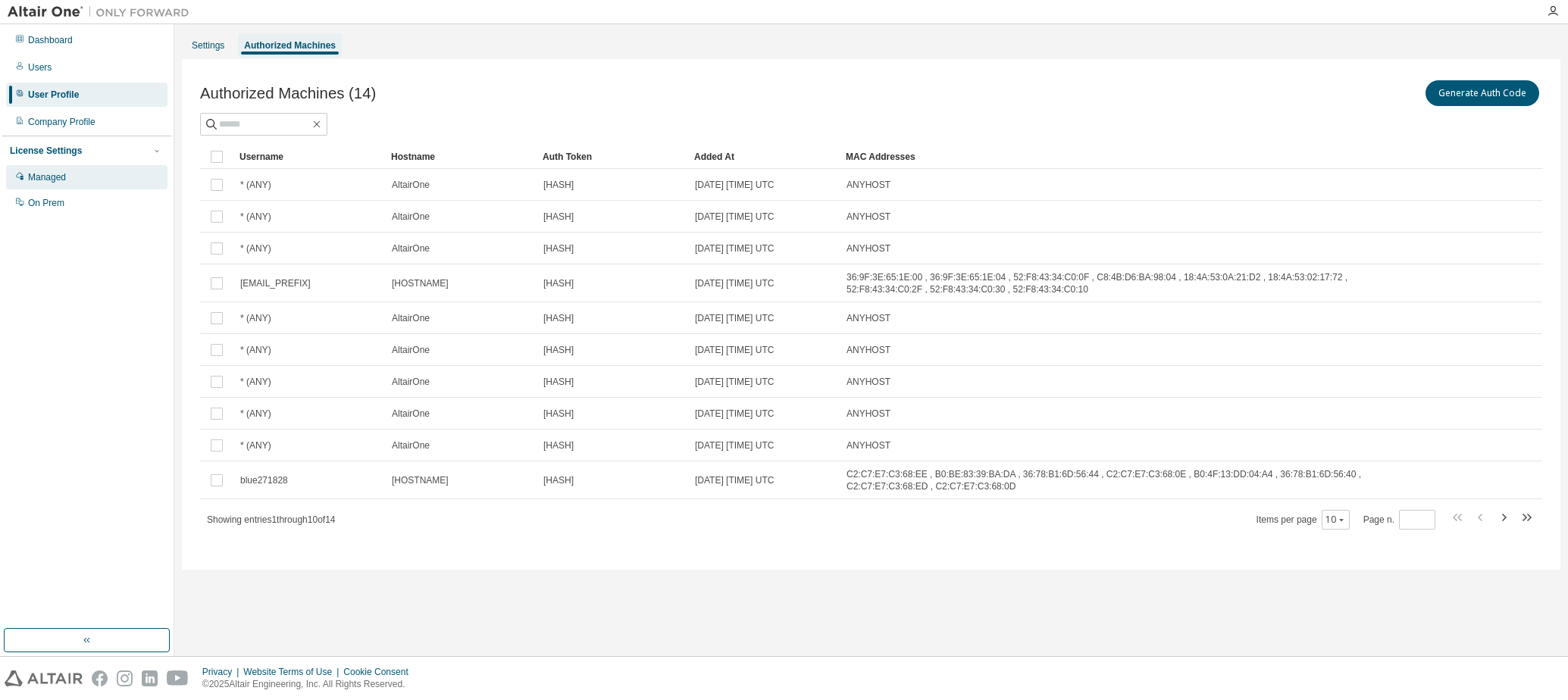 click on "Managed" at bounding box center [47, 177] 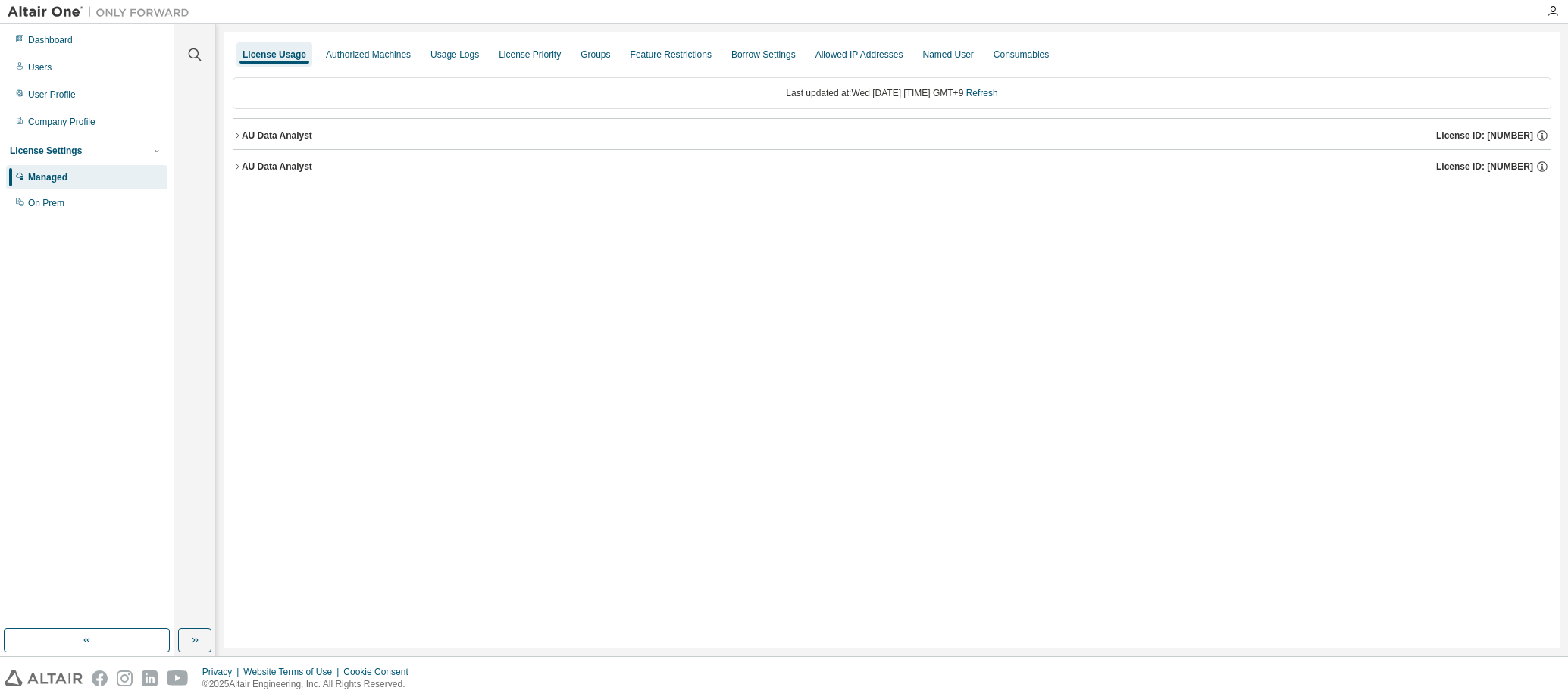 click on "Consumables" at bounding box center [1021, 55] 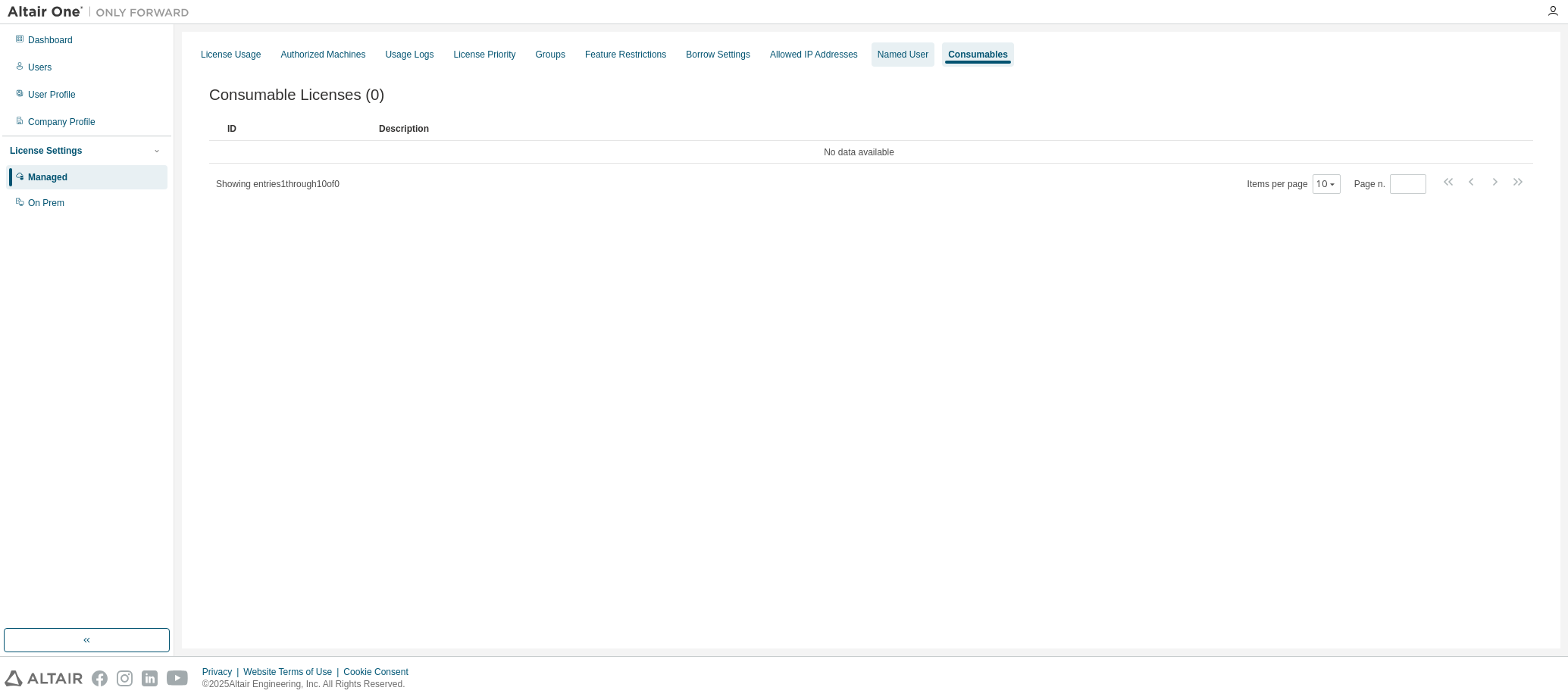 click on "Named User" at bounding box center [903, 55] 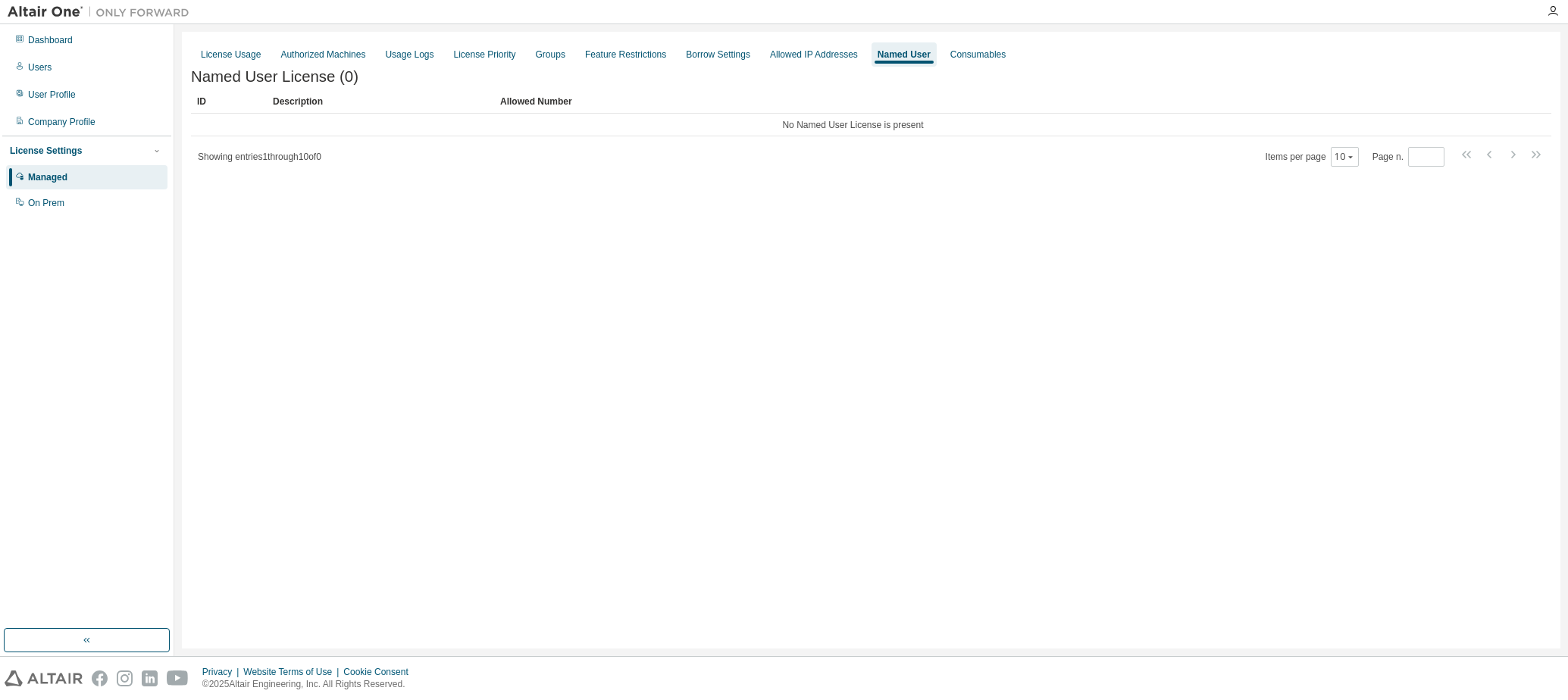 click on "Named User License (0)" at bounding box center [871, 77] 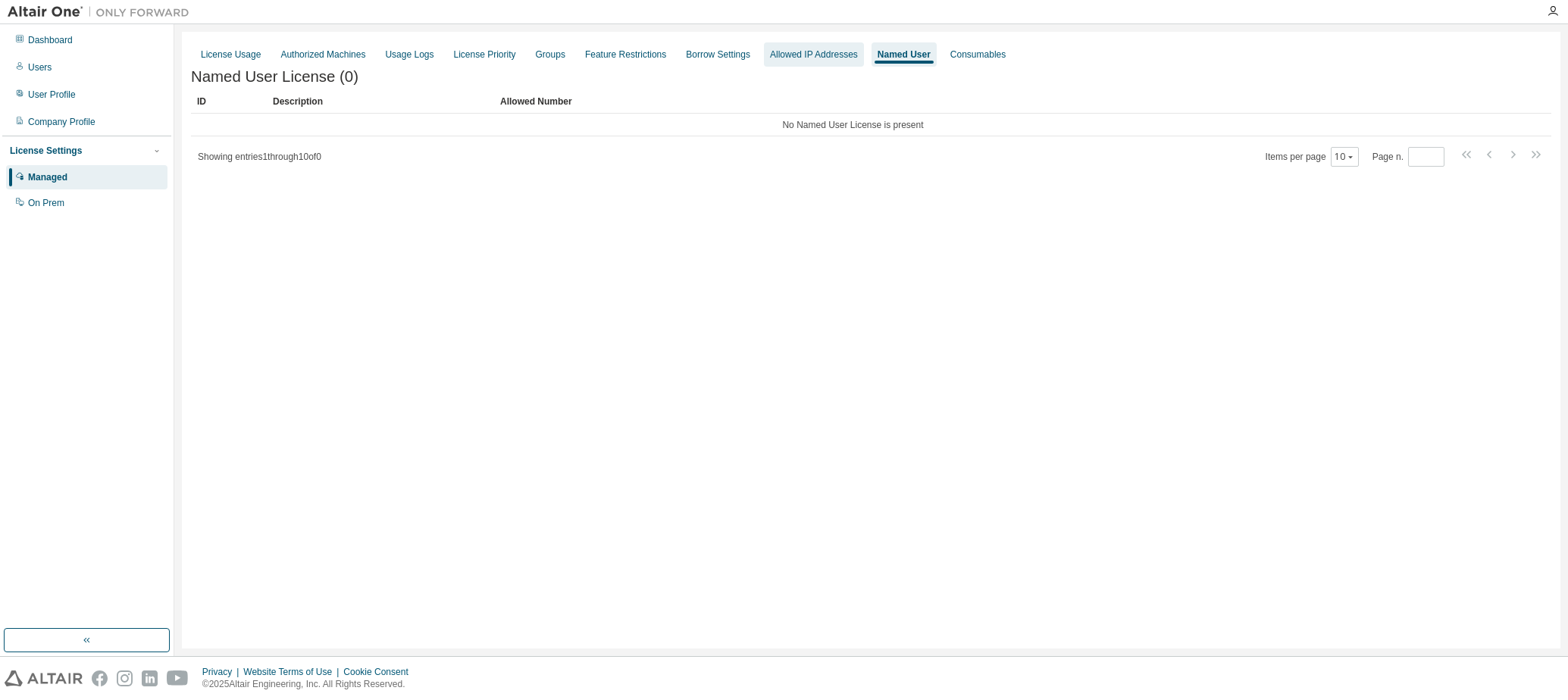 click on "Allowed IP Addresses" at bounding box center (814, 55) 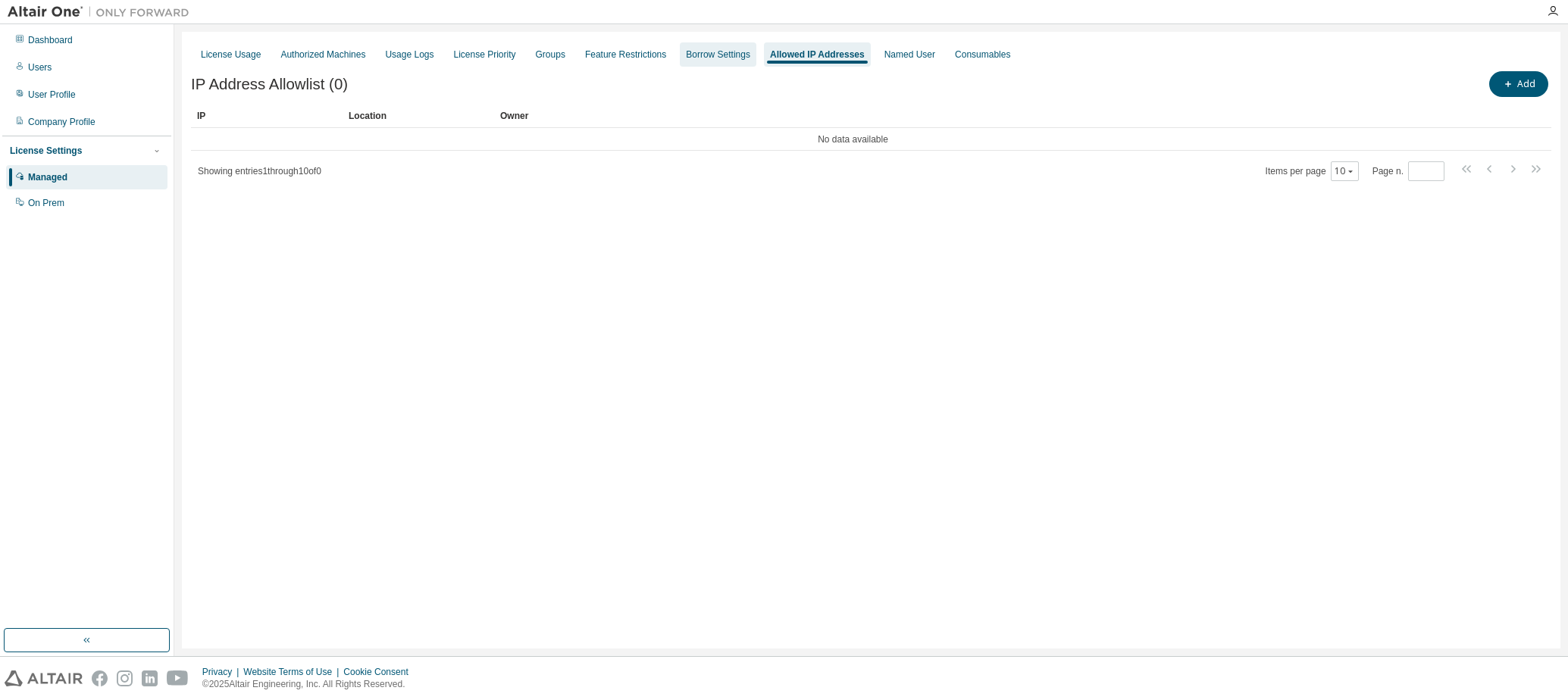 click on "Borrow Settings" at bounding box center (718, 55) 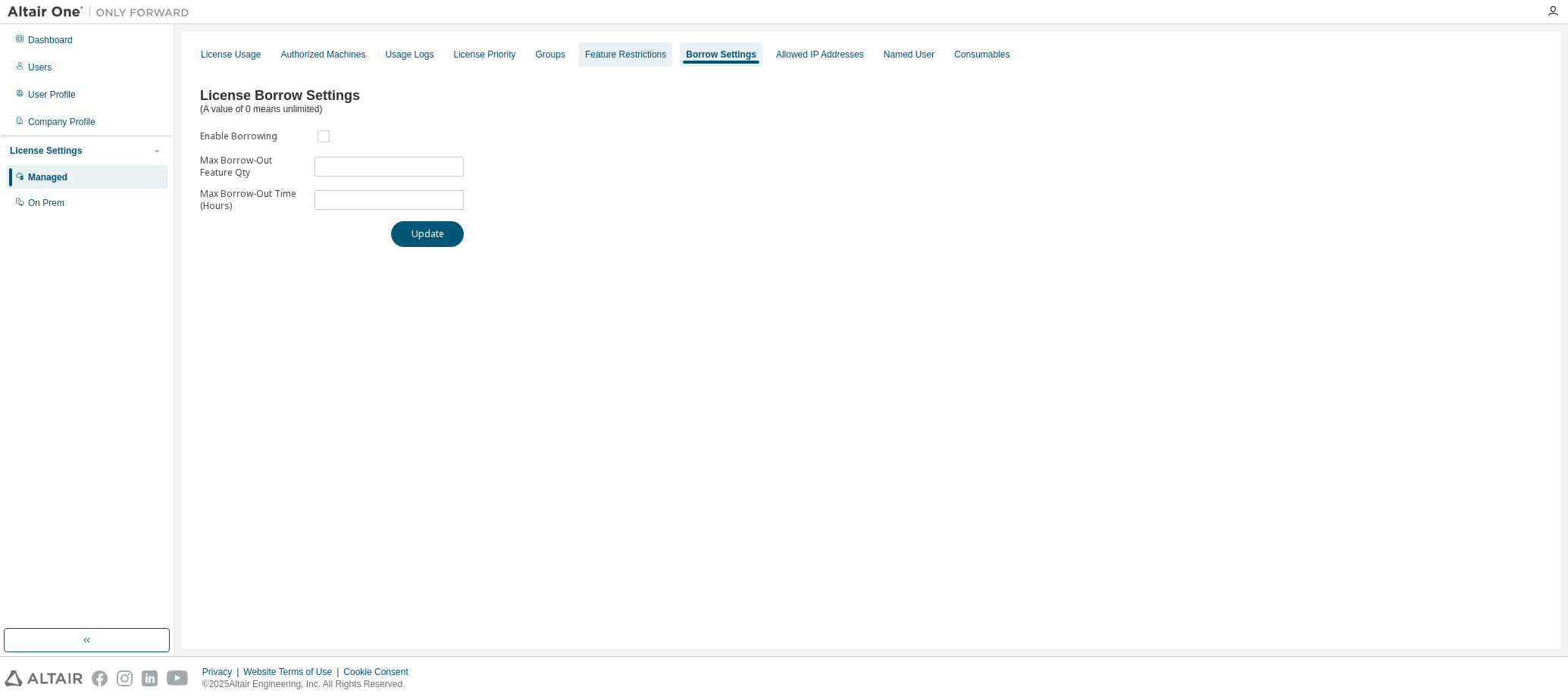 click on "Feature Restrictions" at bounding box center [625, 55] 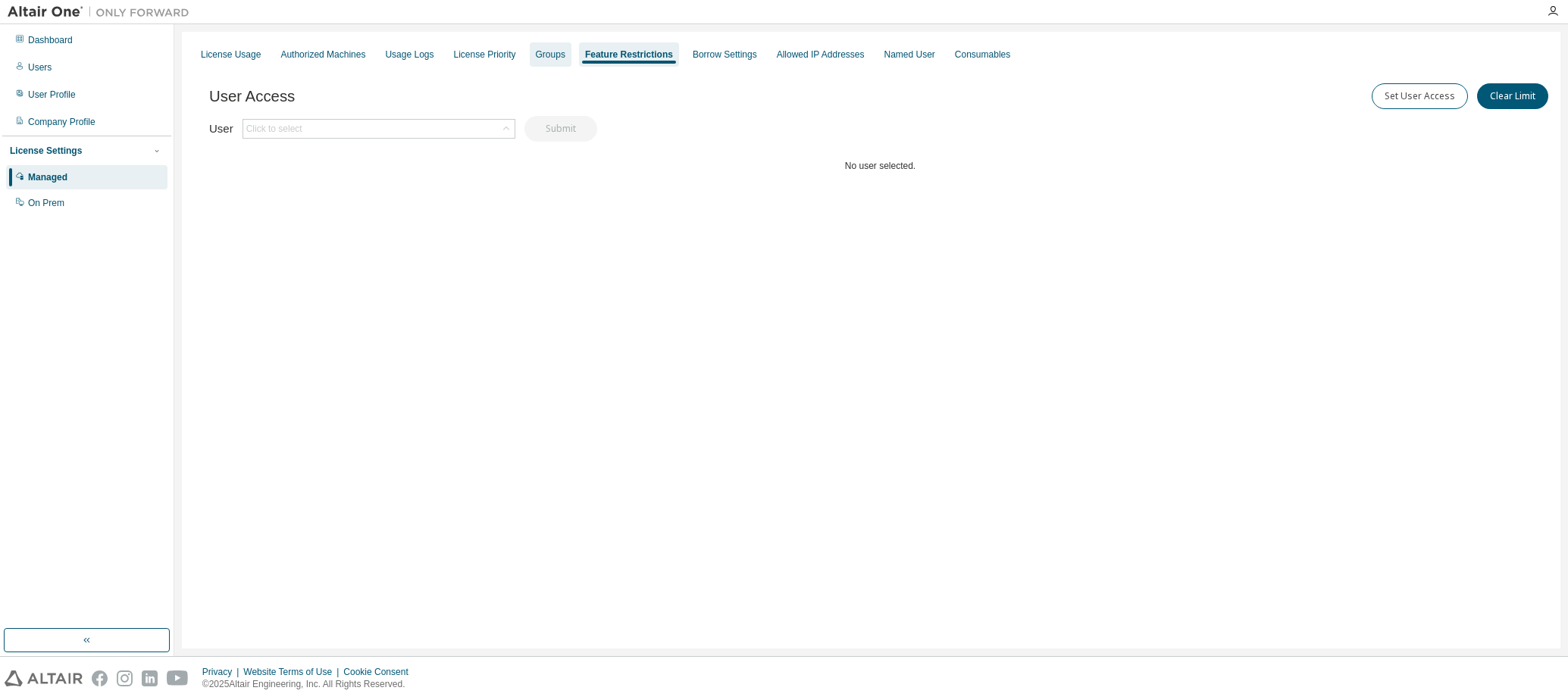 click on "Groups" at bounding box center (550, 55) 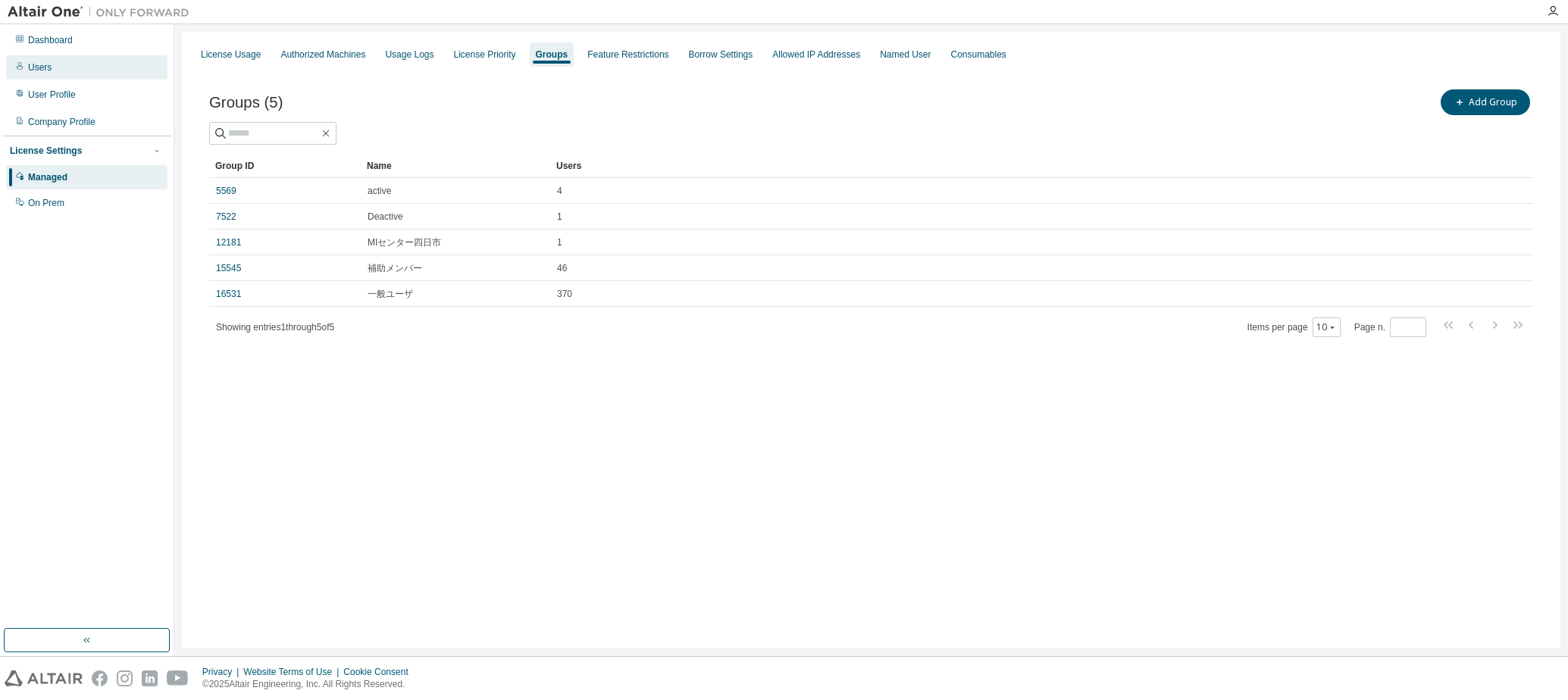click on "Users" at bounding box center [86, 67] 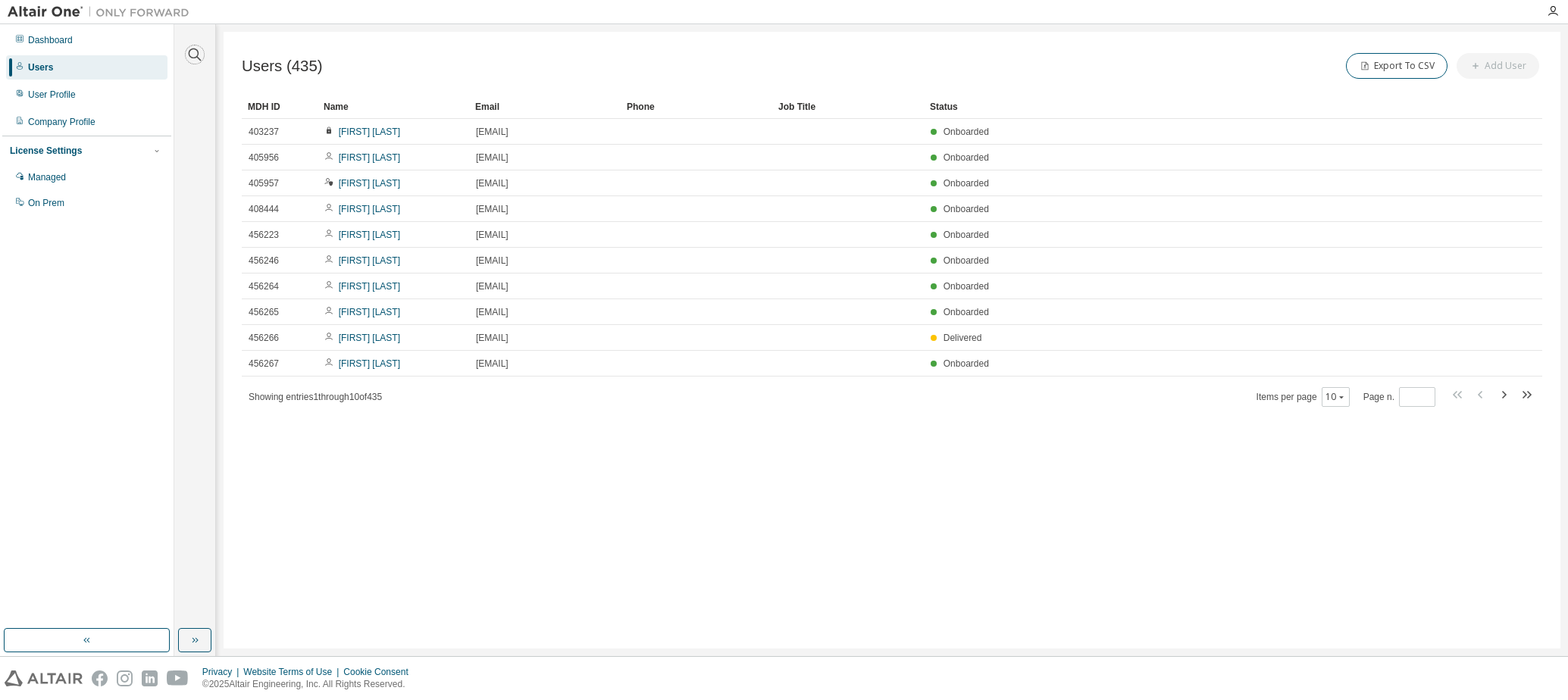 click 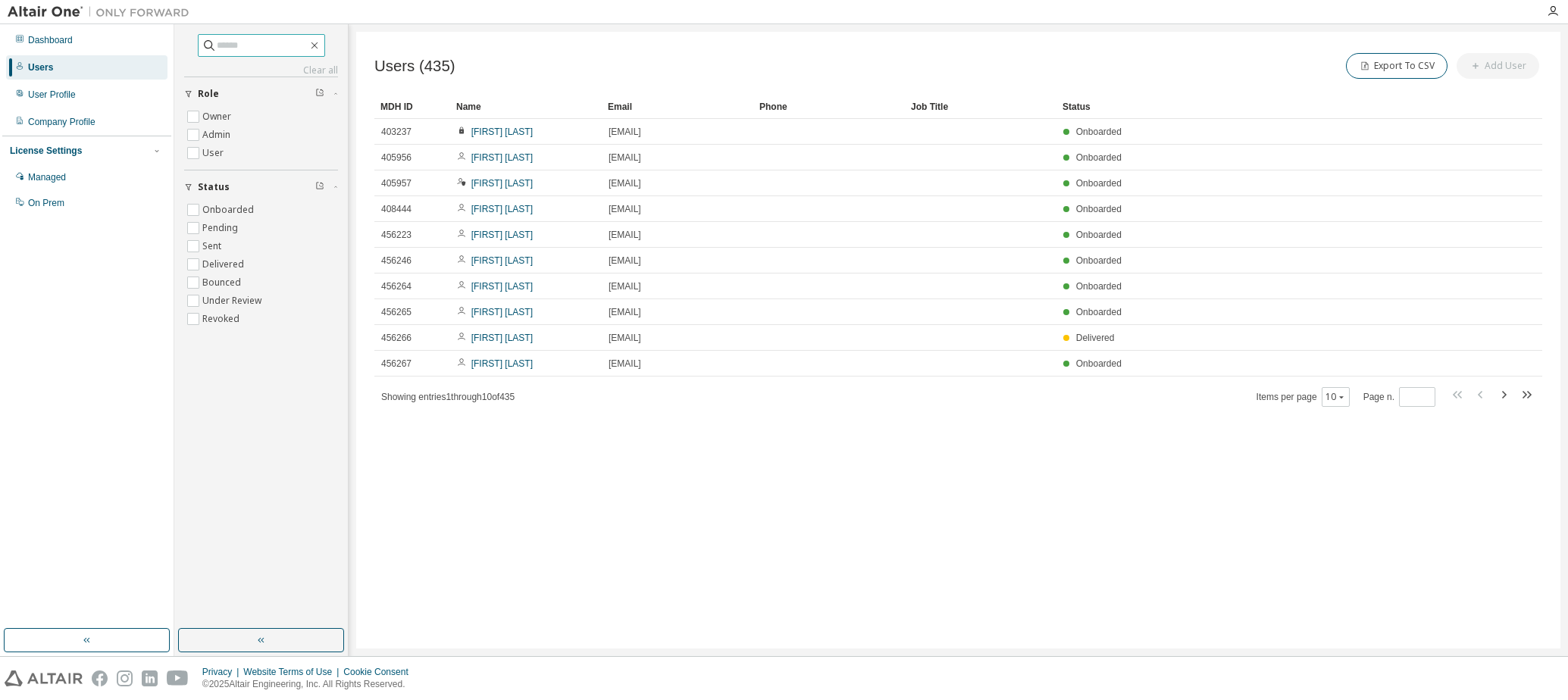 click at bounding box center (262, 45) 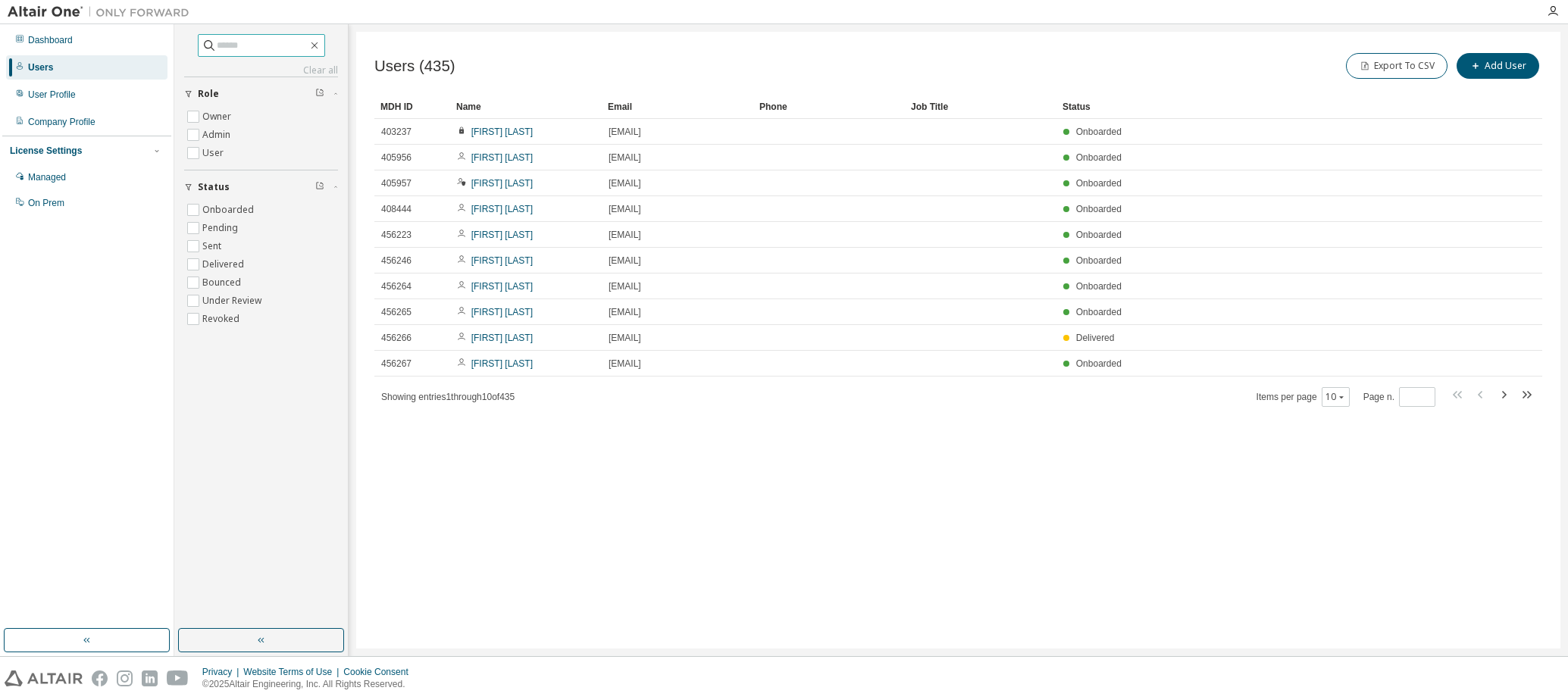 click at bounding box center [262, 45] 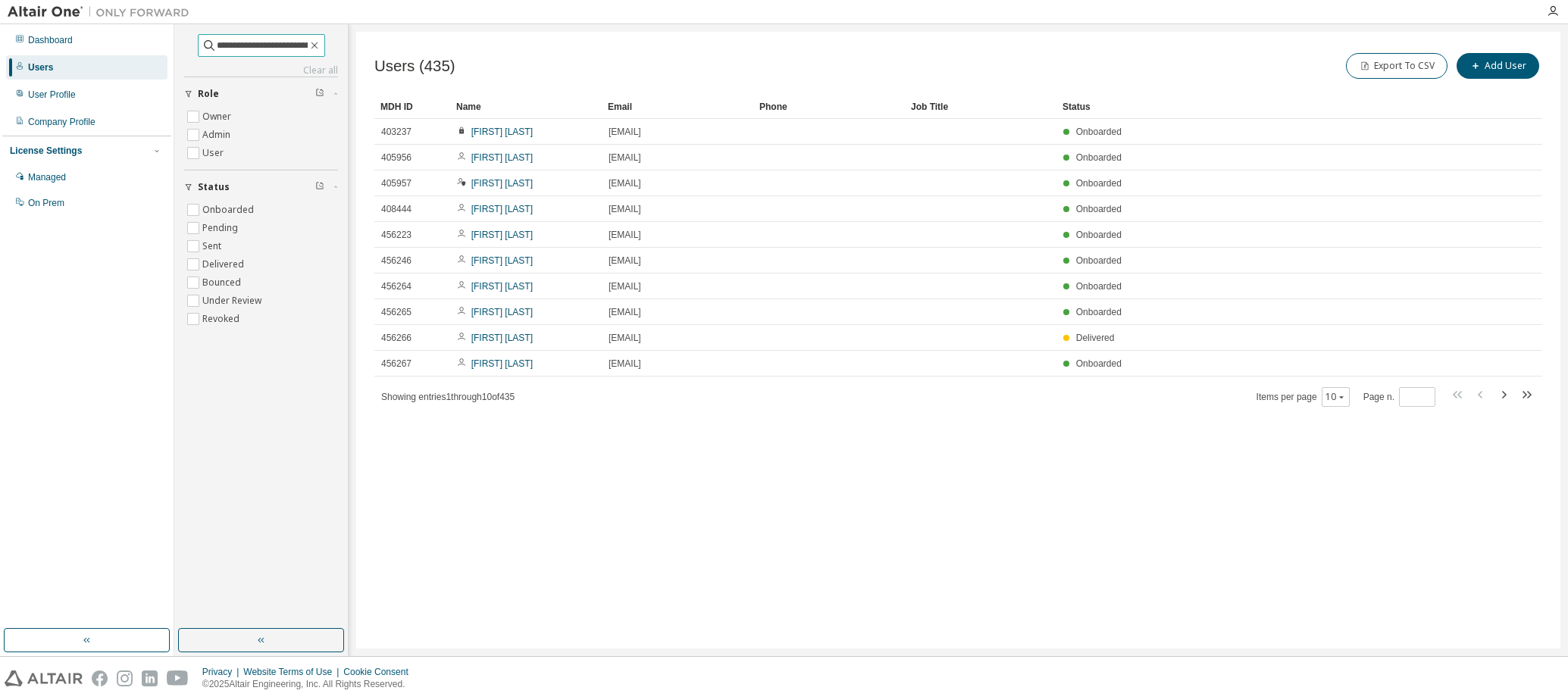 scroll, scrollTop: 0, scrollLeft: 39, axis: horizontal 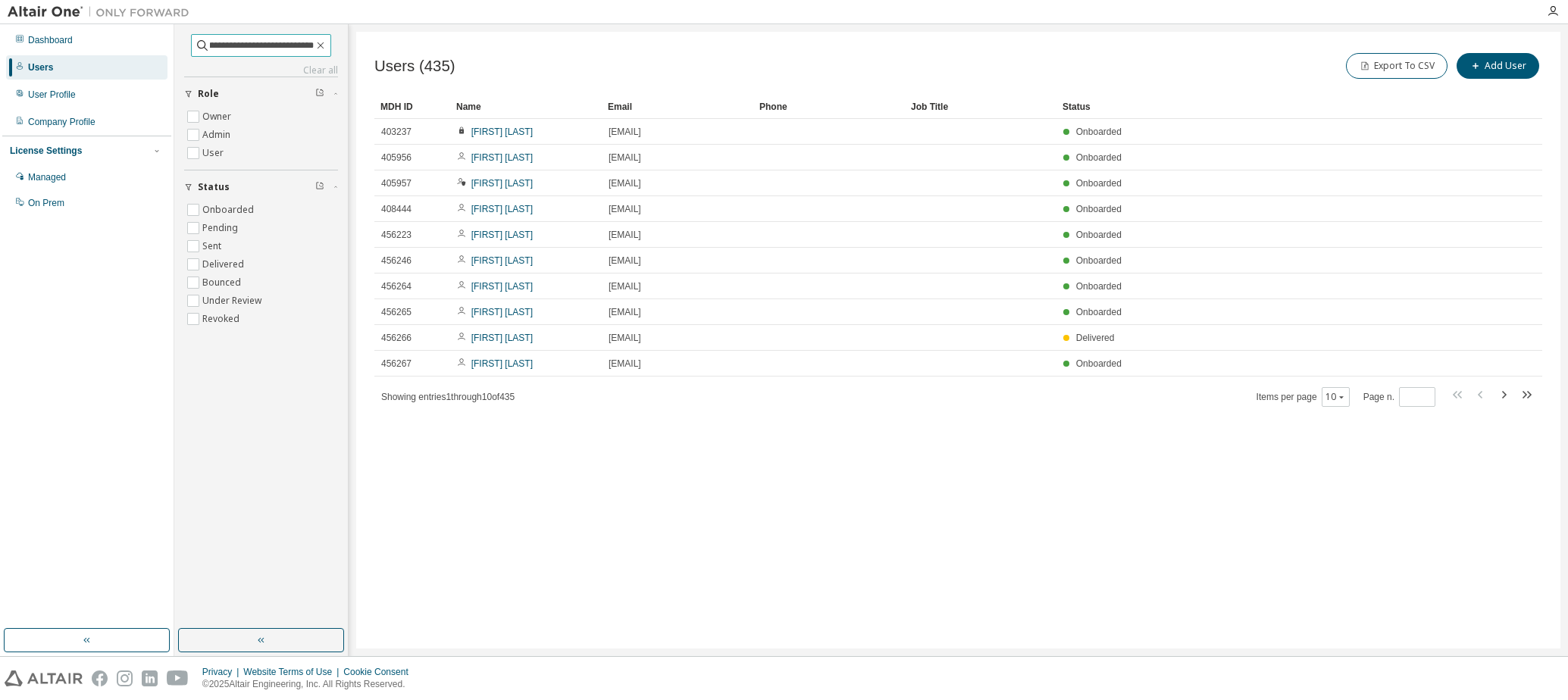 type on "**********" 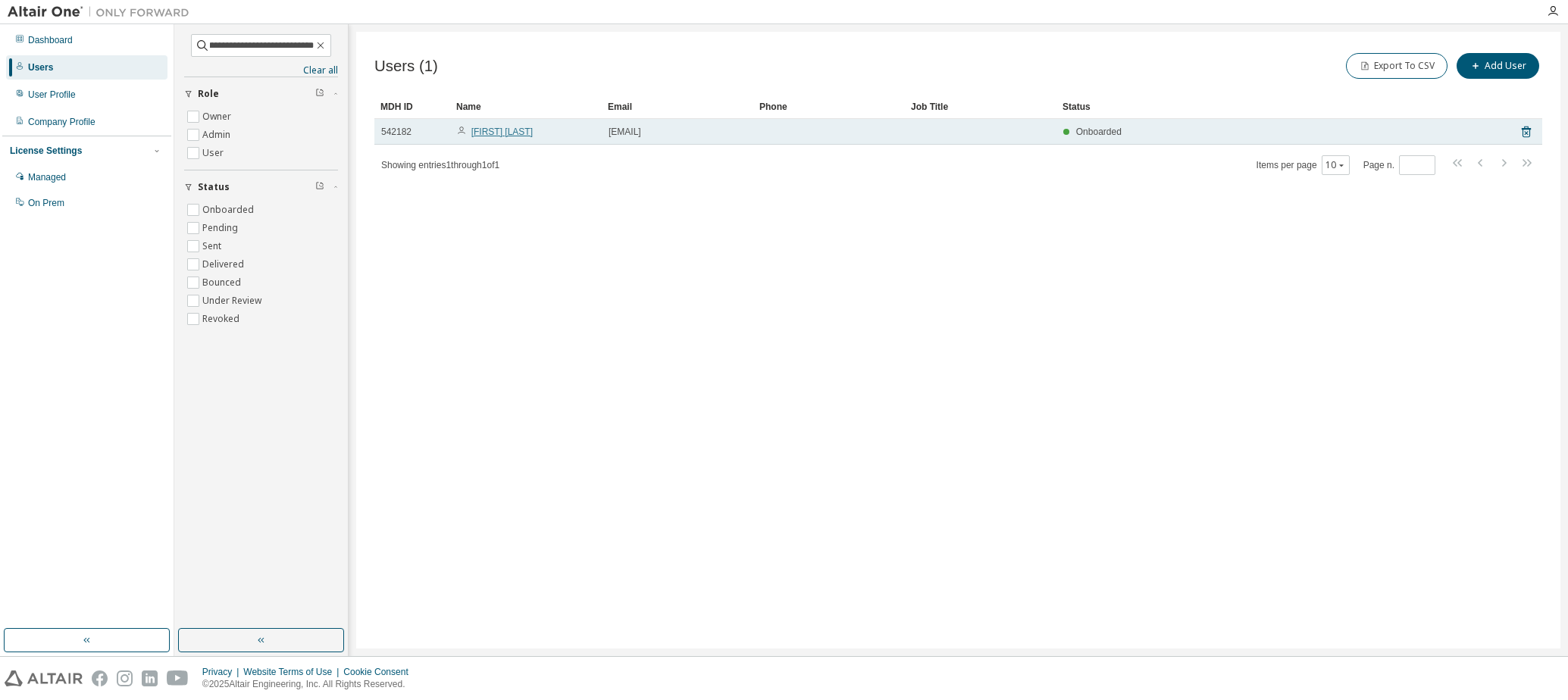 scroll, scrollTop: 0, scrollLeft: 0, axis: both 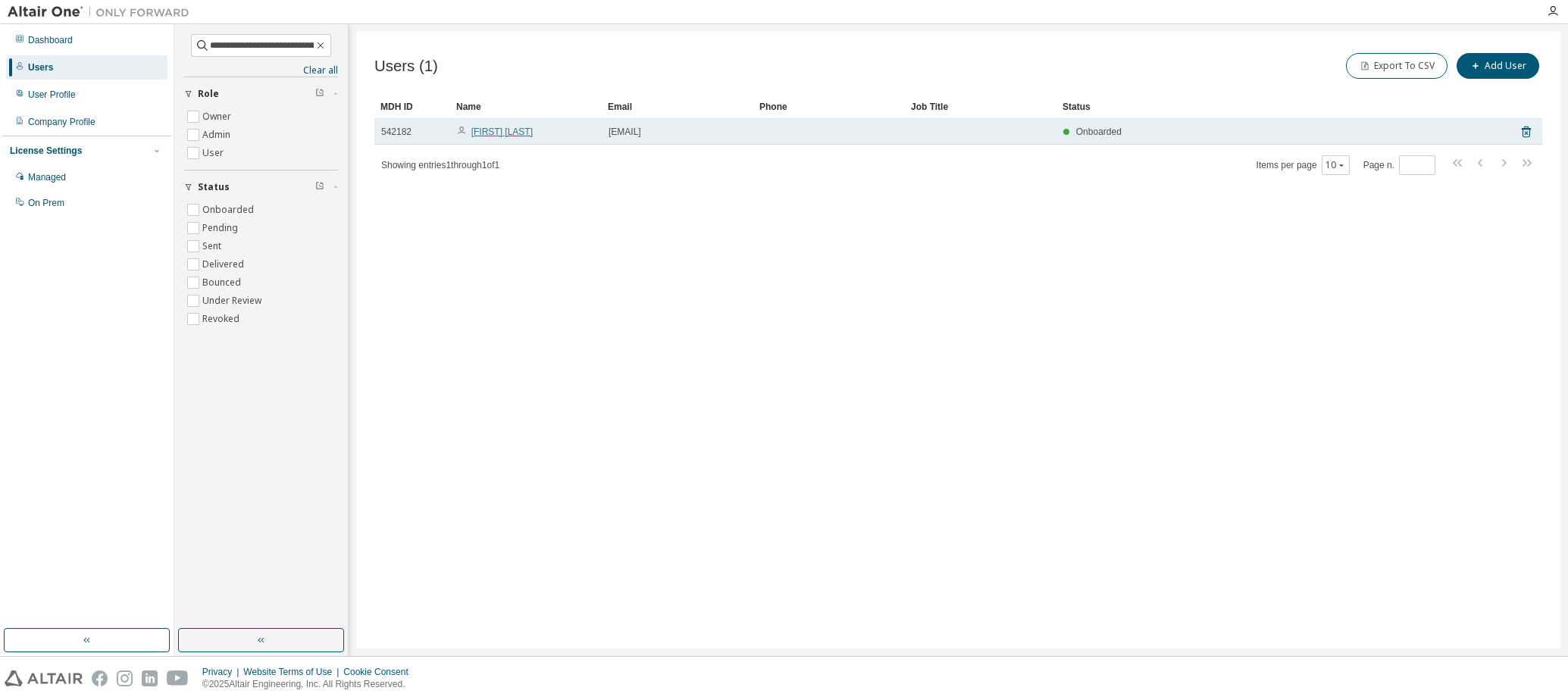 click on "Kenta Yamaguchi" at bounding box center [502, 132] 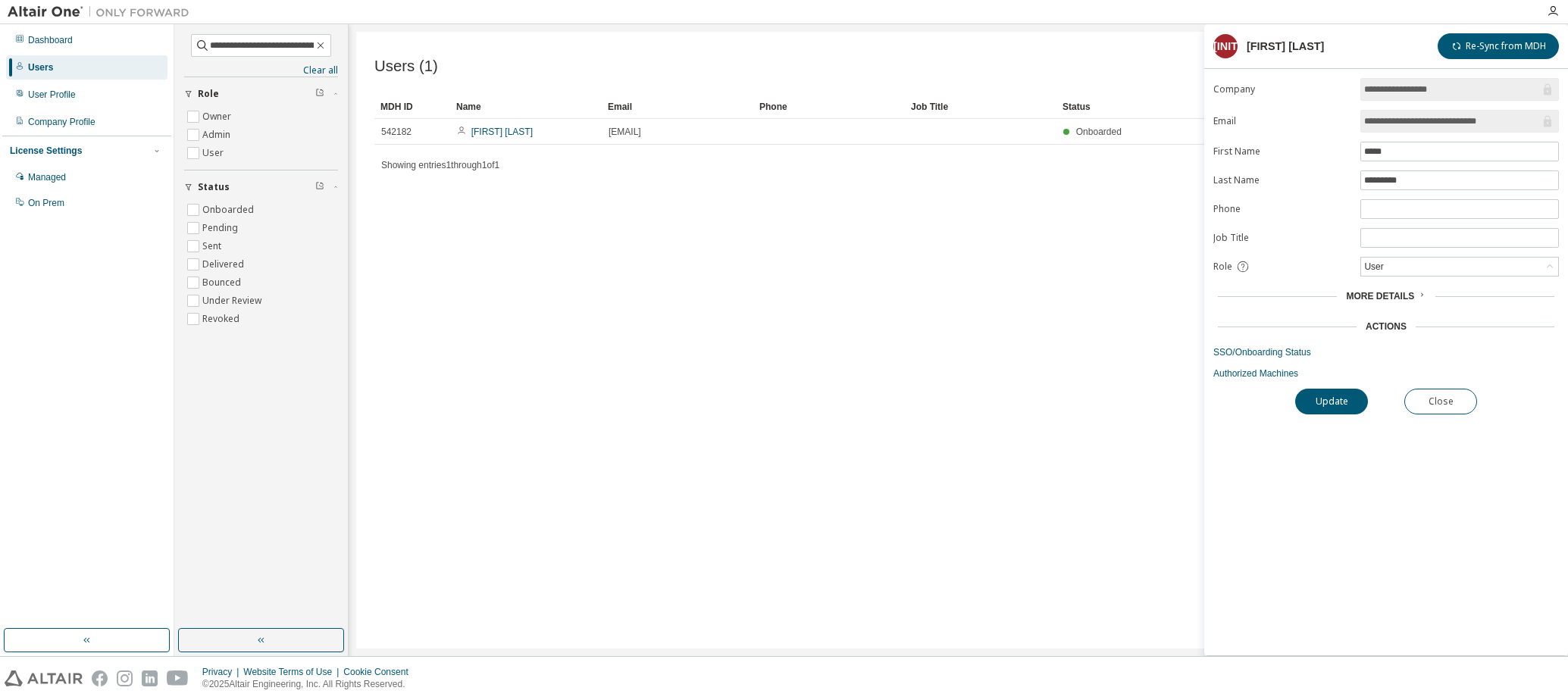 click on "More Details" at bounding box center (1380, 296) 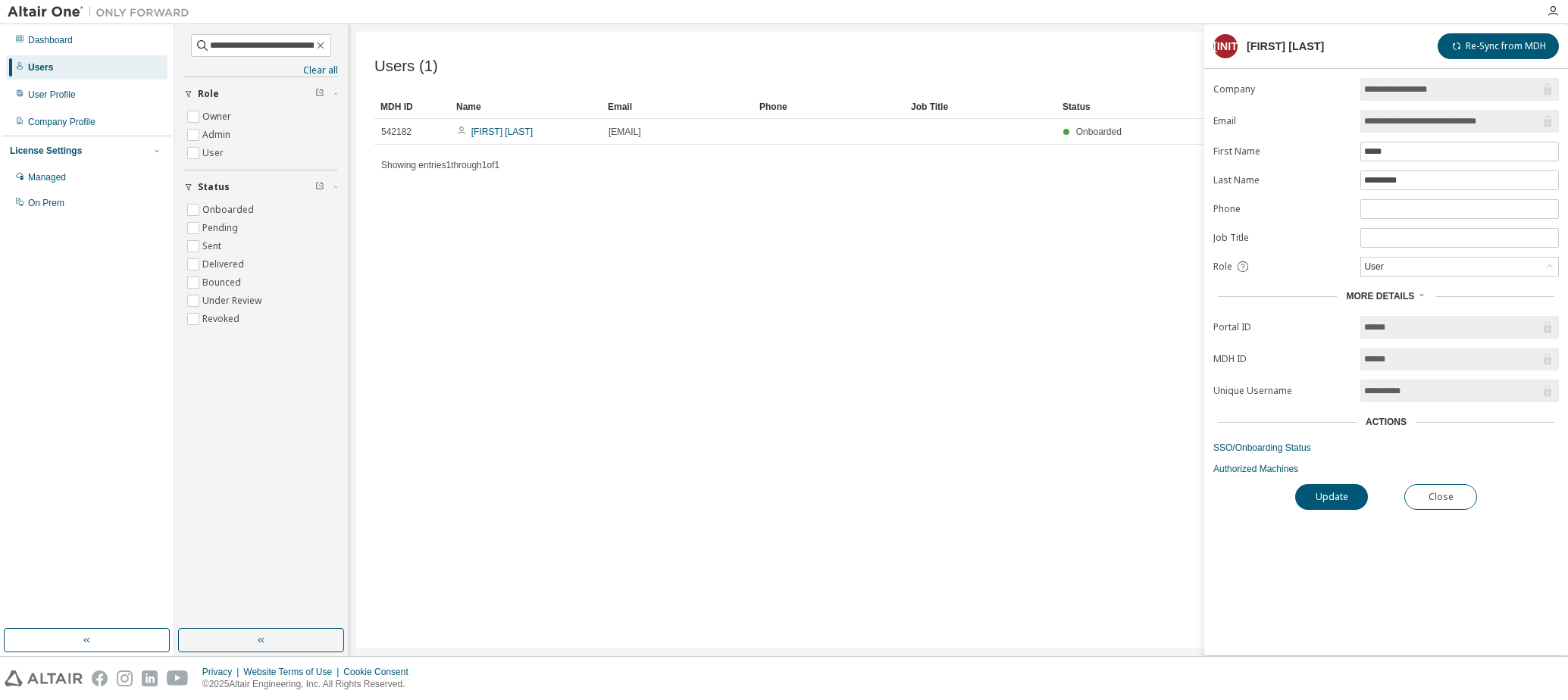 click on "Actions" at bounding box center (1386, 422) 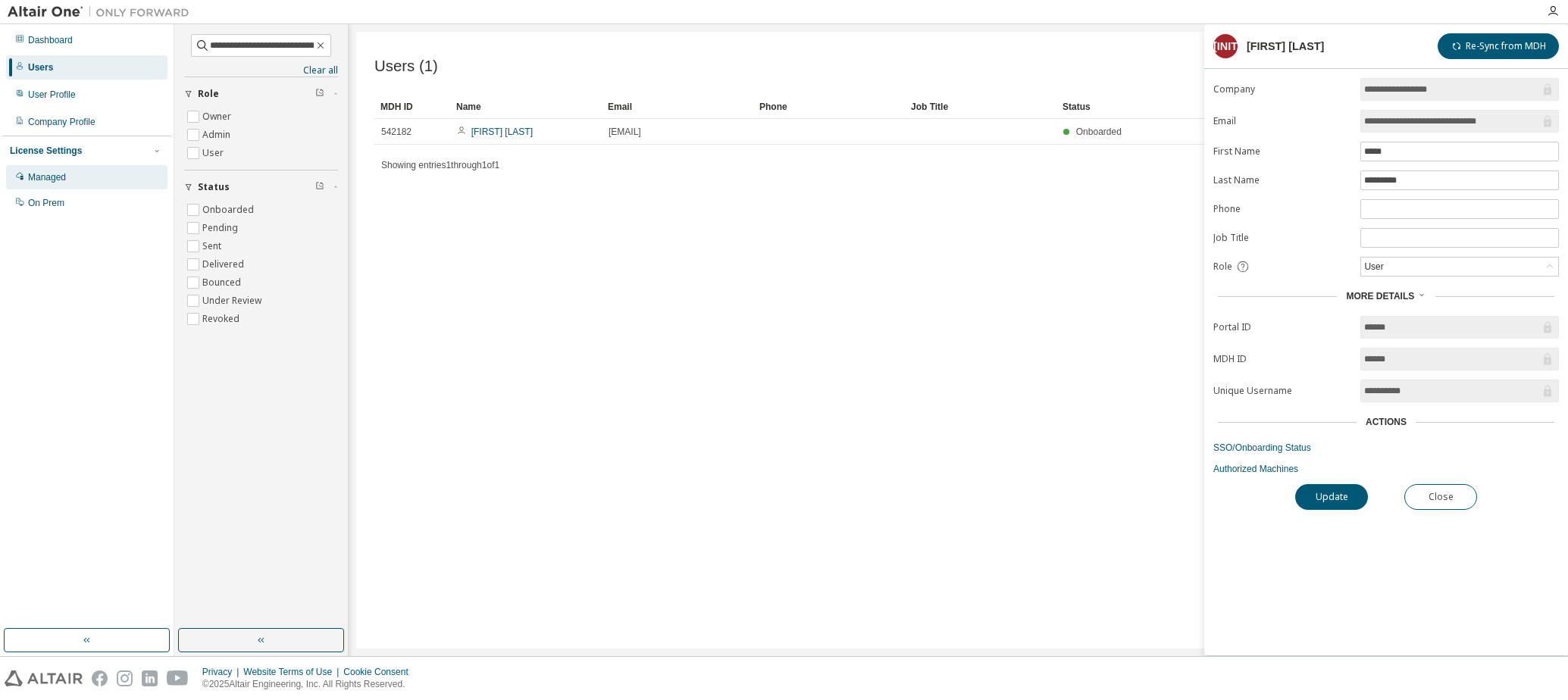 click on "Managed" at bounding box center (47, 177) 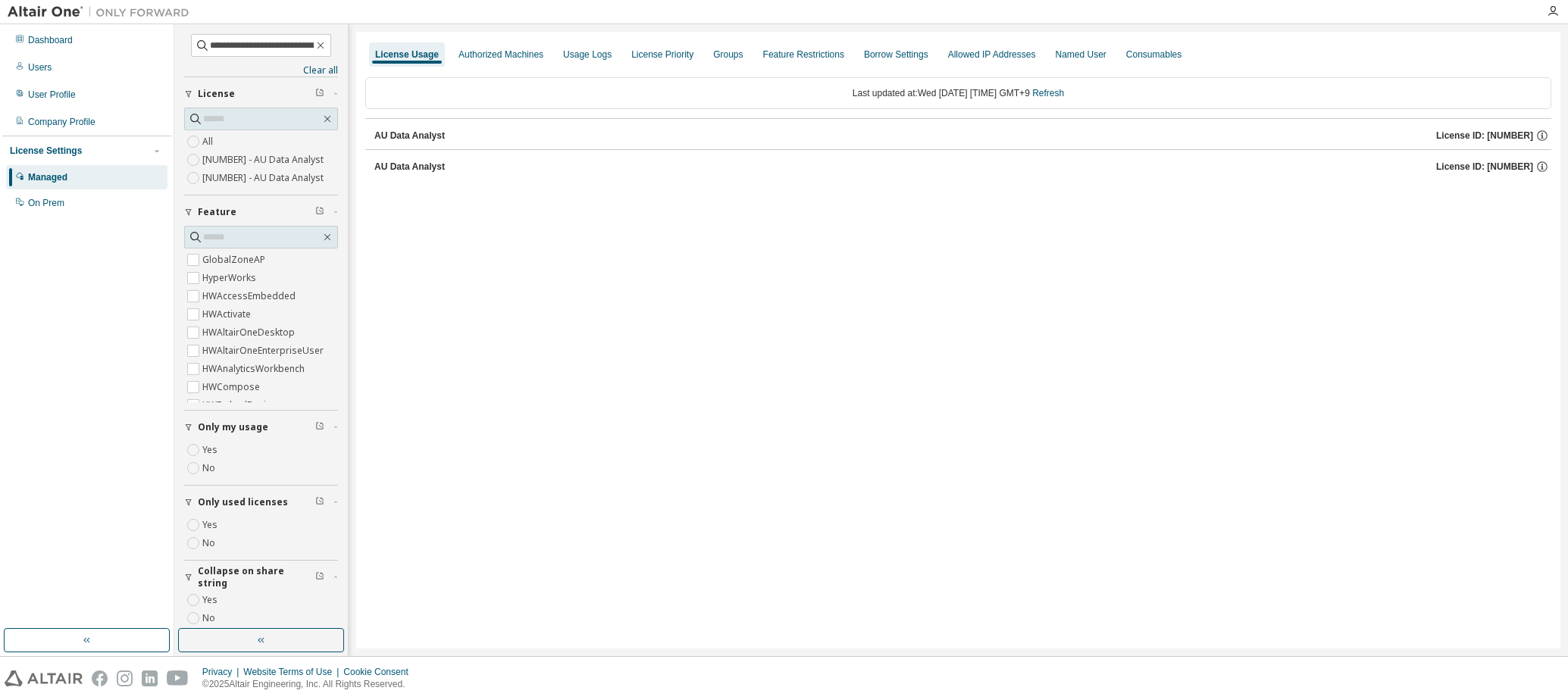 click on "145556 - AU Data Analyst" at bounding box center (264, 160) 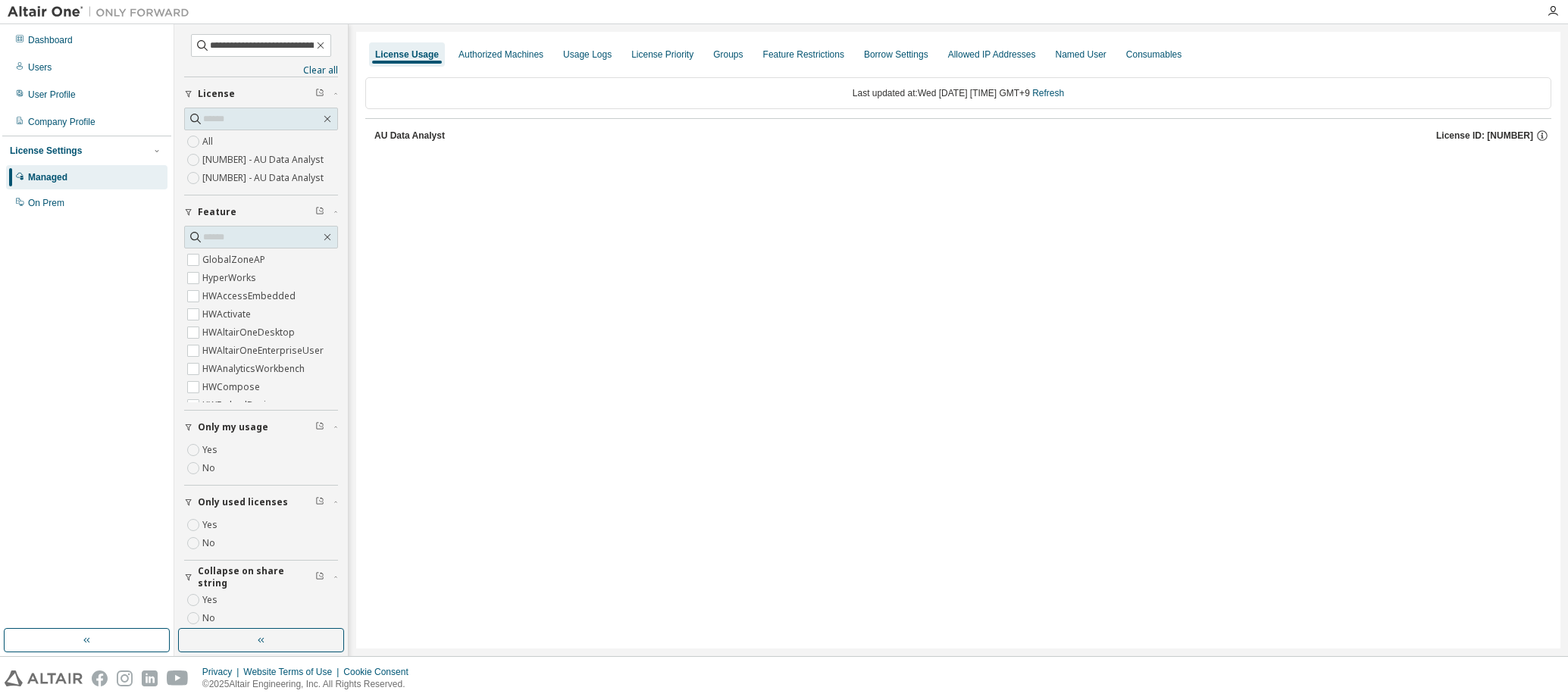 click on "AU Data Analyst License ID: 145556" at bounding box center (962, 136) 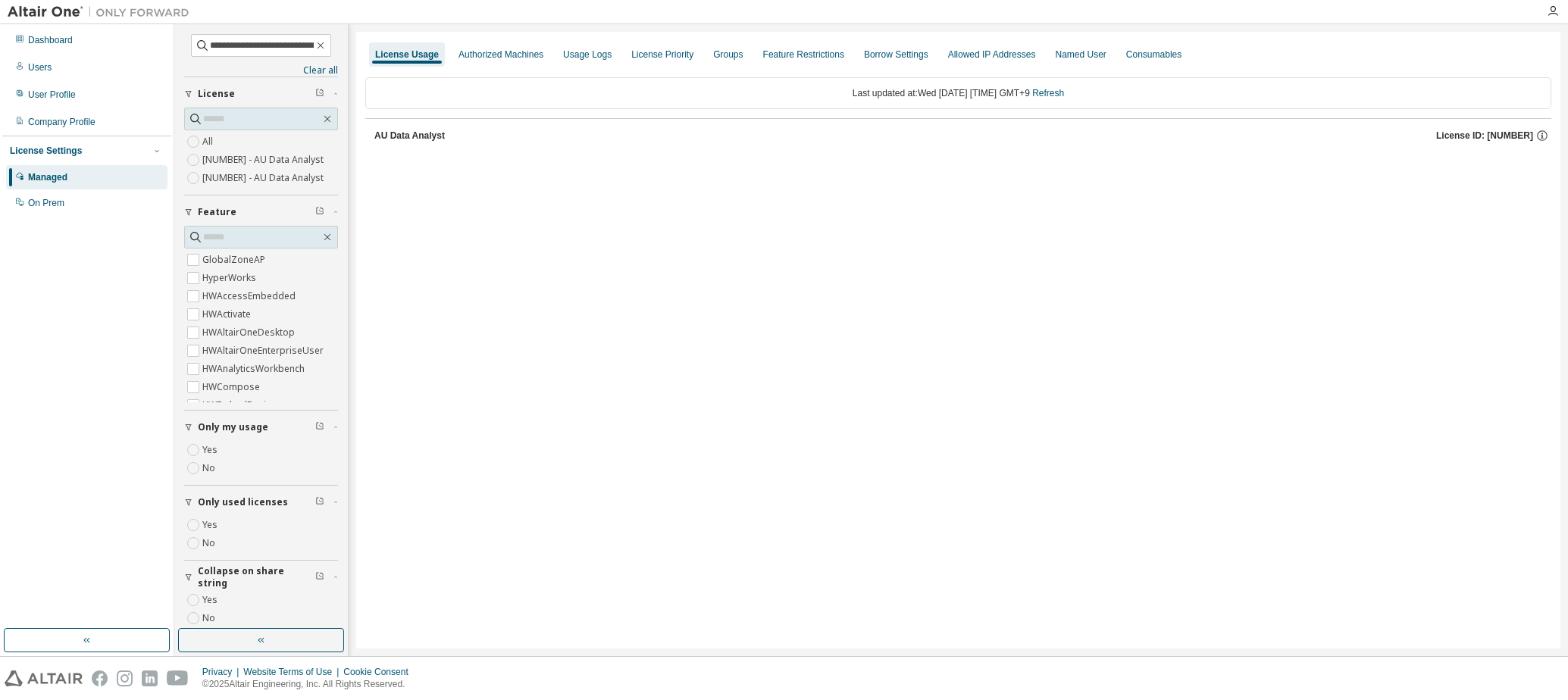 click on "AU Data Analyst" at bounding box center (409, 136) 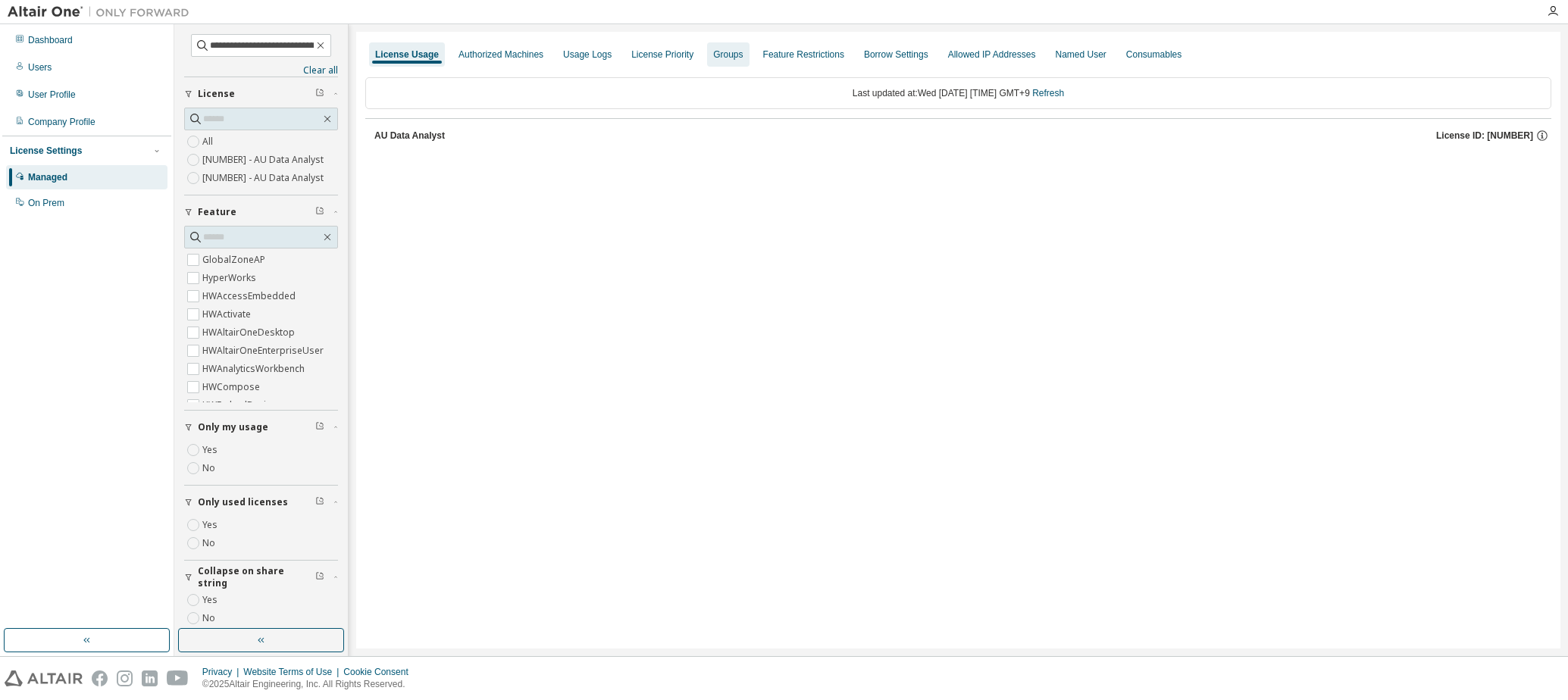 click on "Groups" at bounding box center (728, 55) 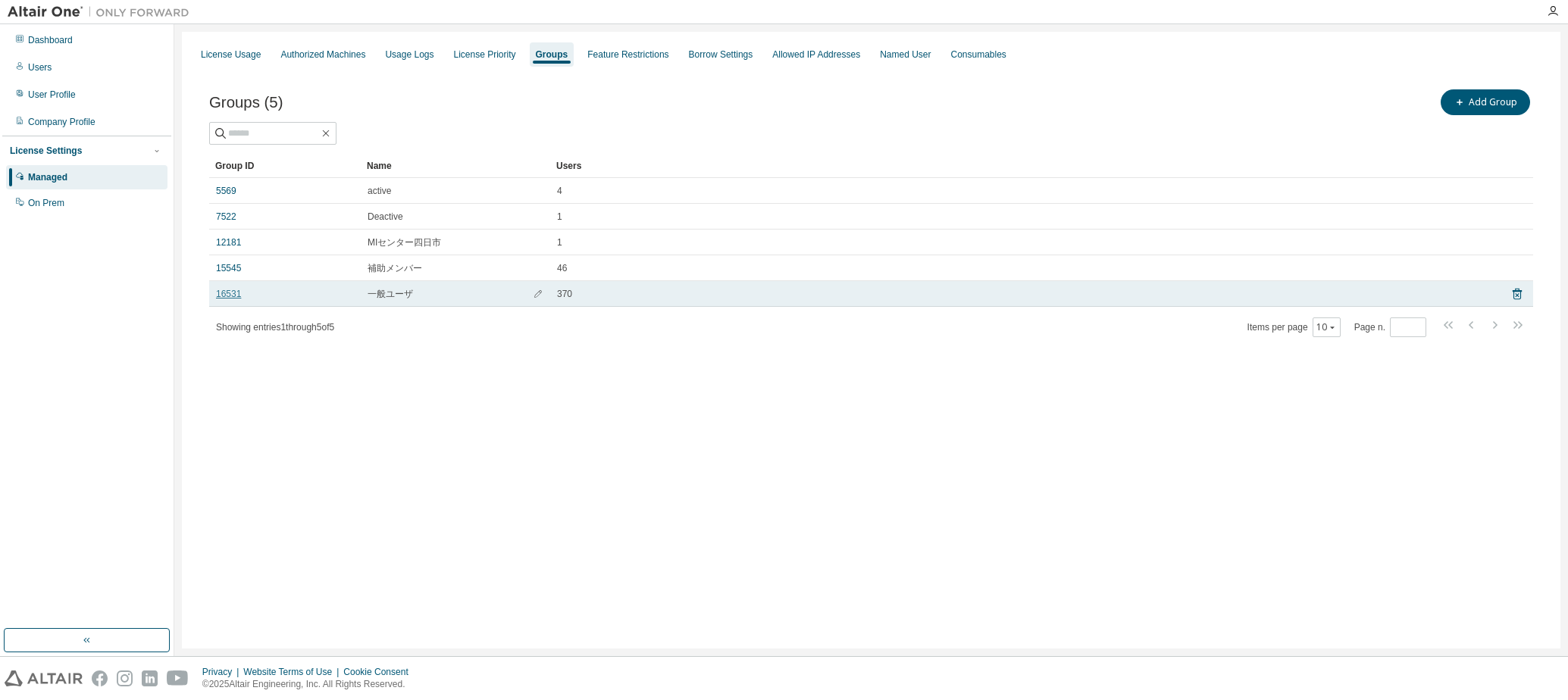 click on "16531" at bounding box center [228, 294] 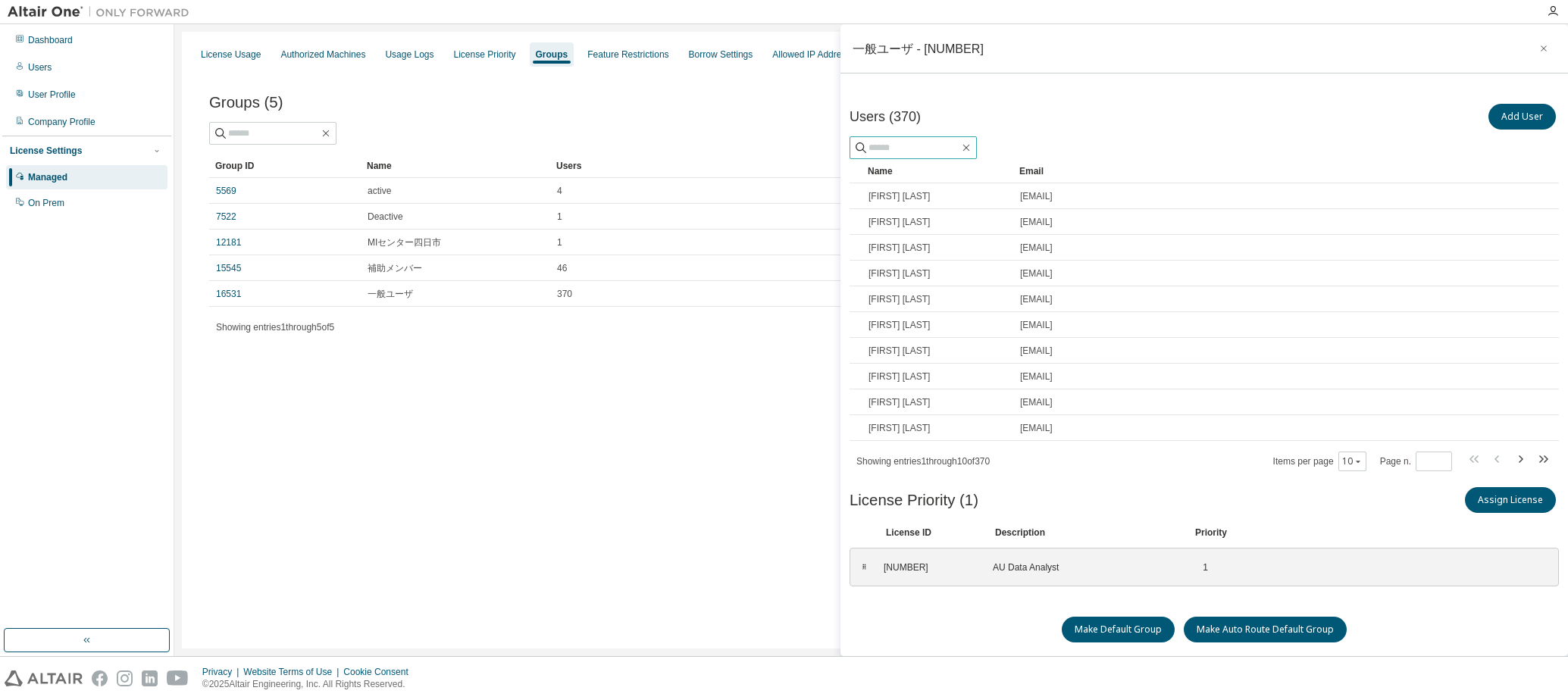 click at bounding box center (914, 148) 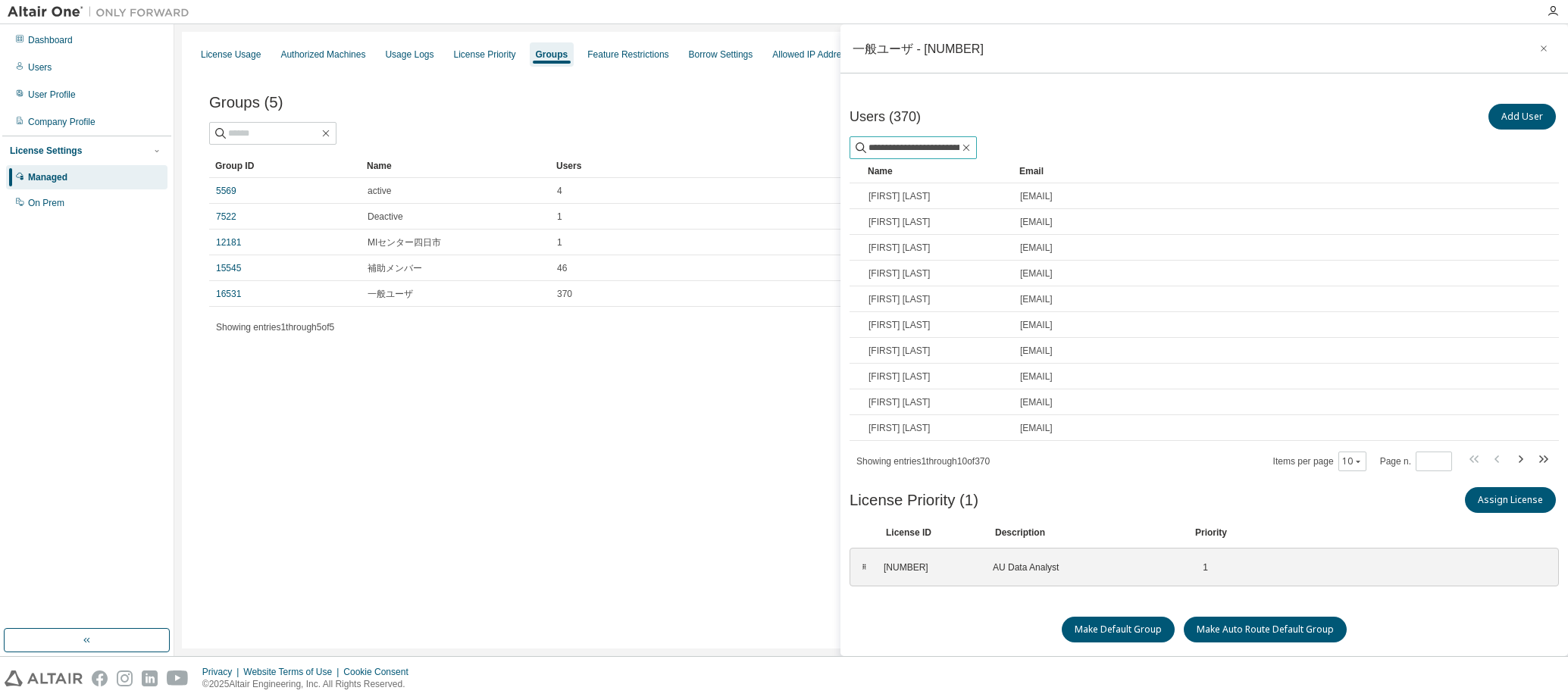 scroll, scrollTop: 0, scrollLeft: 39, axis: horizontal 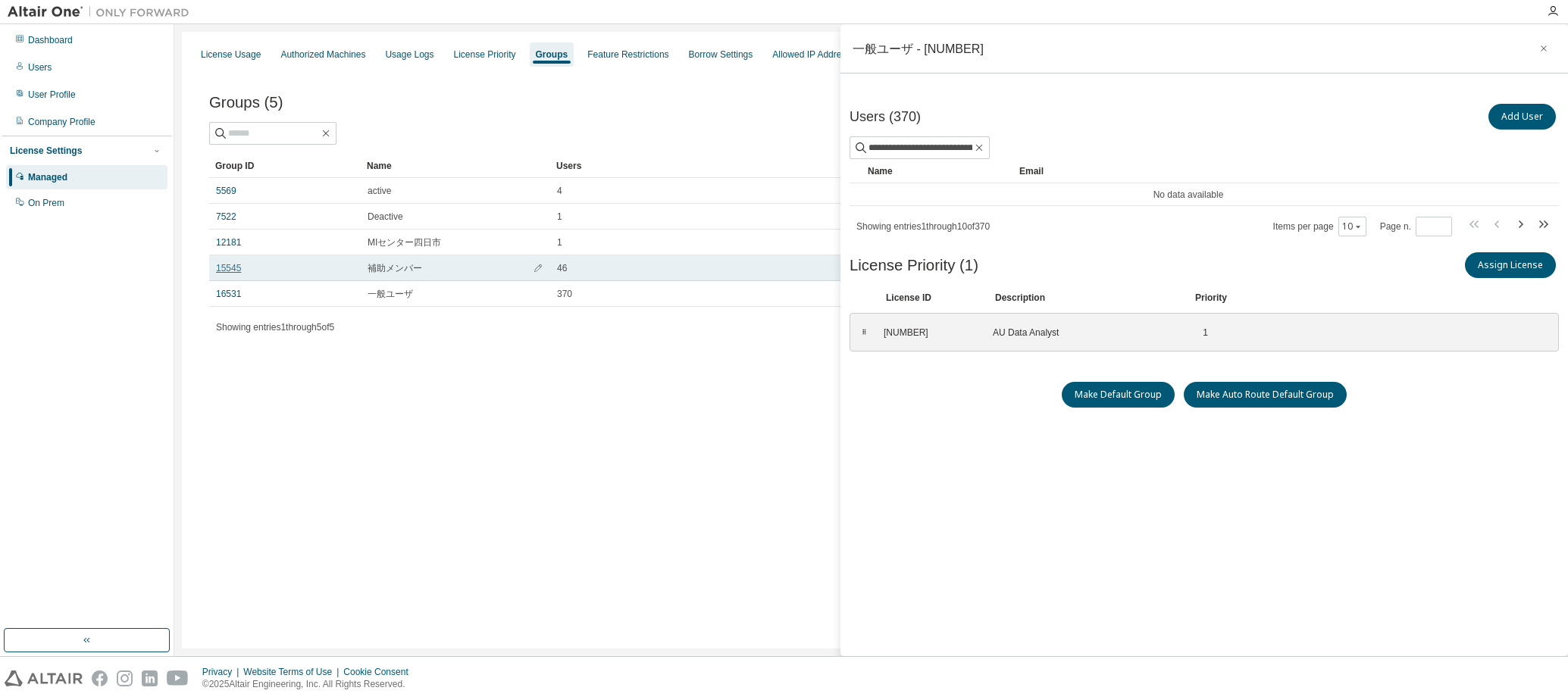 click on "15545" at bounding box center [228, 268] 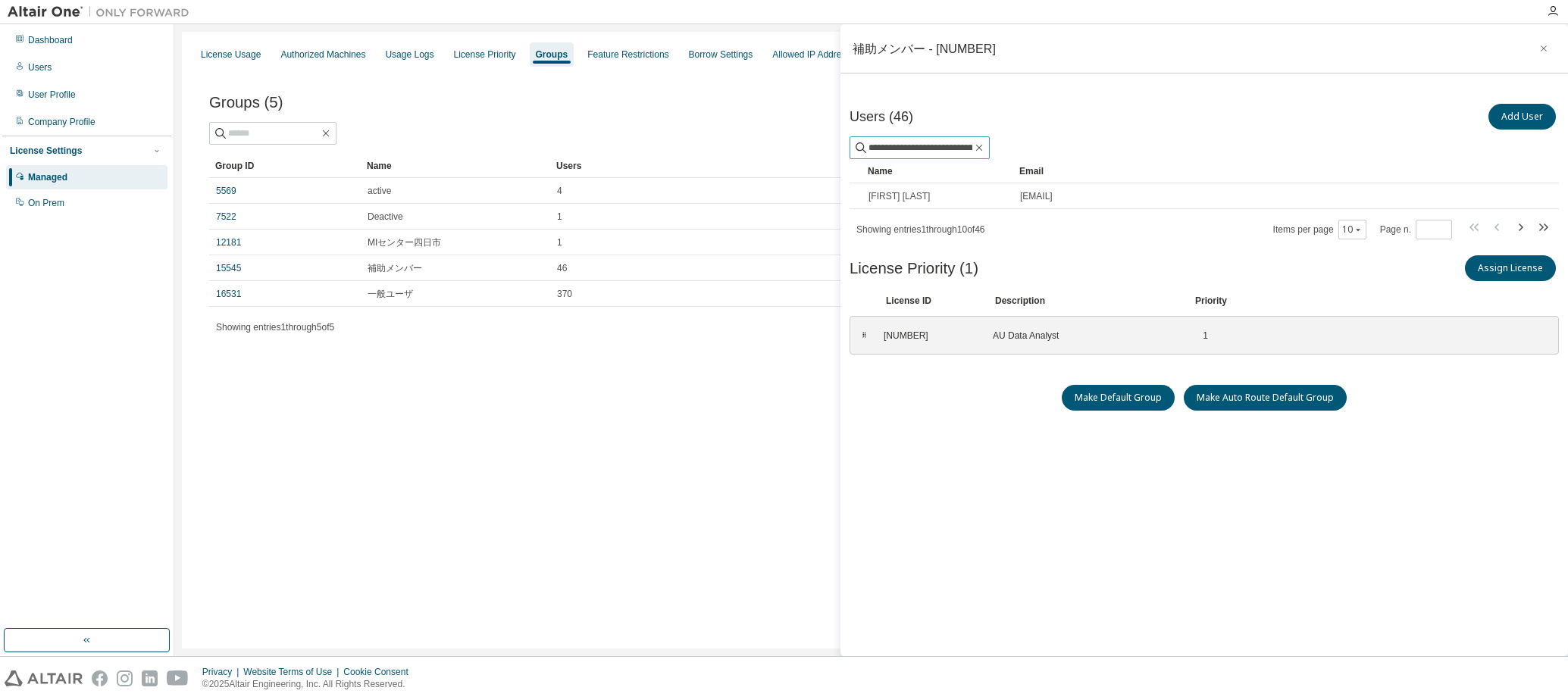 click on "**********" at bounding box center (920, 148) 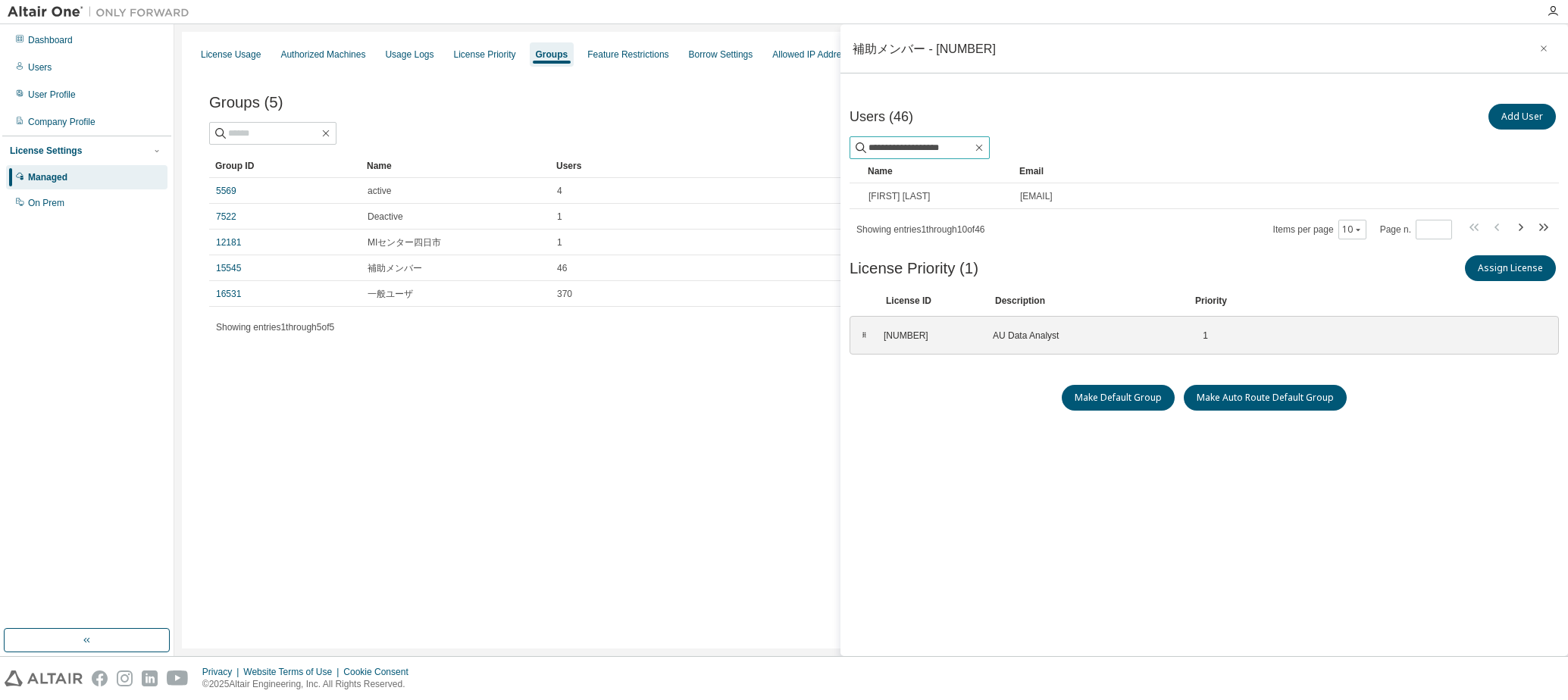 type on "**********" 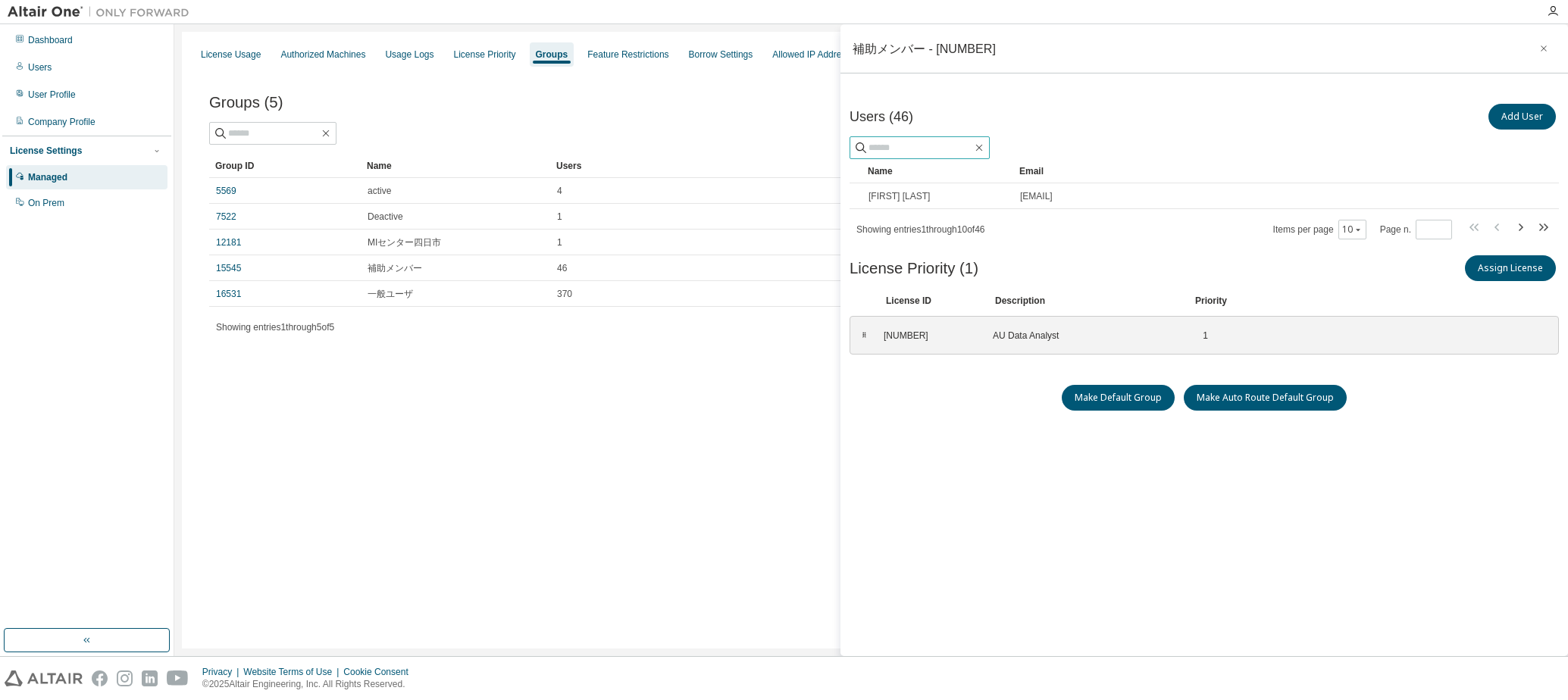 paste on "**********" 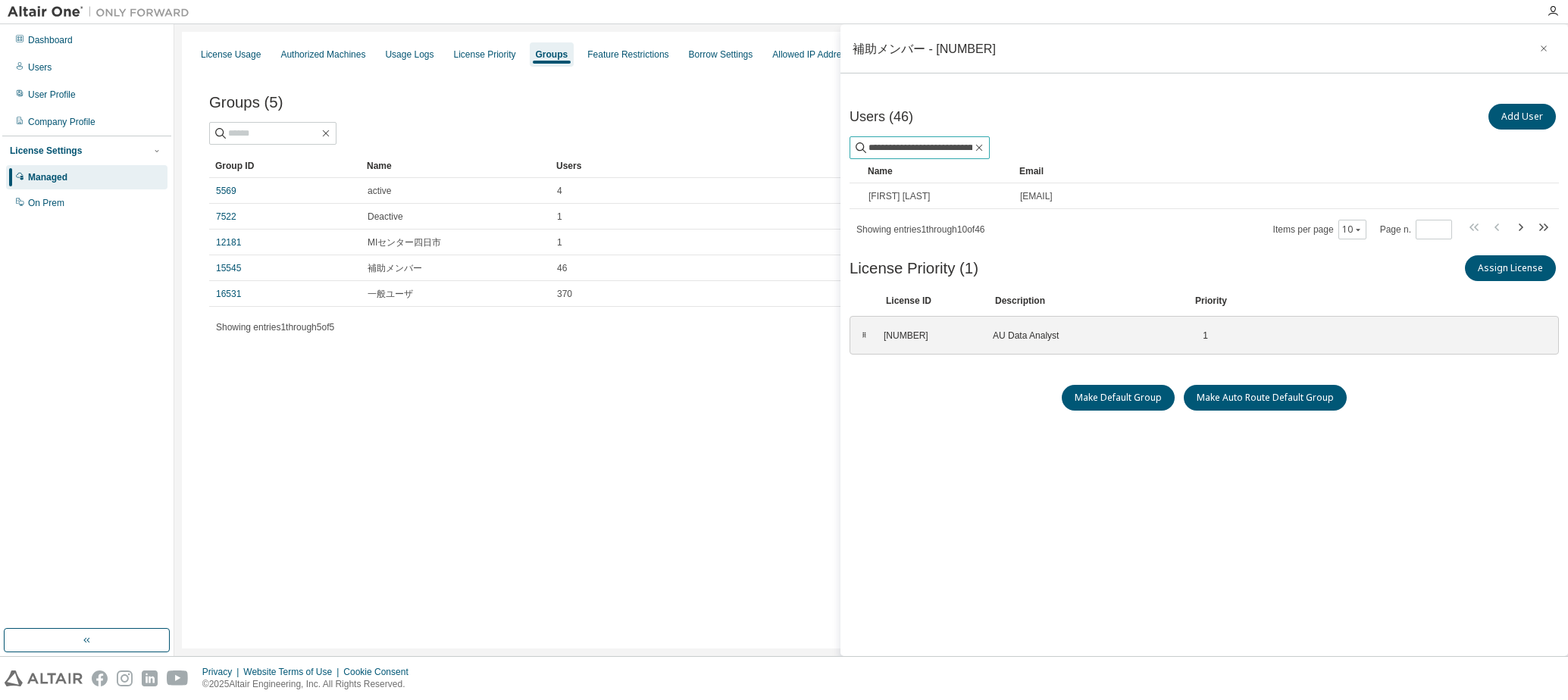 scroll, scrollTop: 0, scrollLeft: 39, axis: horizontal 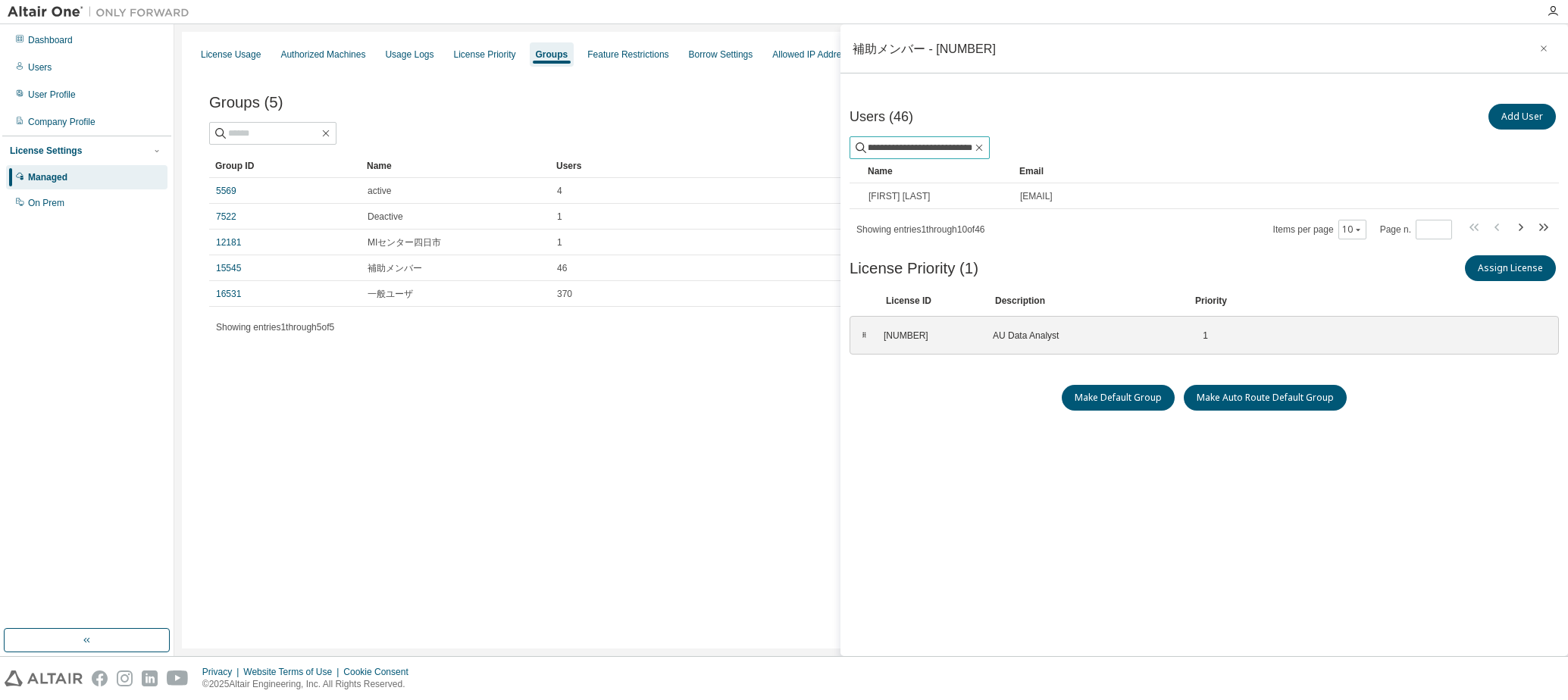 type on "**********" 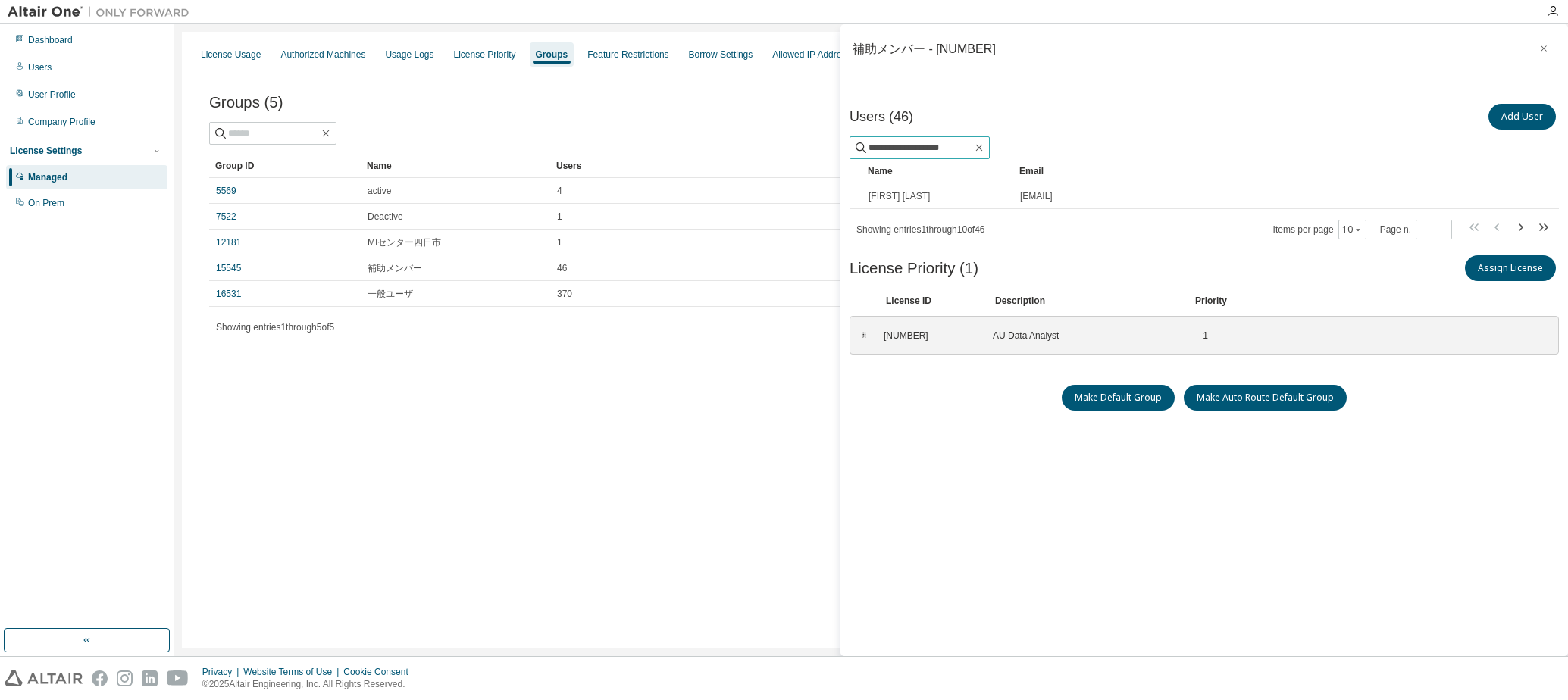 type on "**********" 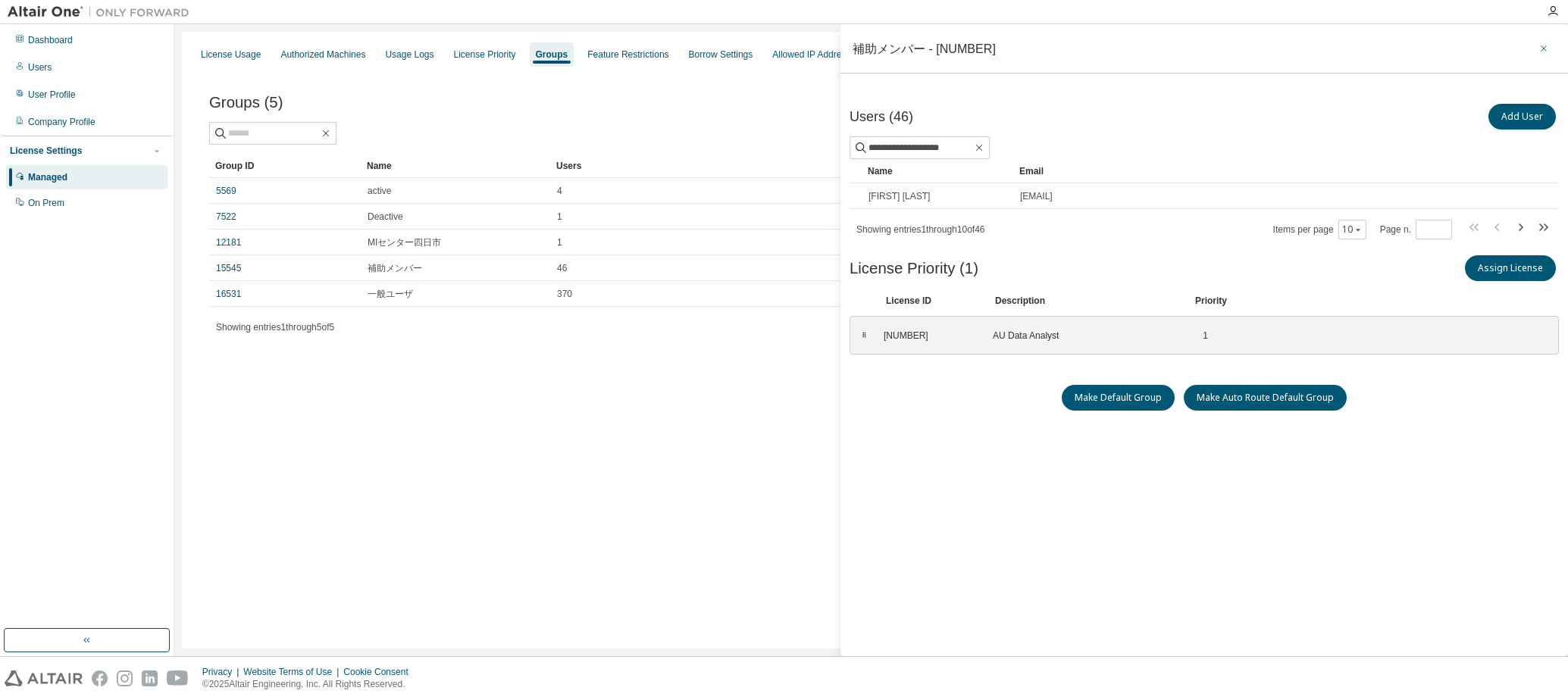 click 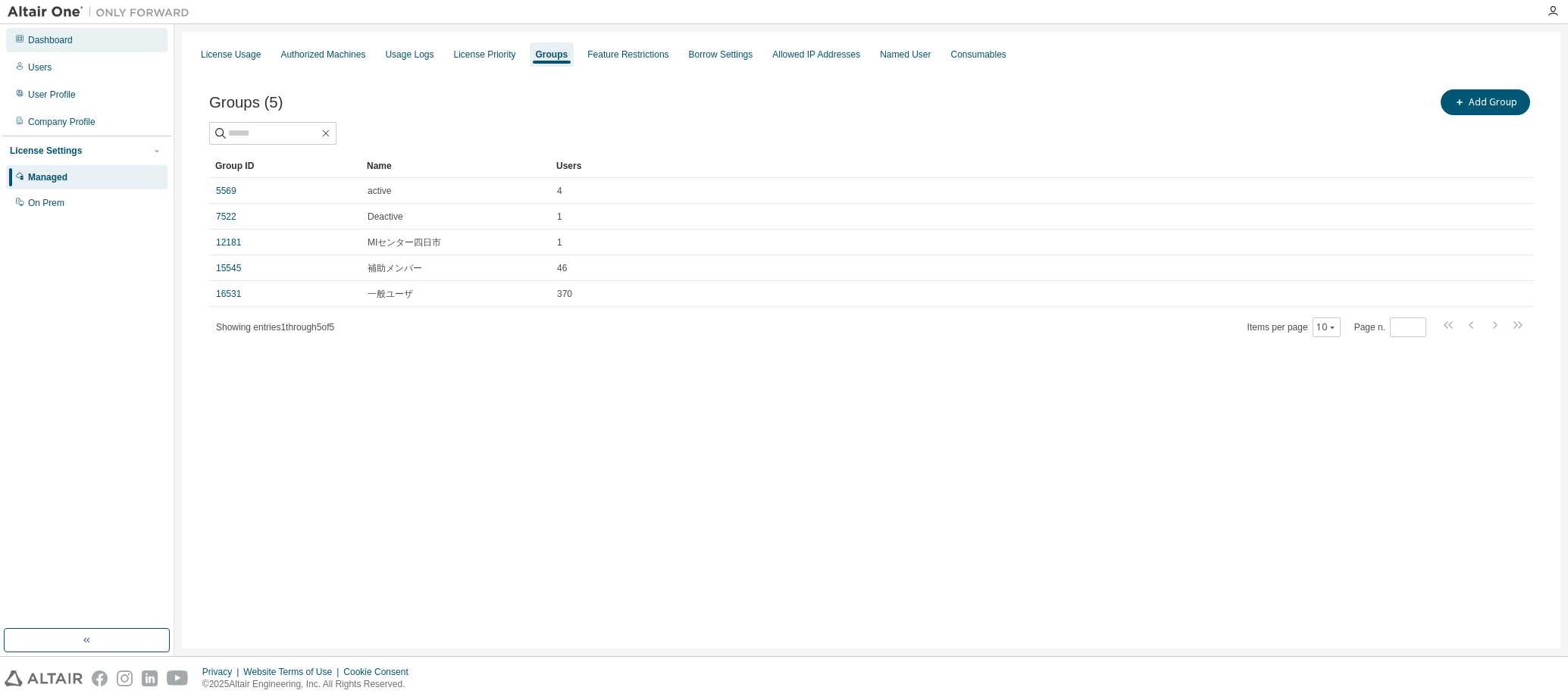 click on "Dashboard" at bounding box center [86, 40] 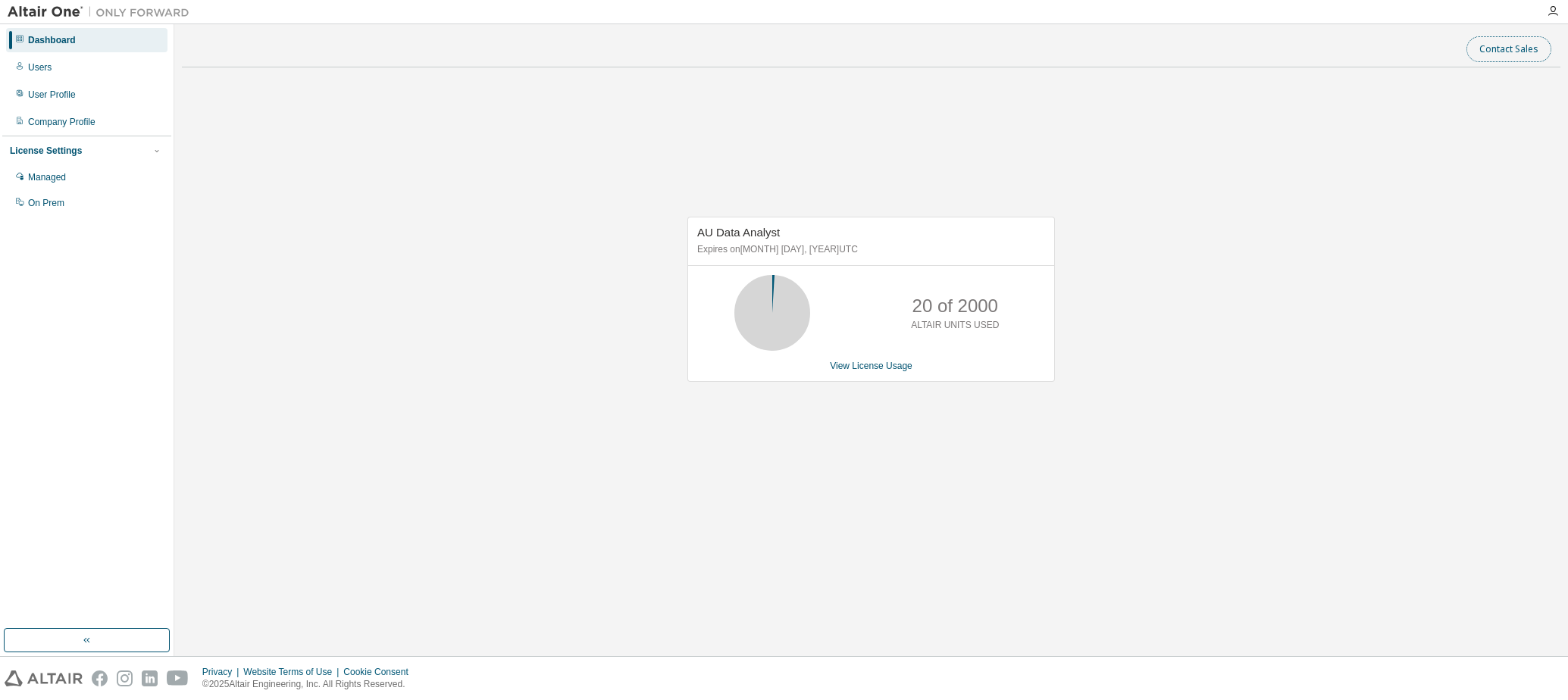 click on "Contact Sales" at bounding box center (1509, 49) 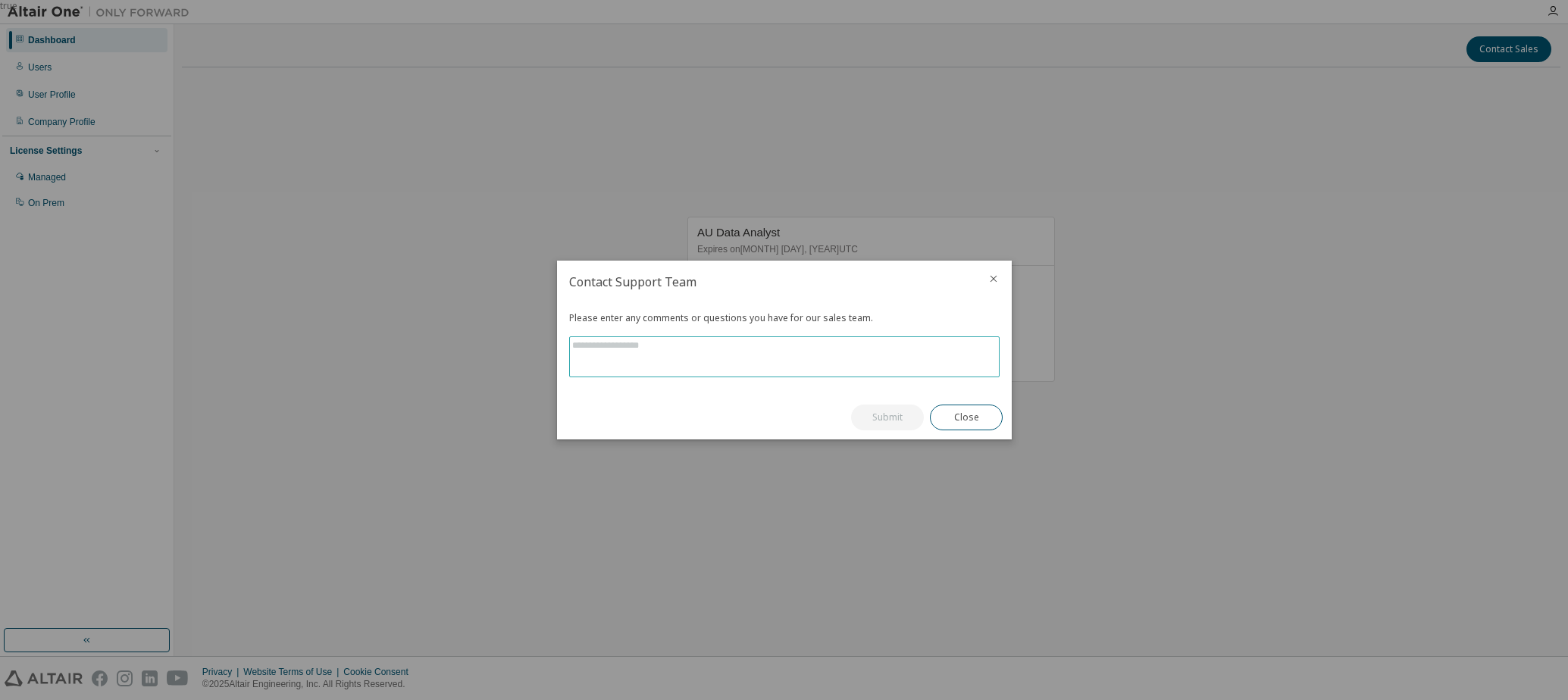click at bounding box center [784, 357] 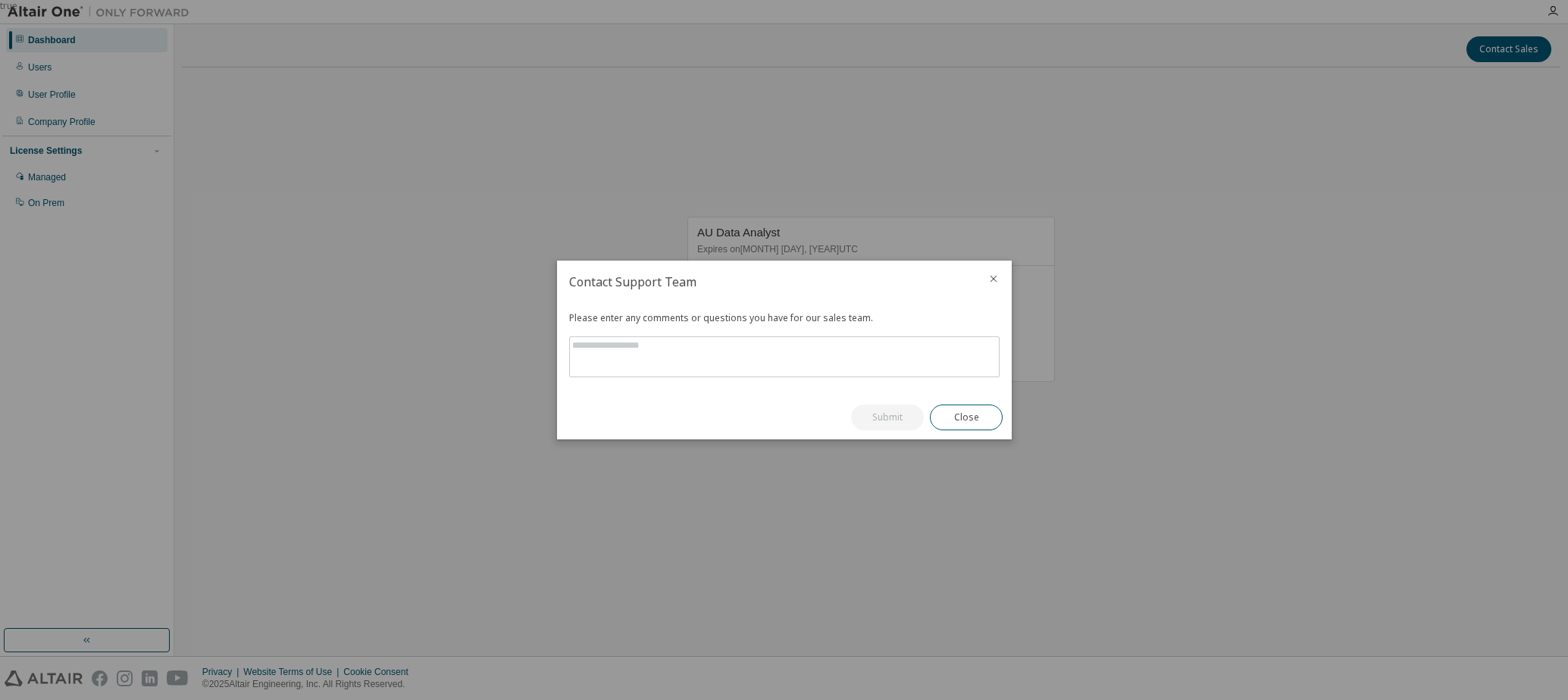 drag, startPoint x: 997, startPoint y: 273, endPoint x: 885, endPoint y: 308, distance: 117.34138 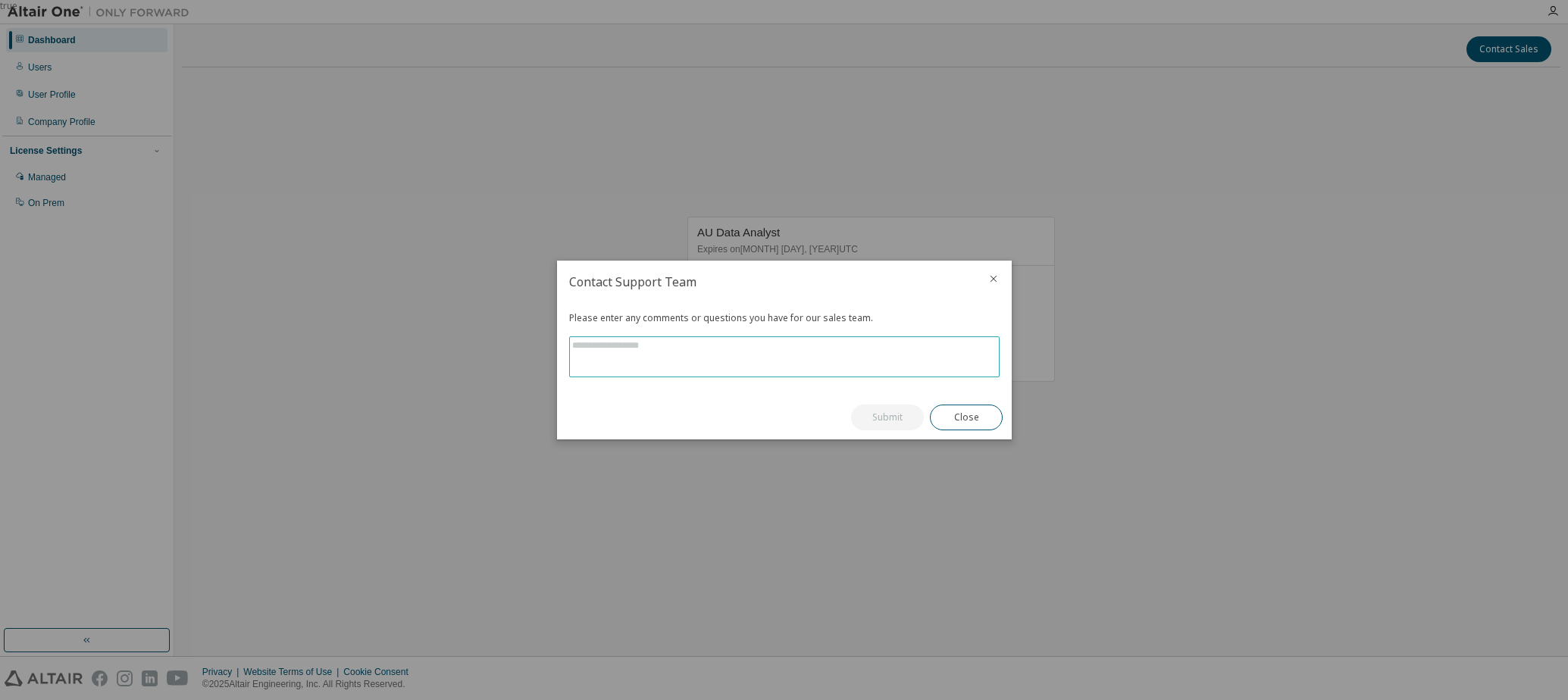 click at bounding box center (784, 357) 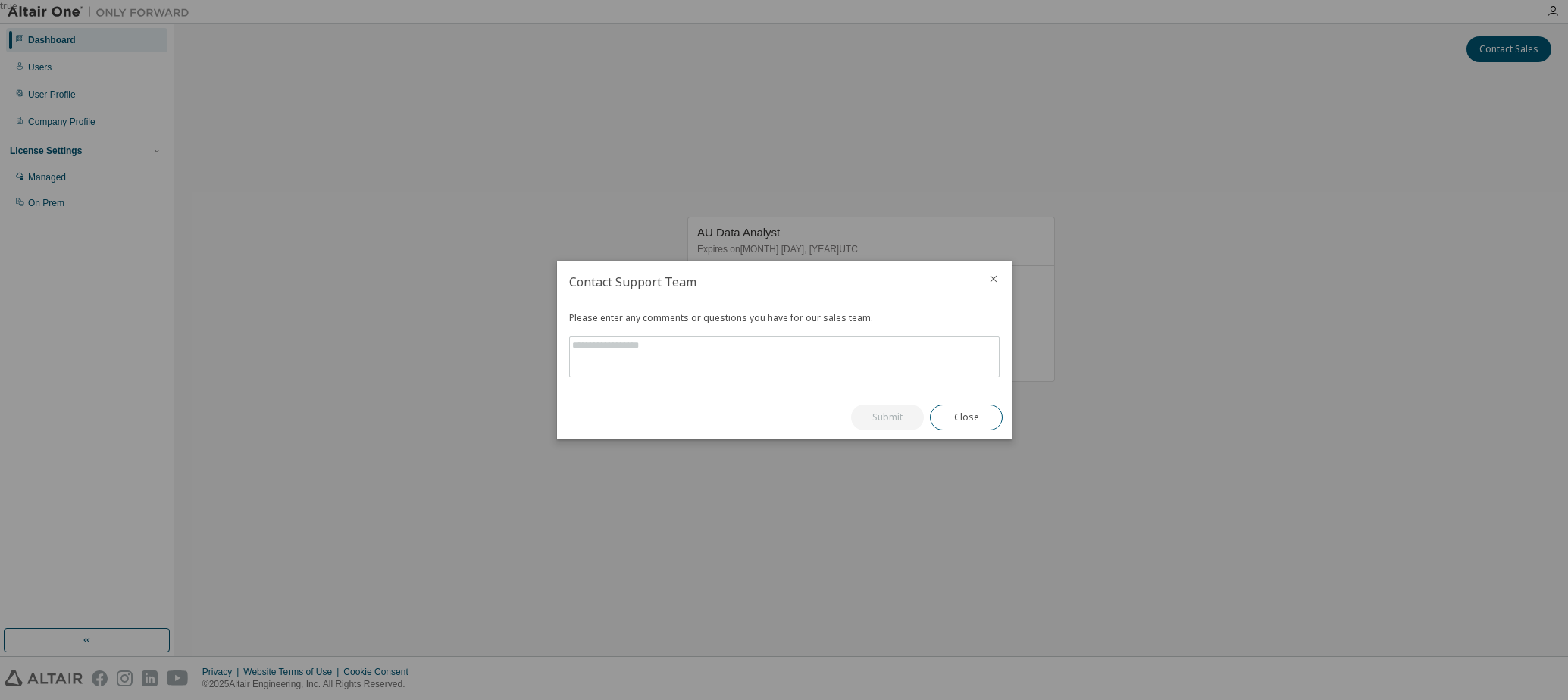 click 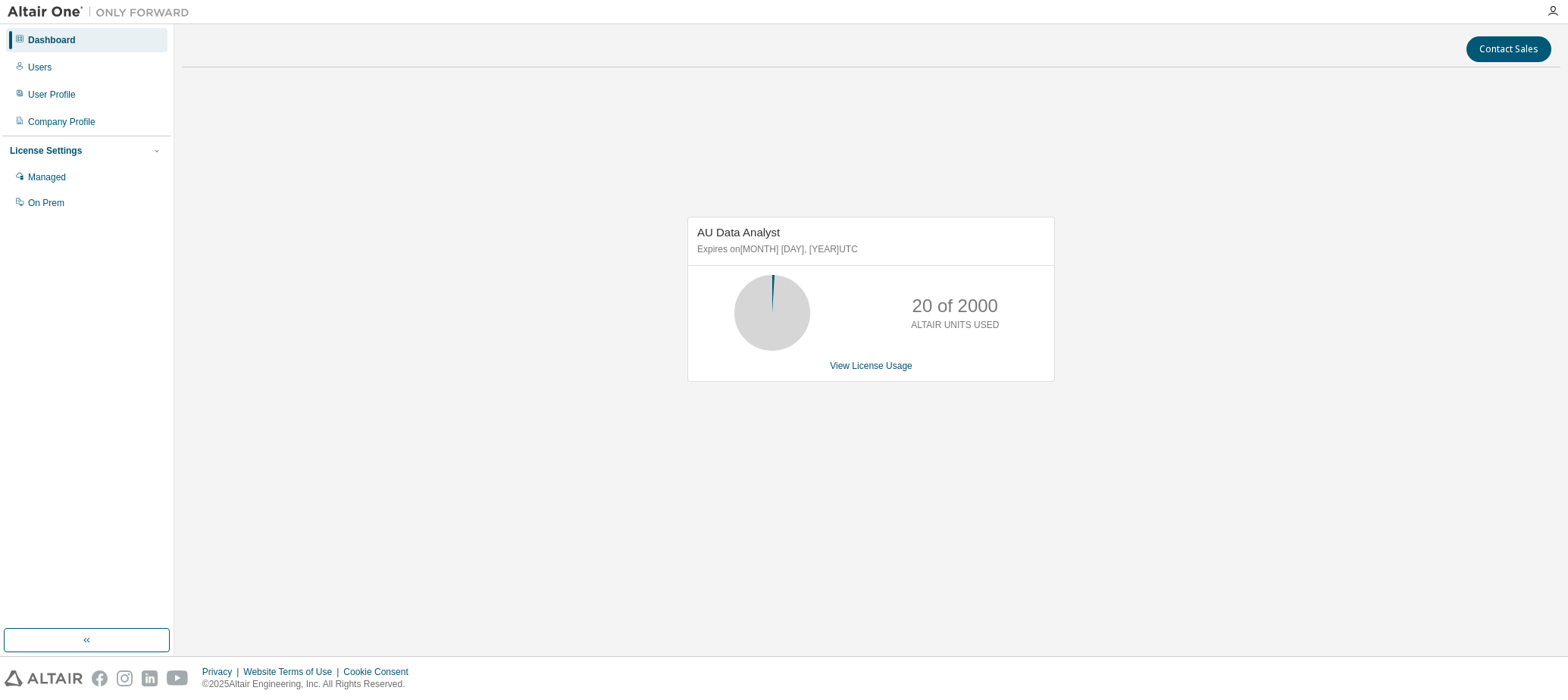 click at bounding box center [1553, 11] 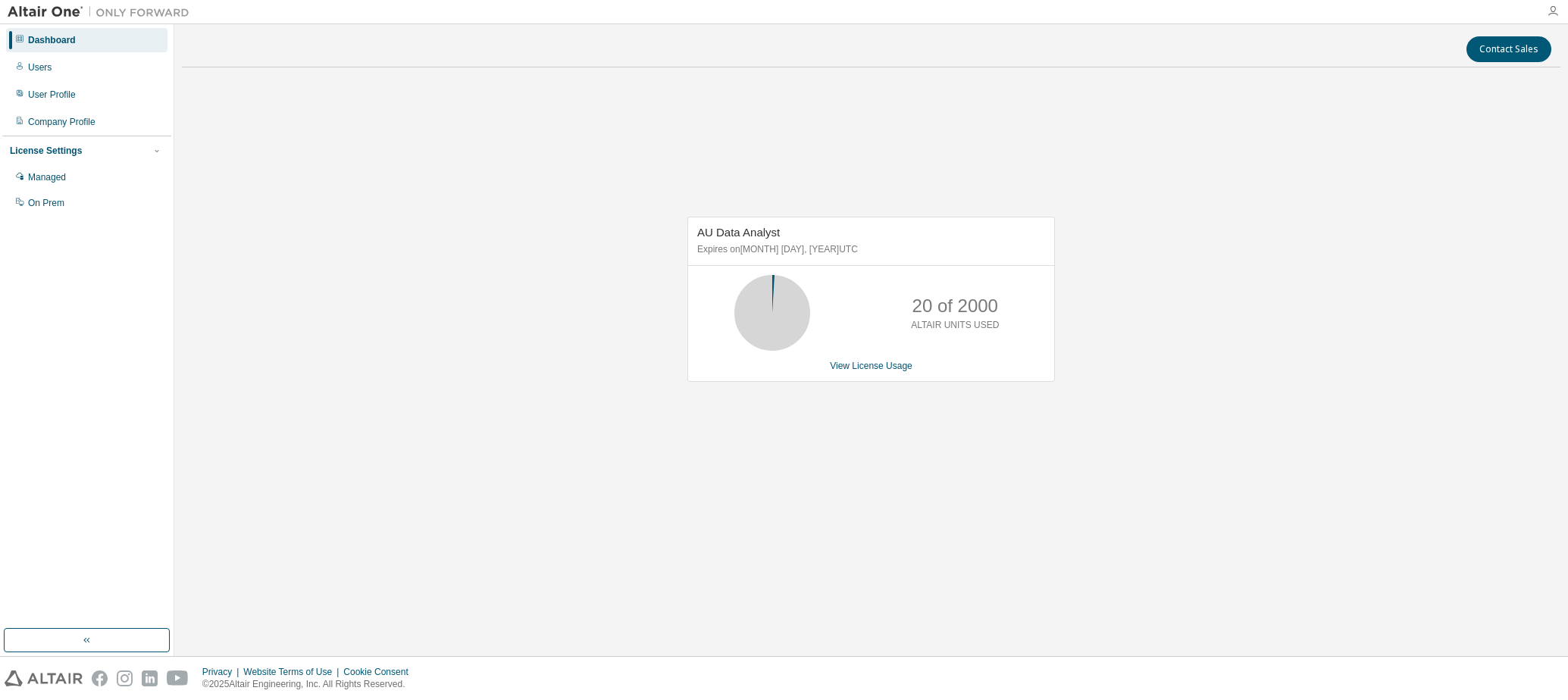 click at bounding box center [1553, 11] 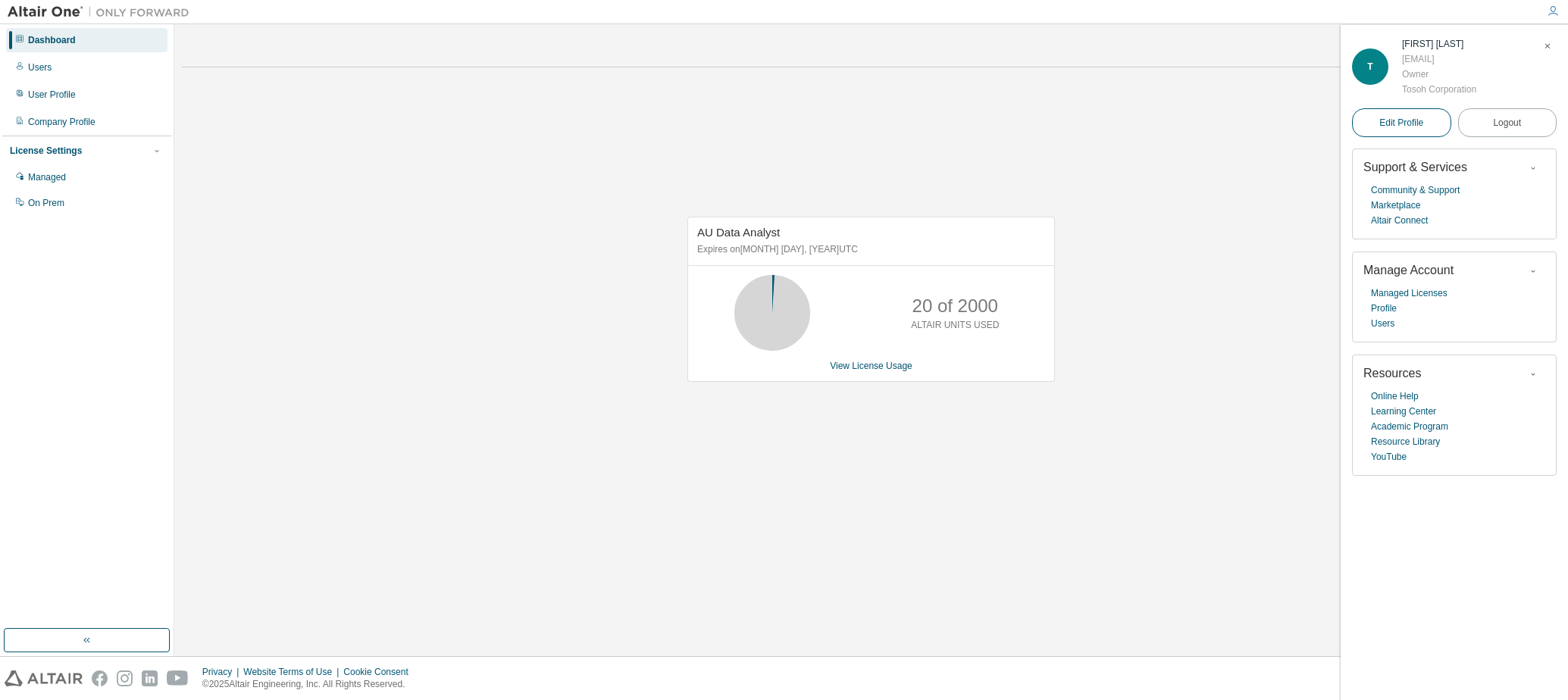 click on "Edit Profile" at bounding box center [1401, 123] 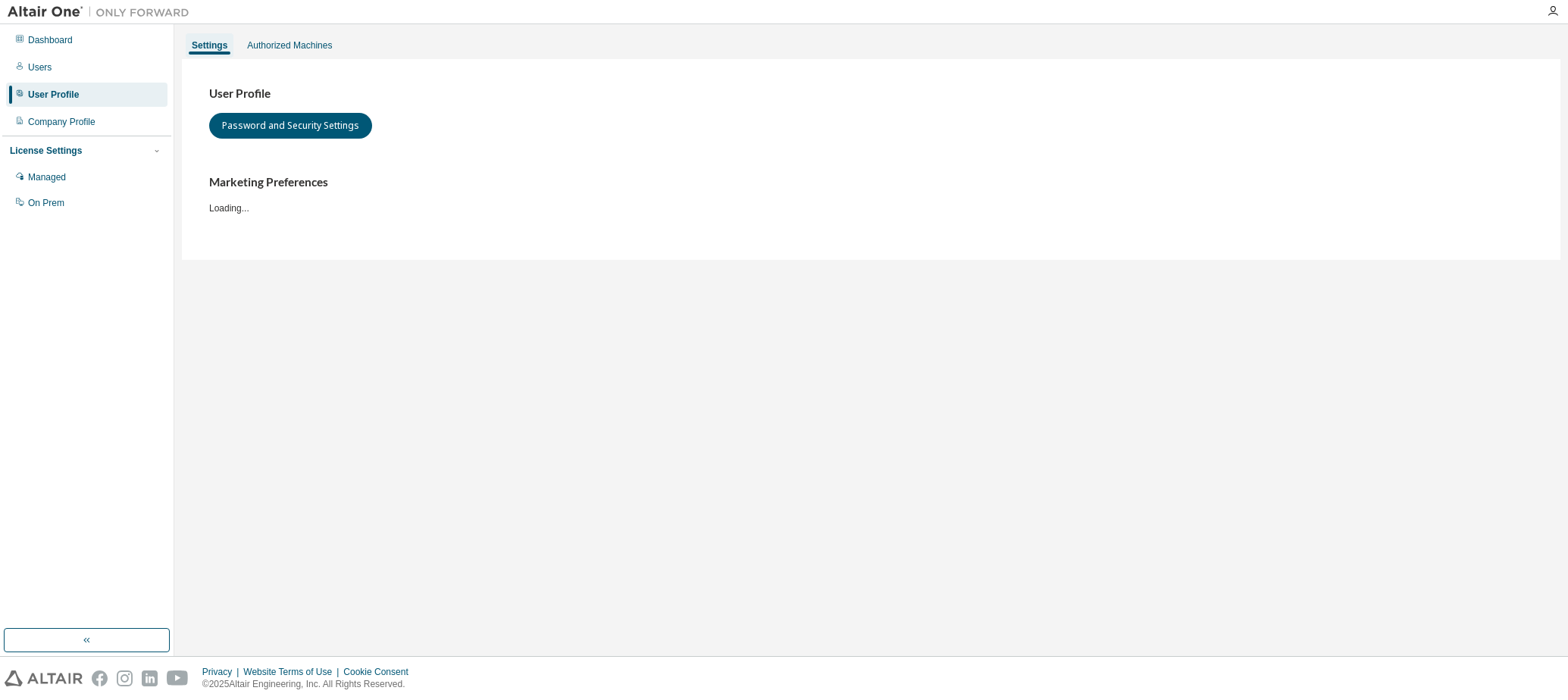 scroll, scrollTop: 0, scrollLeft: 0, axis: both 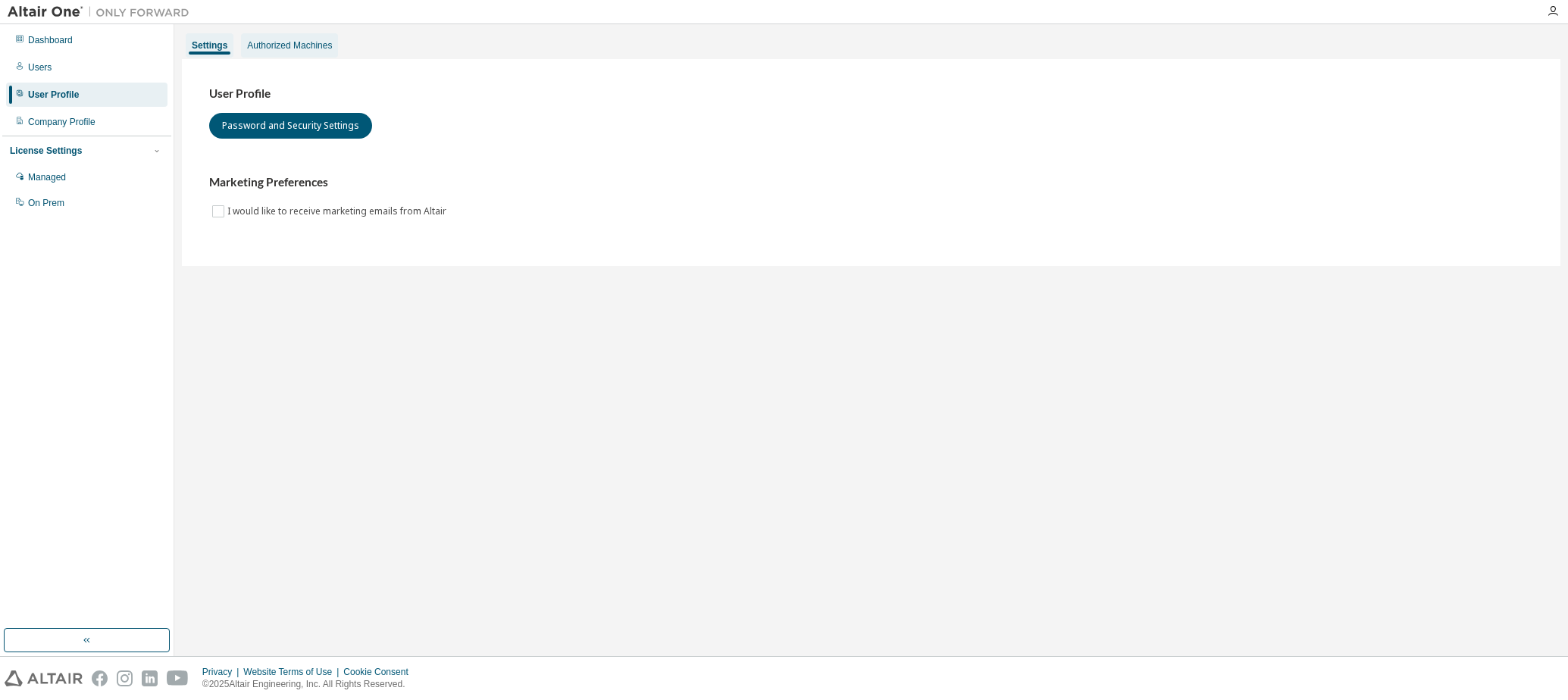 click on "Authorized Machines" at bounding box center (290, 45) 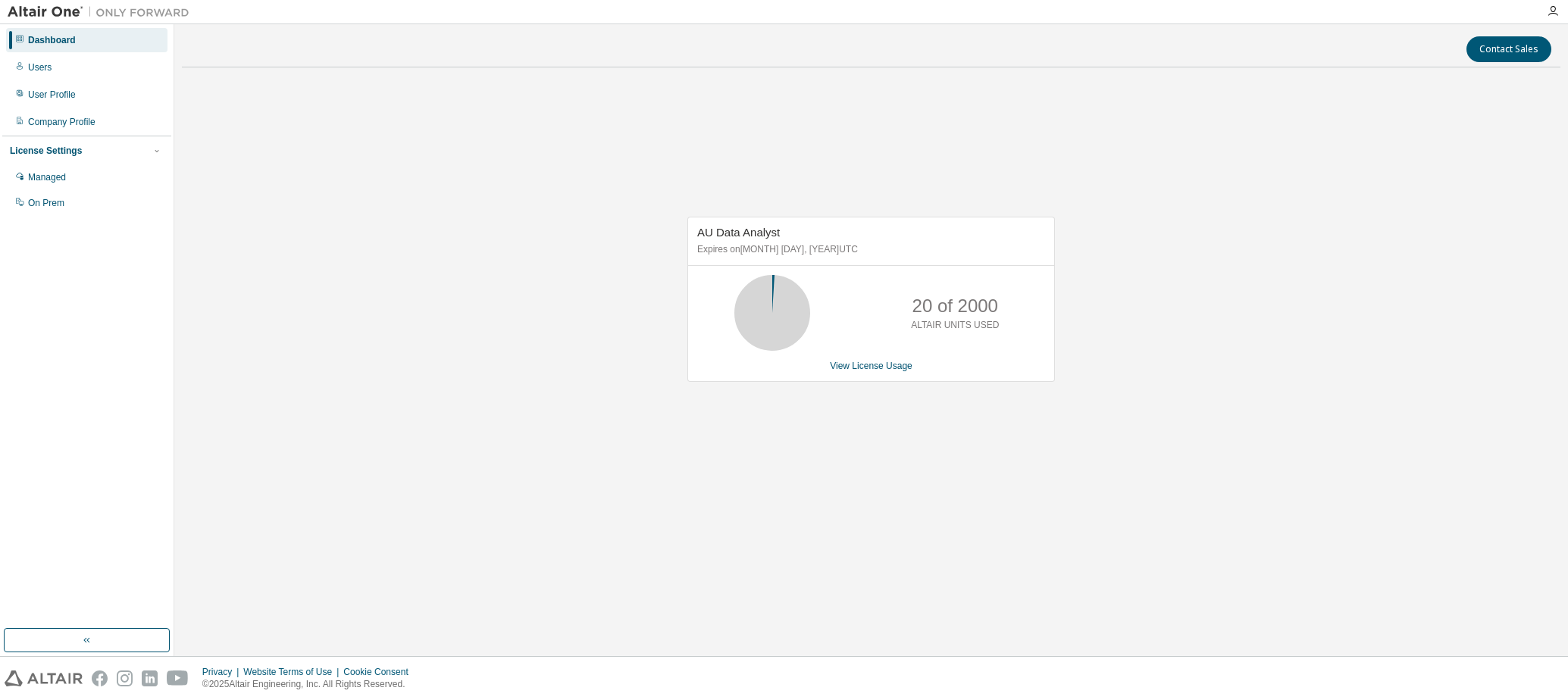 scroll, scrollTop: 0, scrollLeft: 0, axis: both 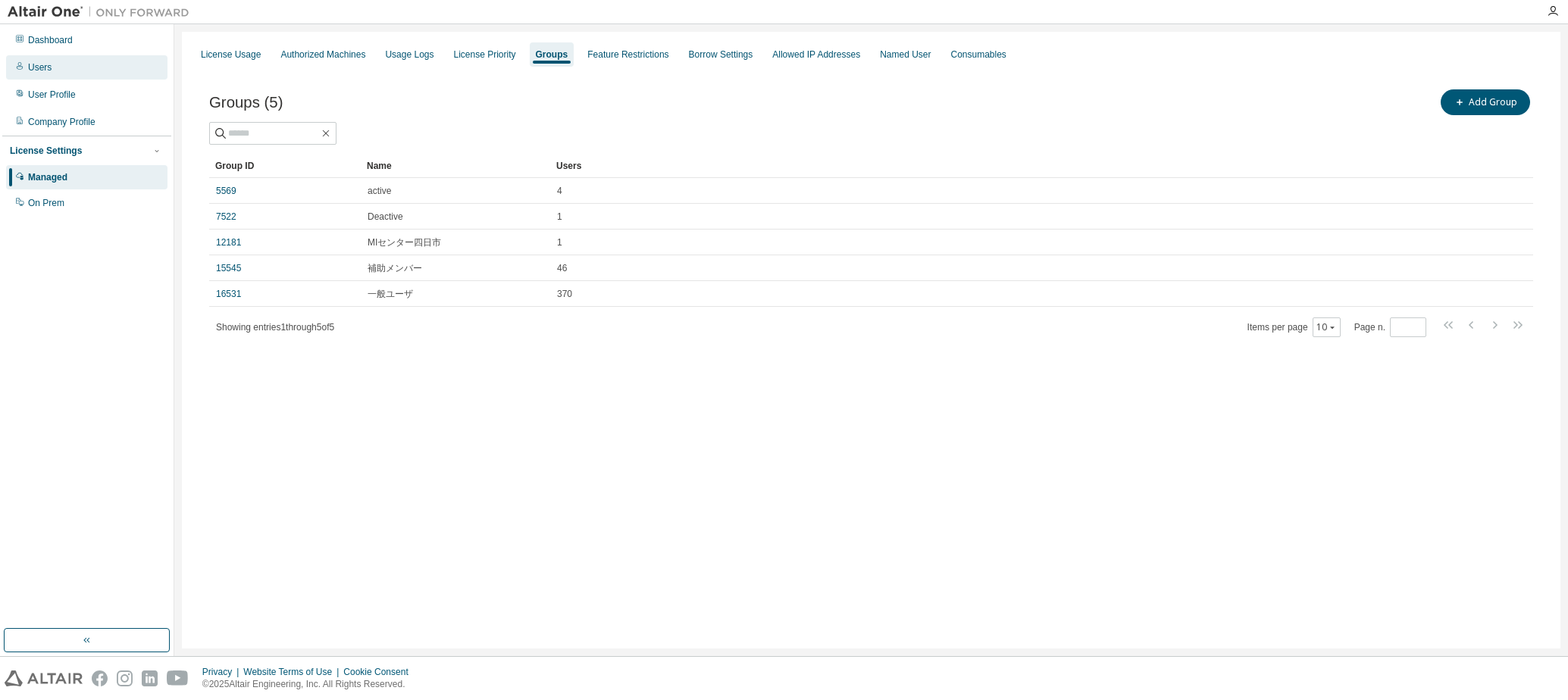 click on "Users" at bounding box center (86, 67) 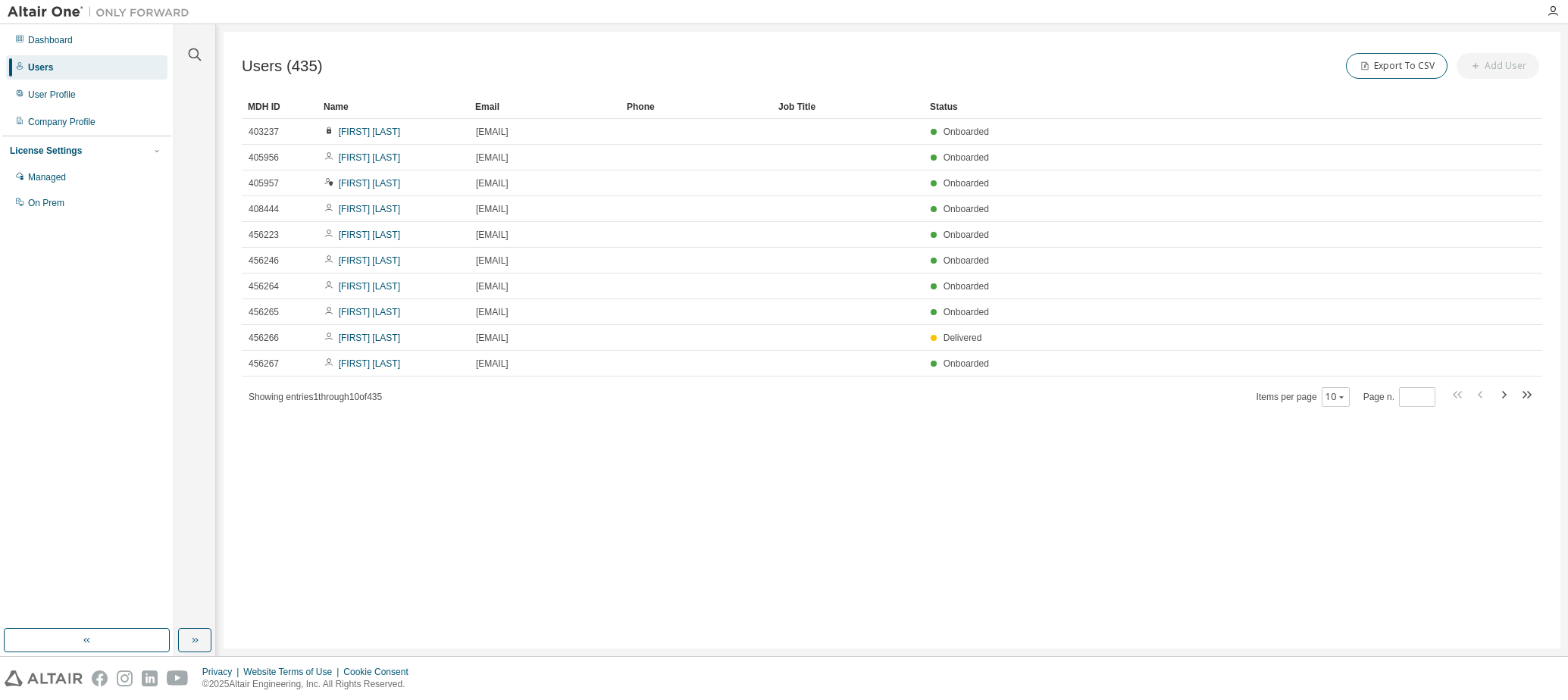 click at bounding box center [195, 45] 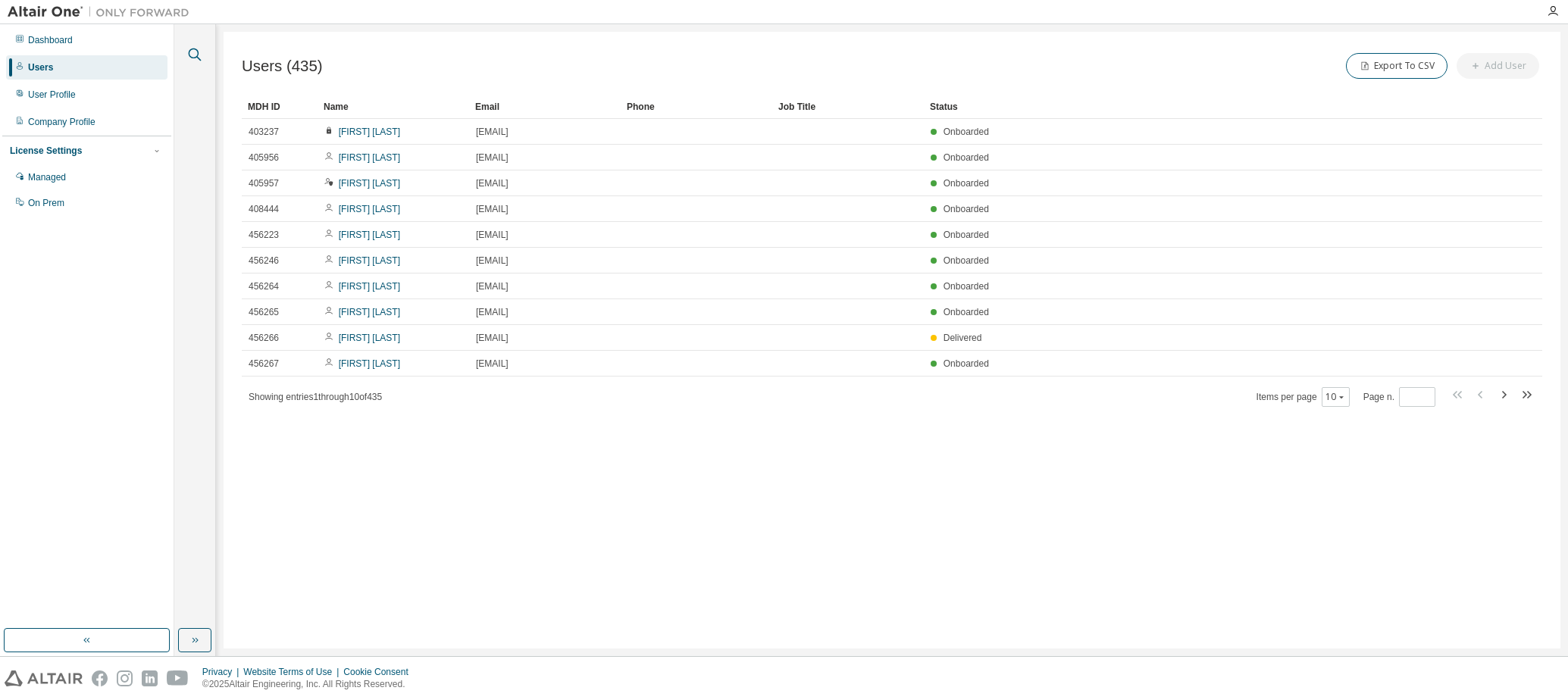 click 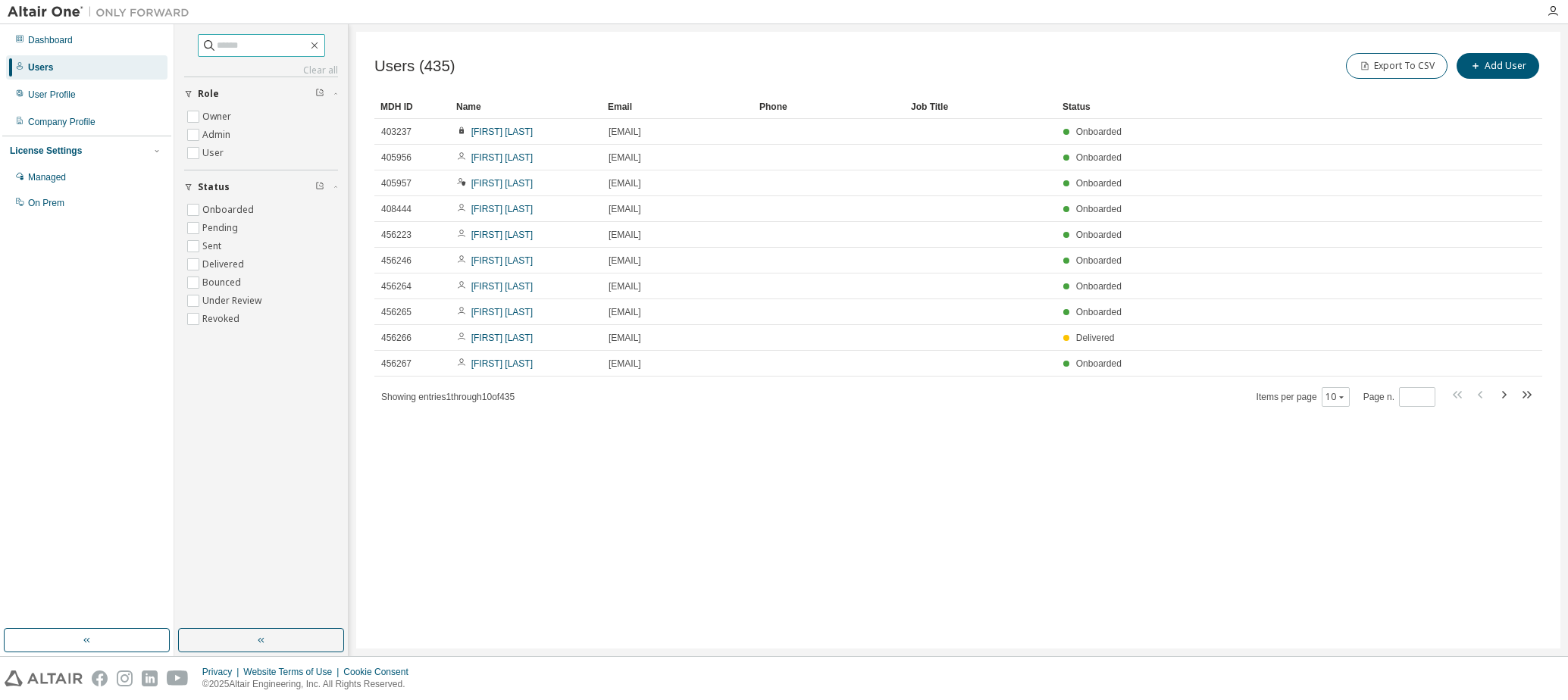 click at bounding box center [262, 45] 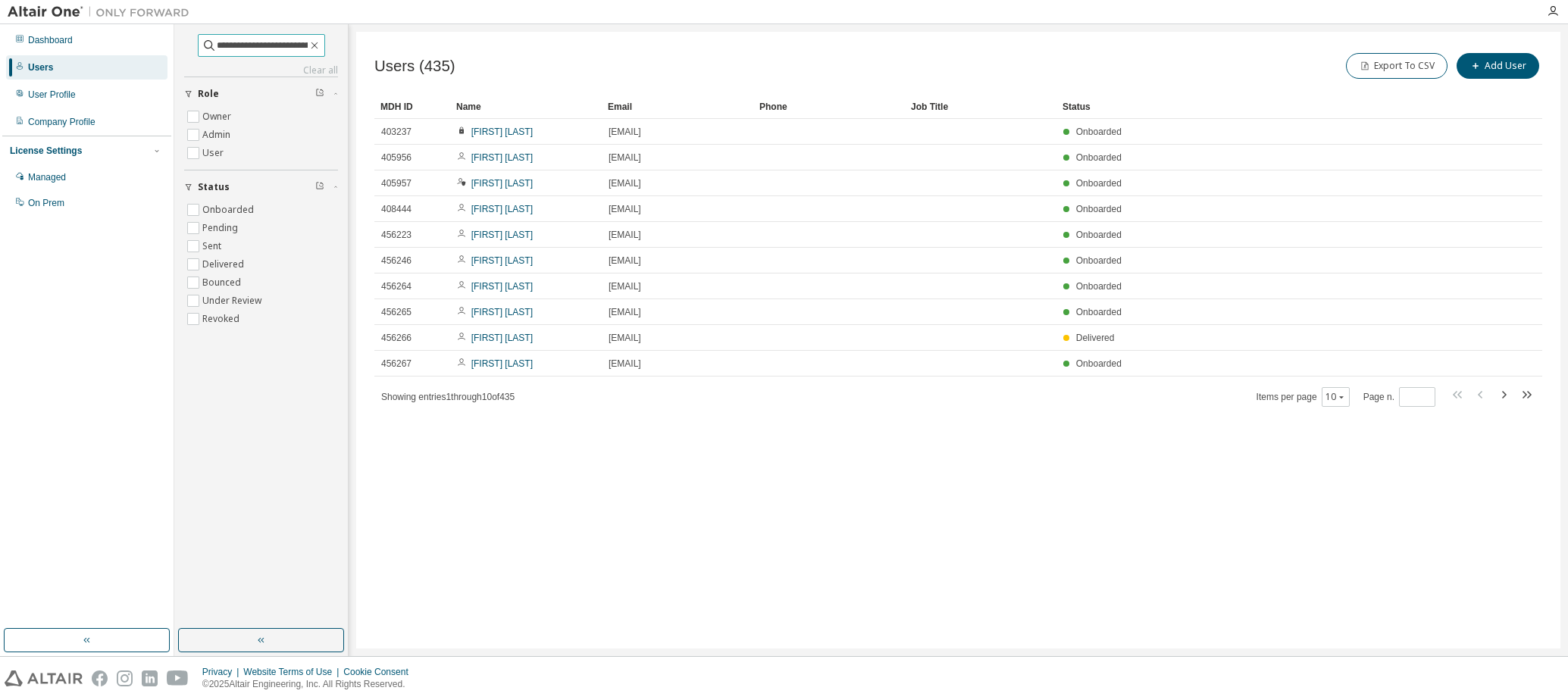 scroll, scrollTop: 0, scrollLeft: 39, axis: horizontal 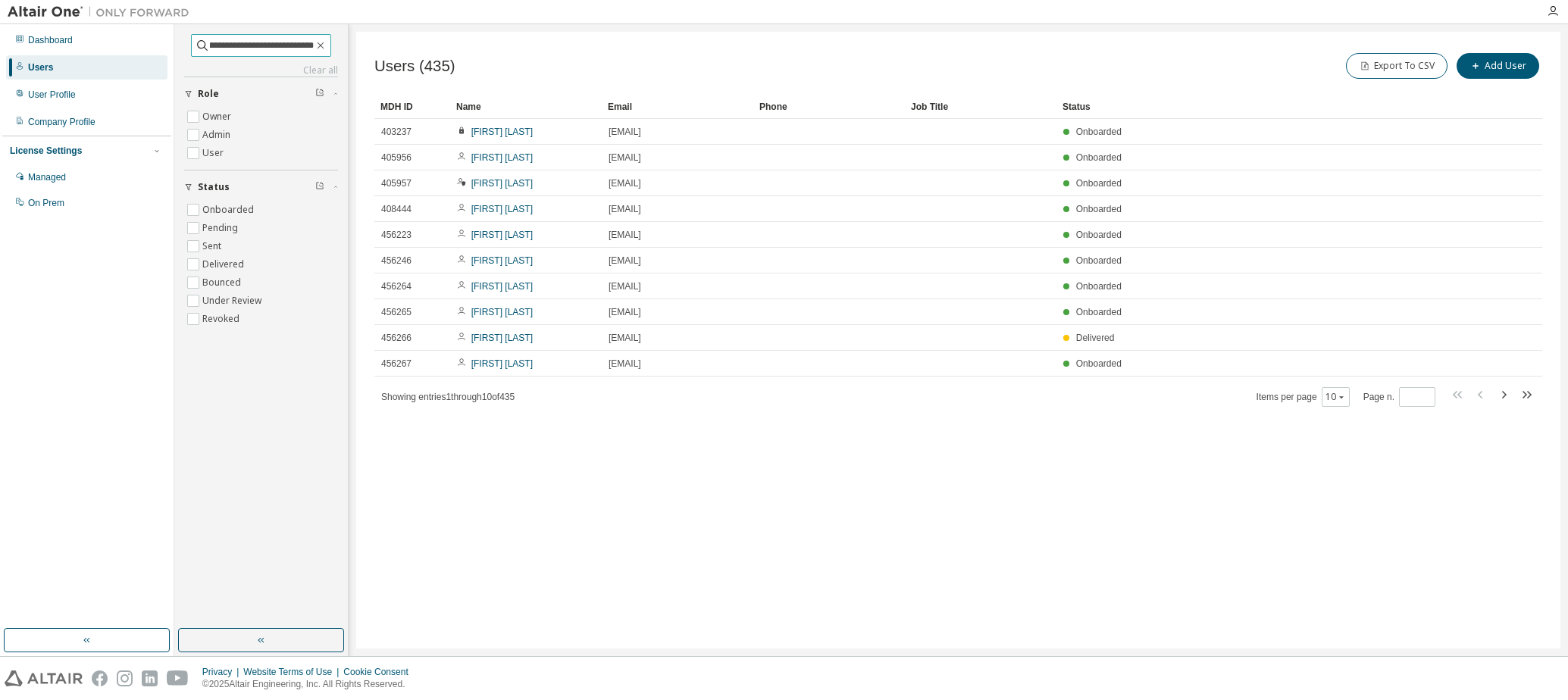 type on "**********" 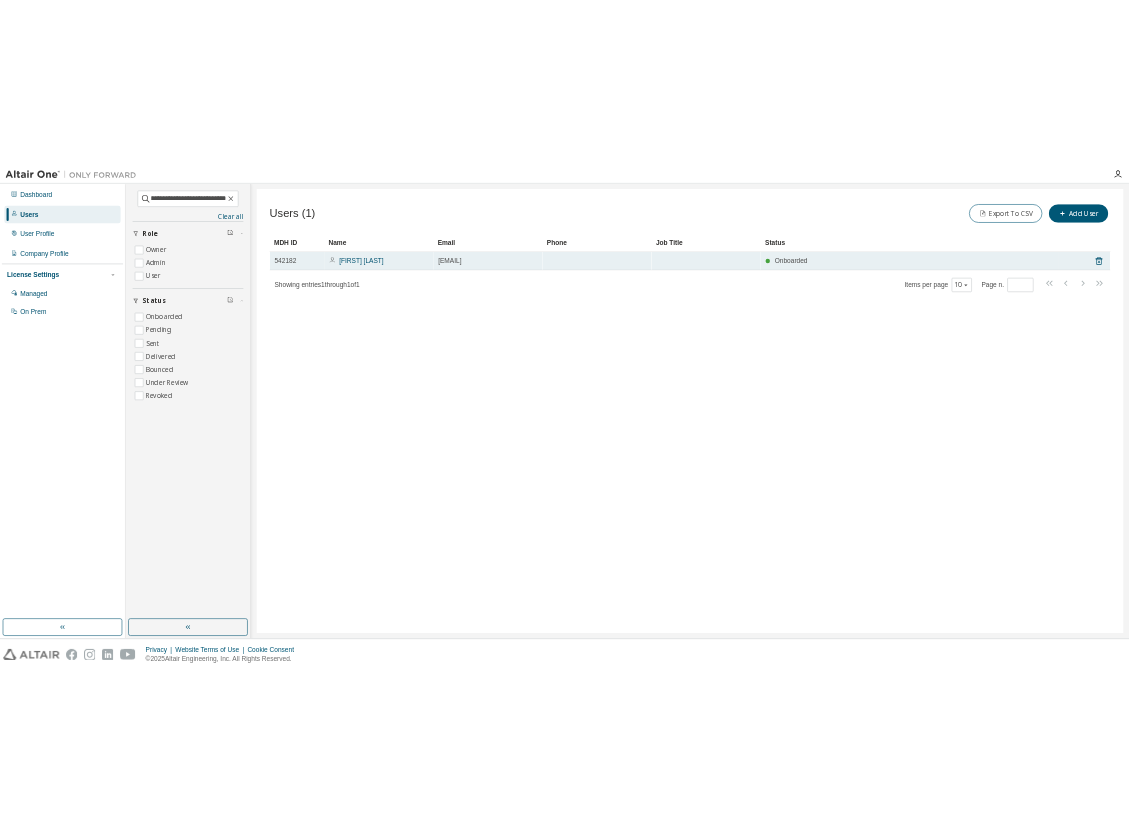 scroll, scrollTop: 0, scrollLeft: 0, axis: both 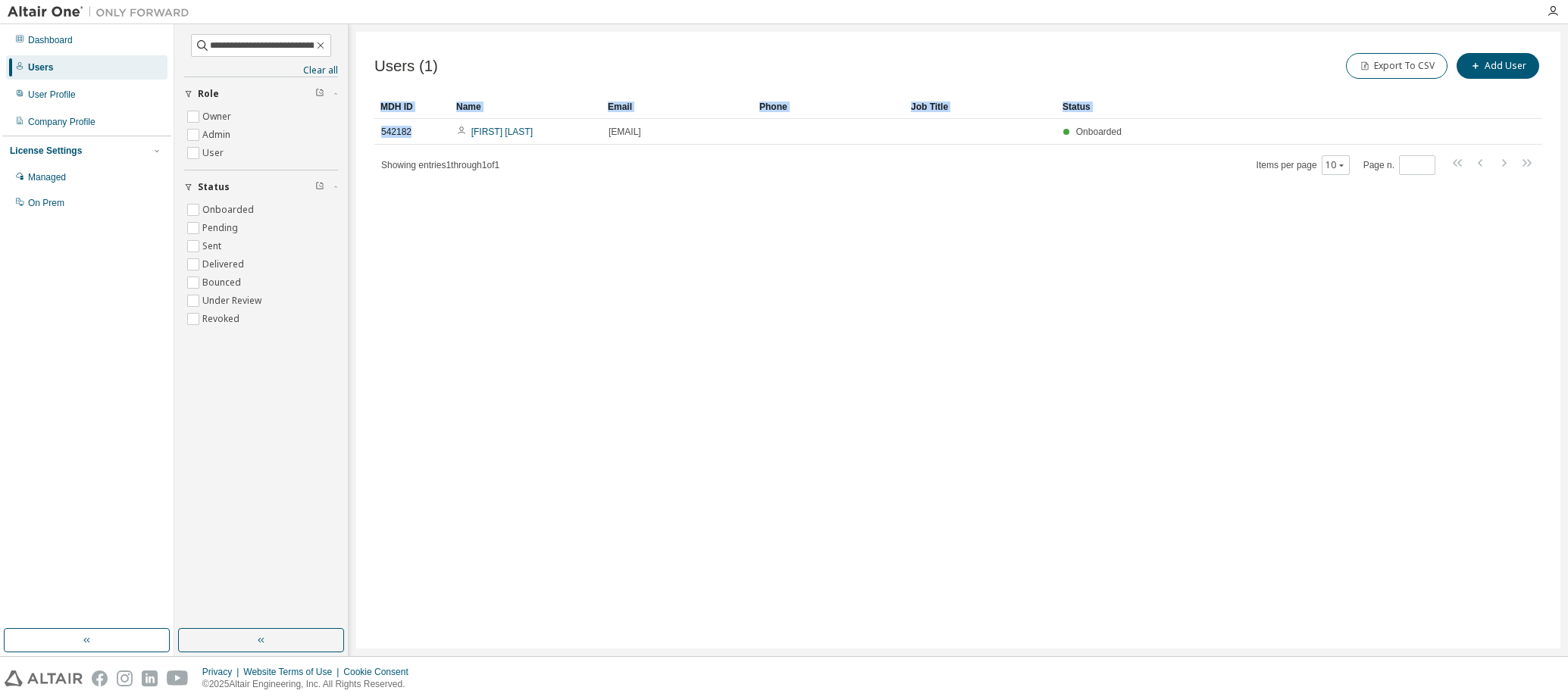 drag, startPoint x: 424, startPoint y: 136, endPoint x: 379, endPoint y: 105, distance: 54.644304 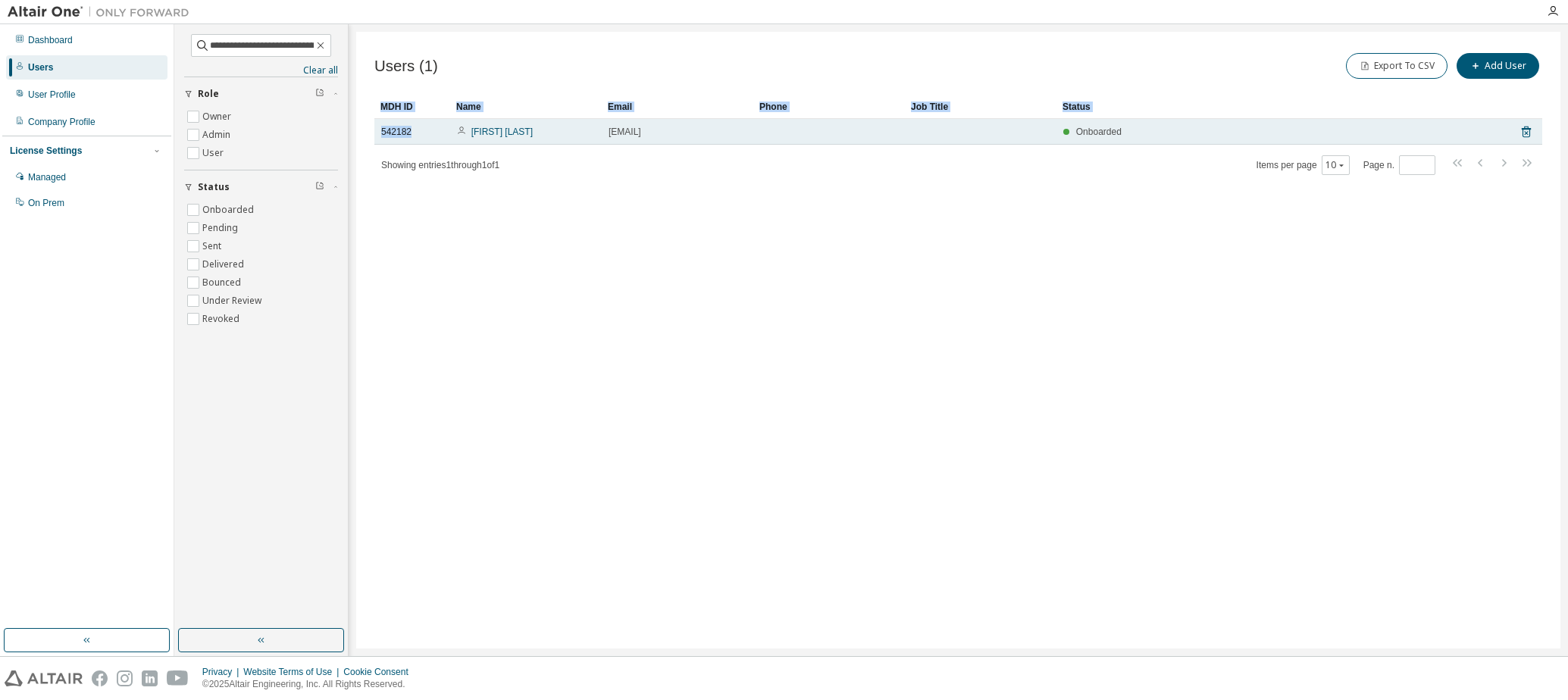 click on "542182" at bounding box center [412, 132] 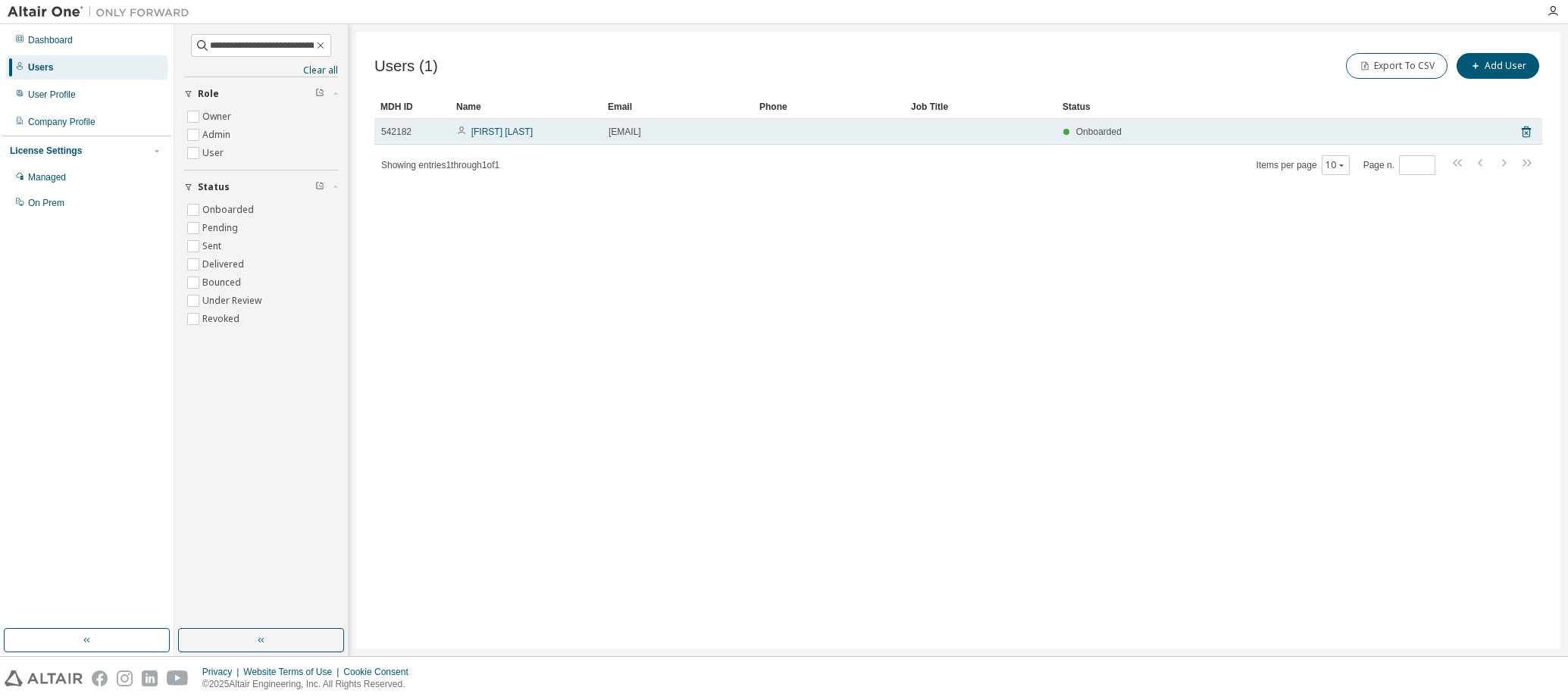 click on "542182" at bounding box center (396, 132) 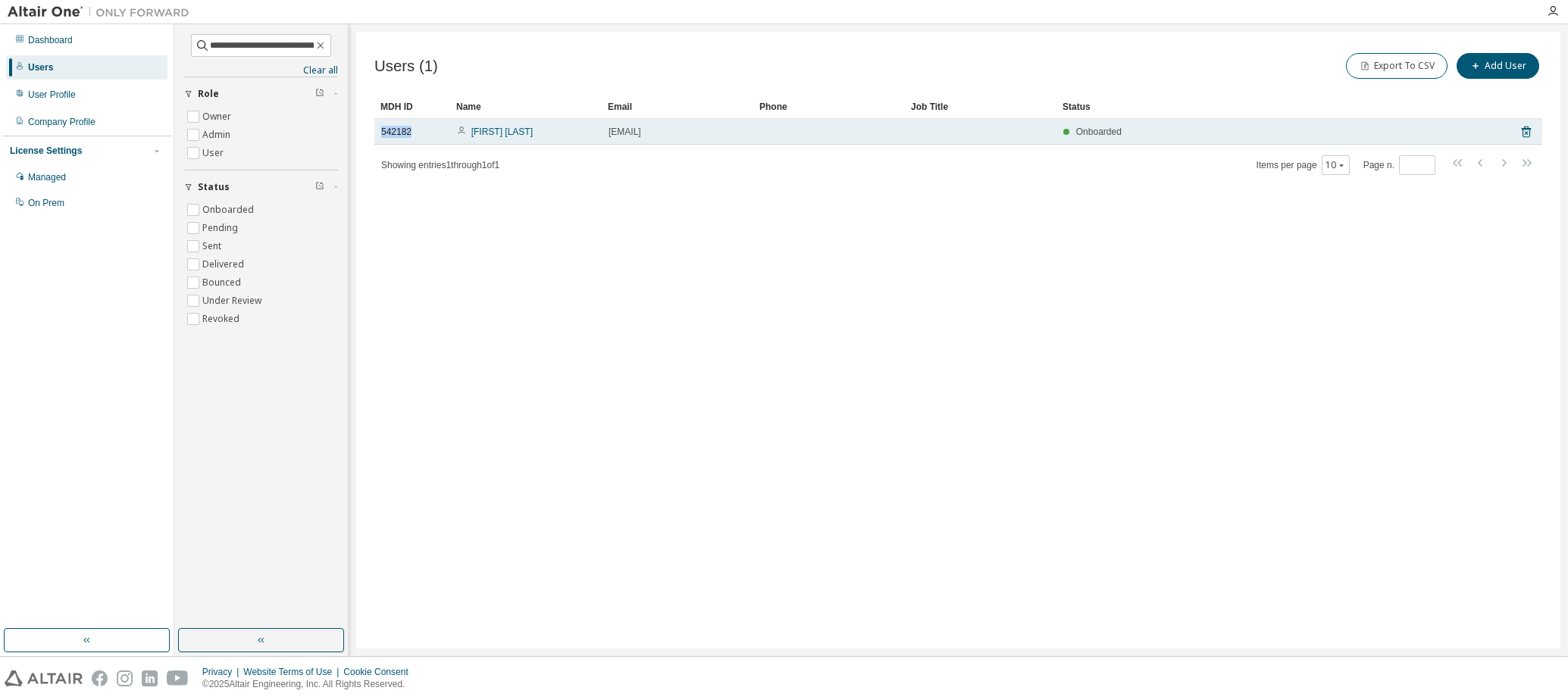 click on "542182" at bounding box center (396, 132) 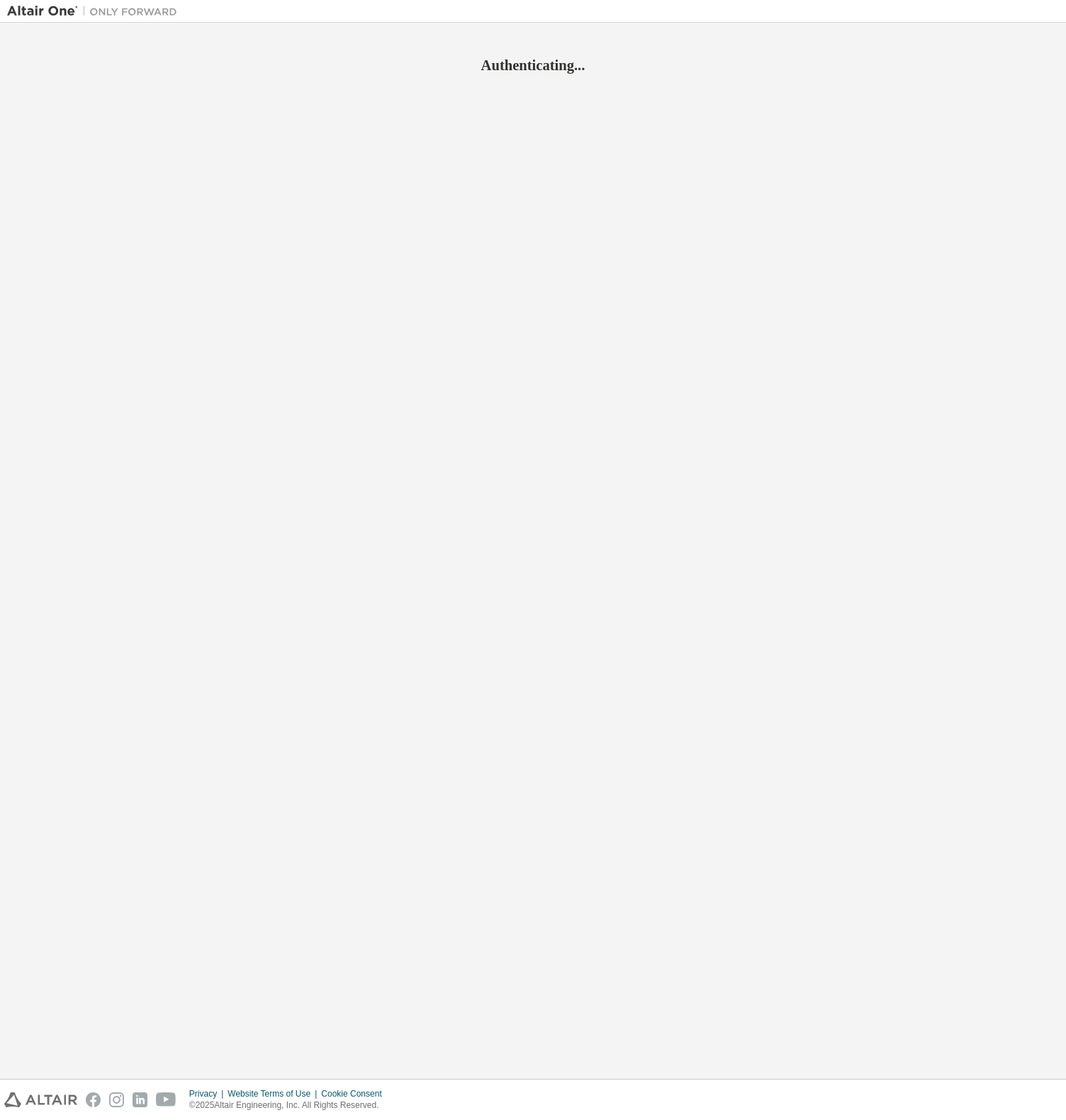 scroll, scrollTop: 0, scrollLeft: 0, axis: both 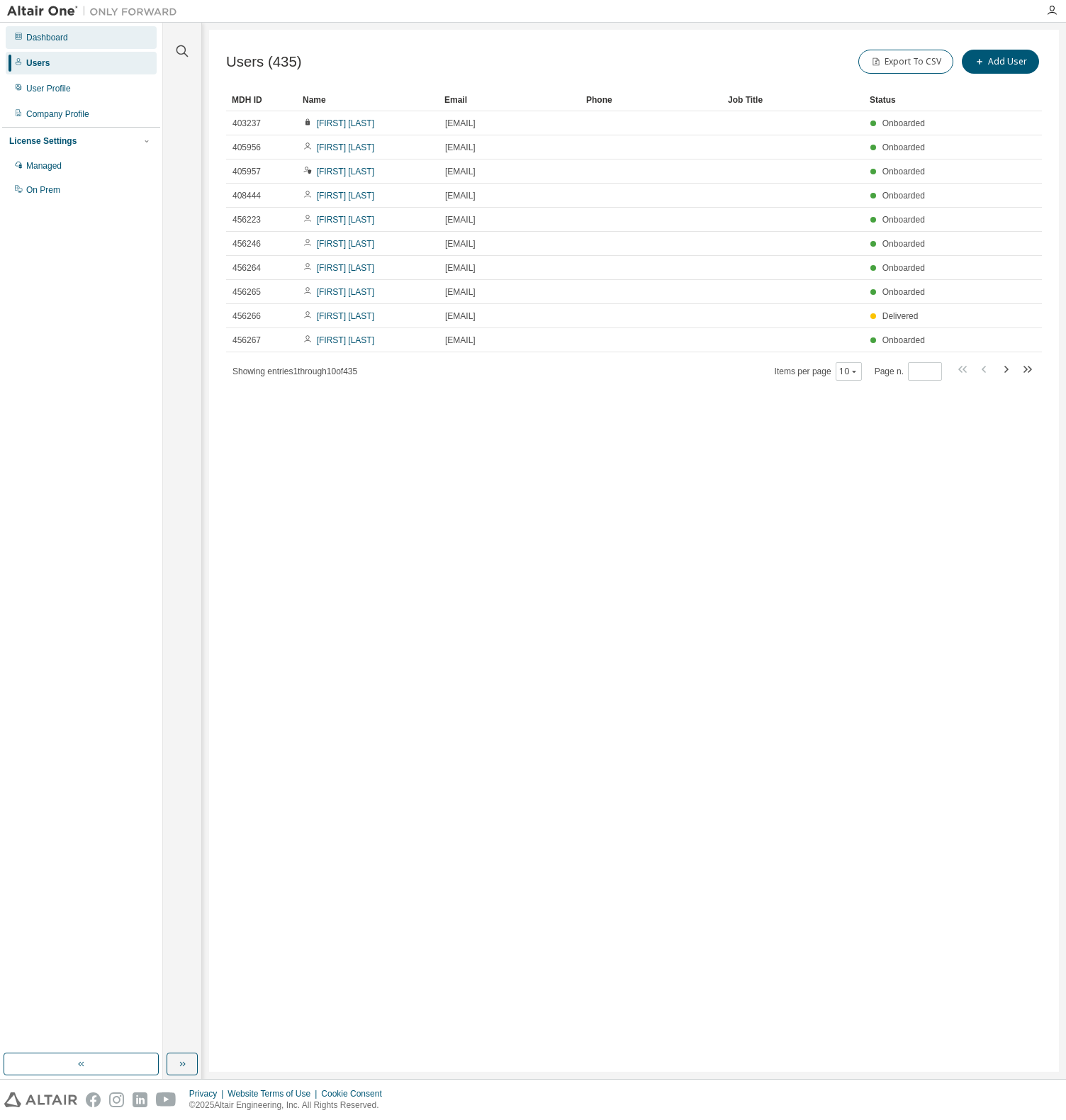 click on "Dashboard" at bounding box center [81, 38] 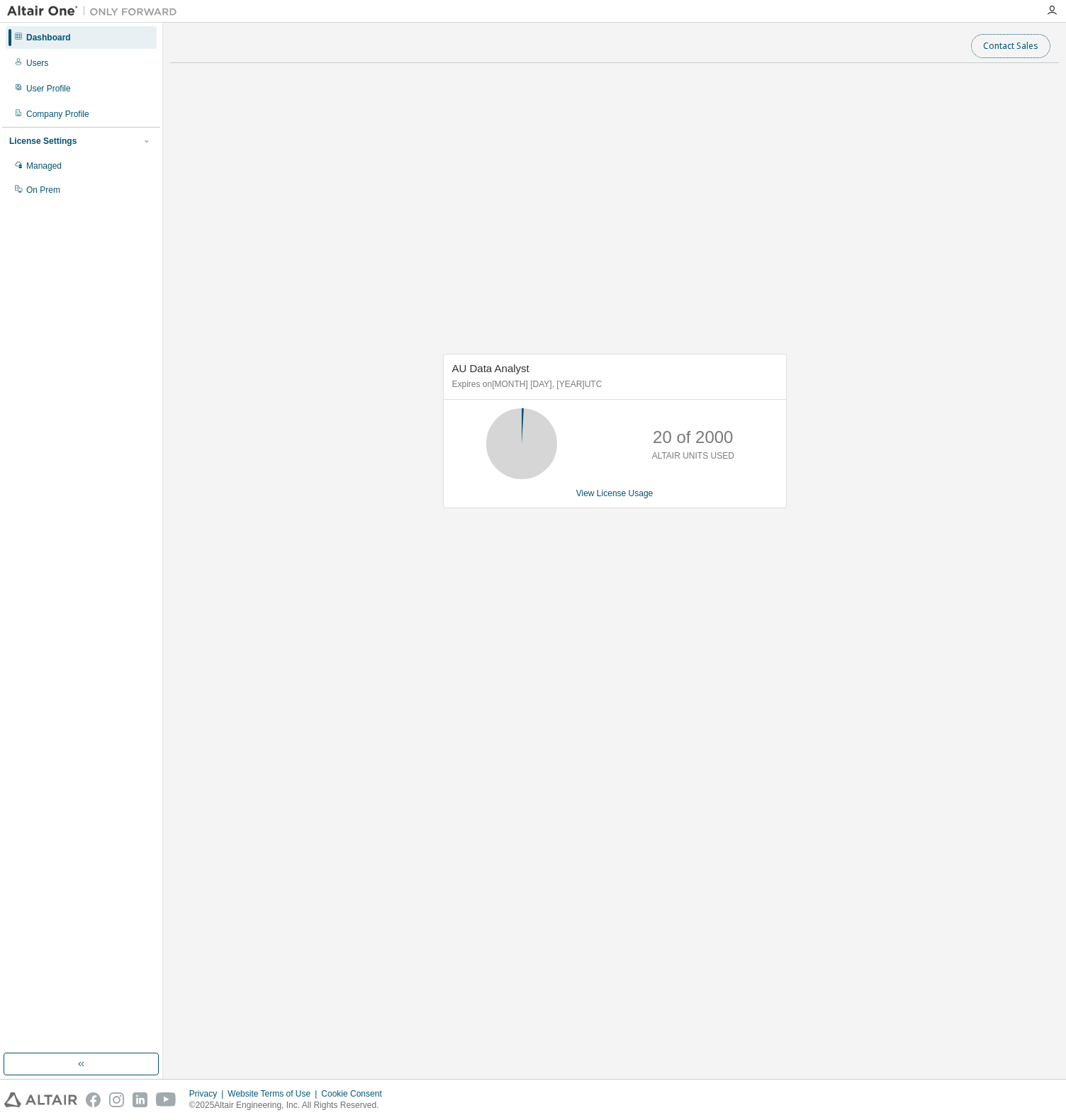 click on "Contact Sales" at bounding box center (1011, 46) 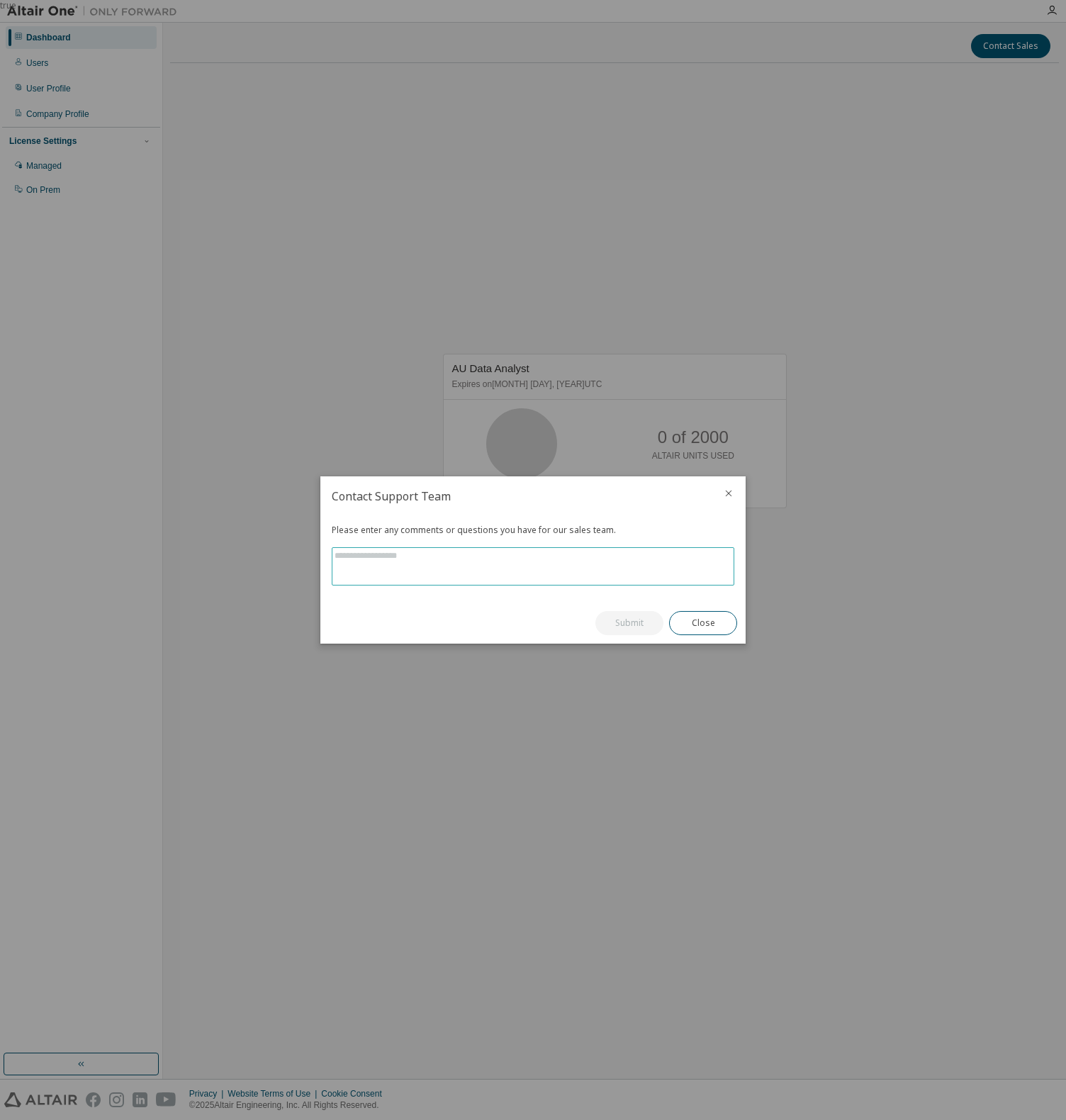 click at bounding box center [533, 566] 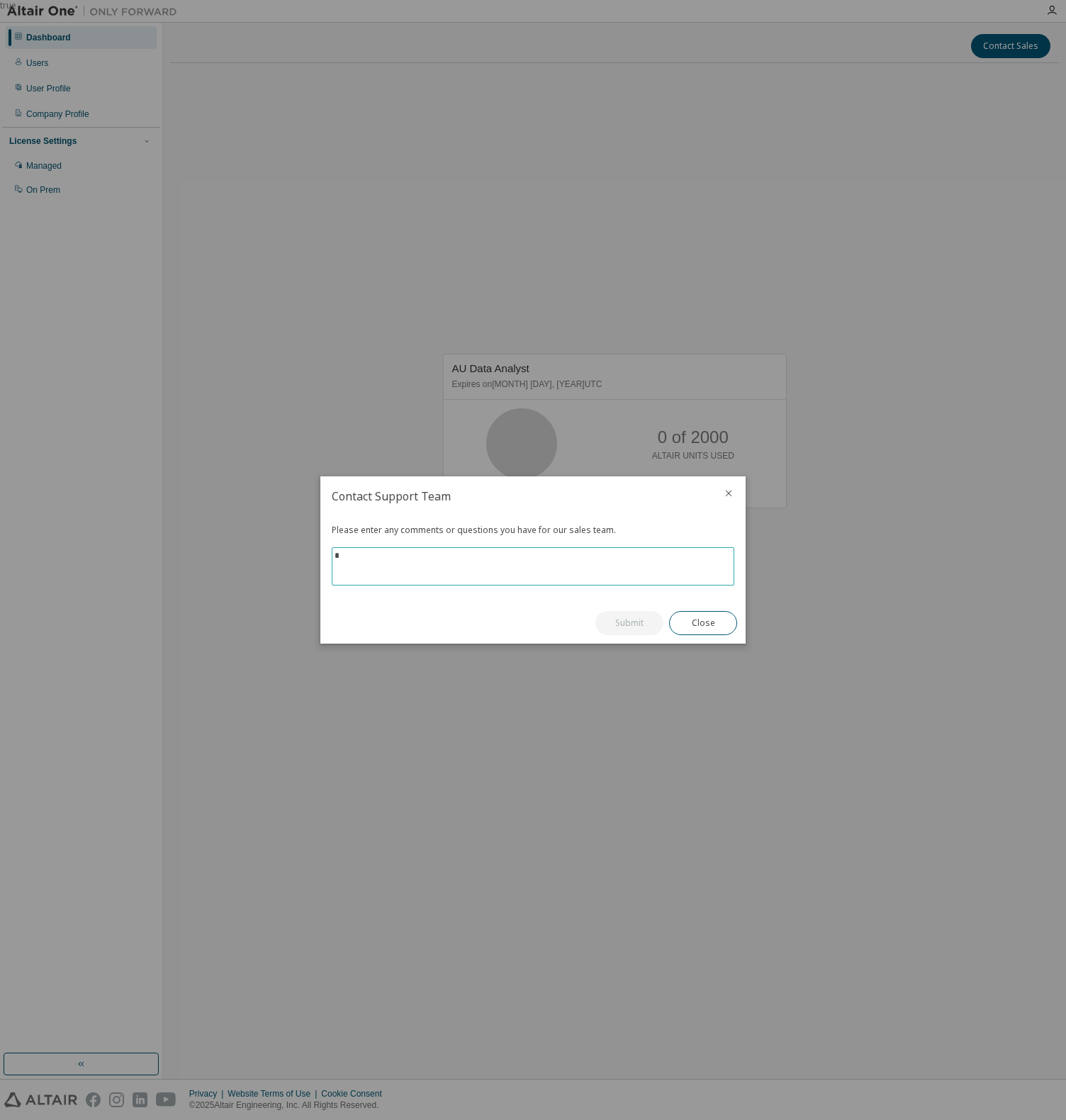 type on "*" 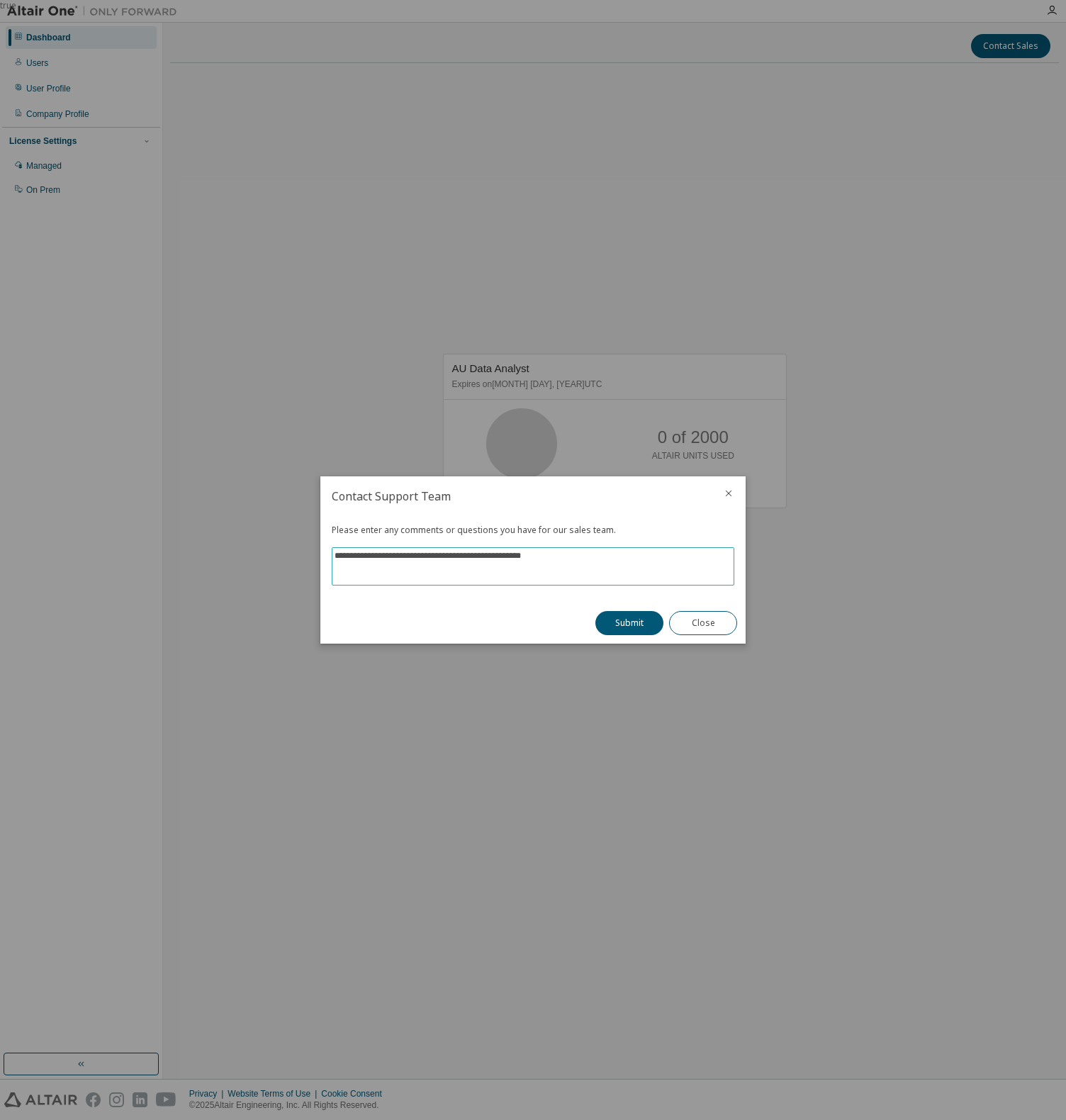 paste on "**********" 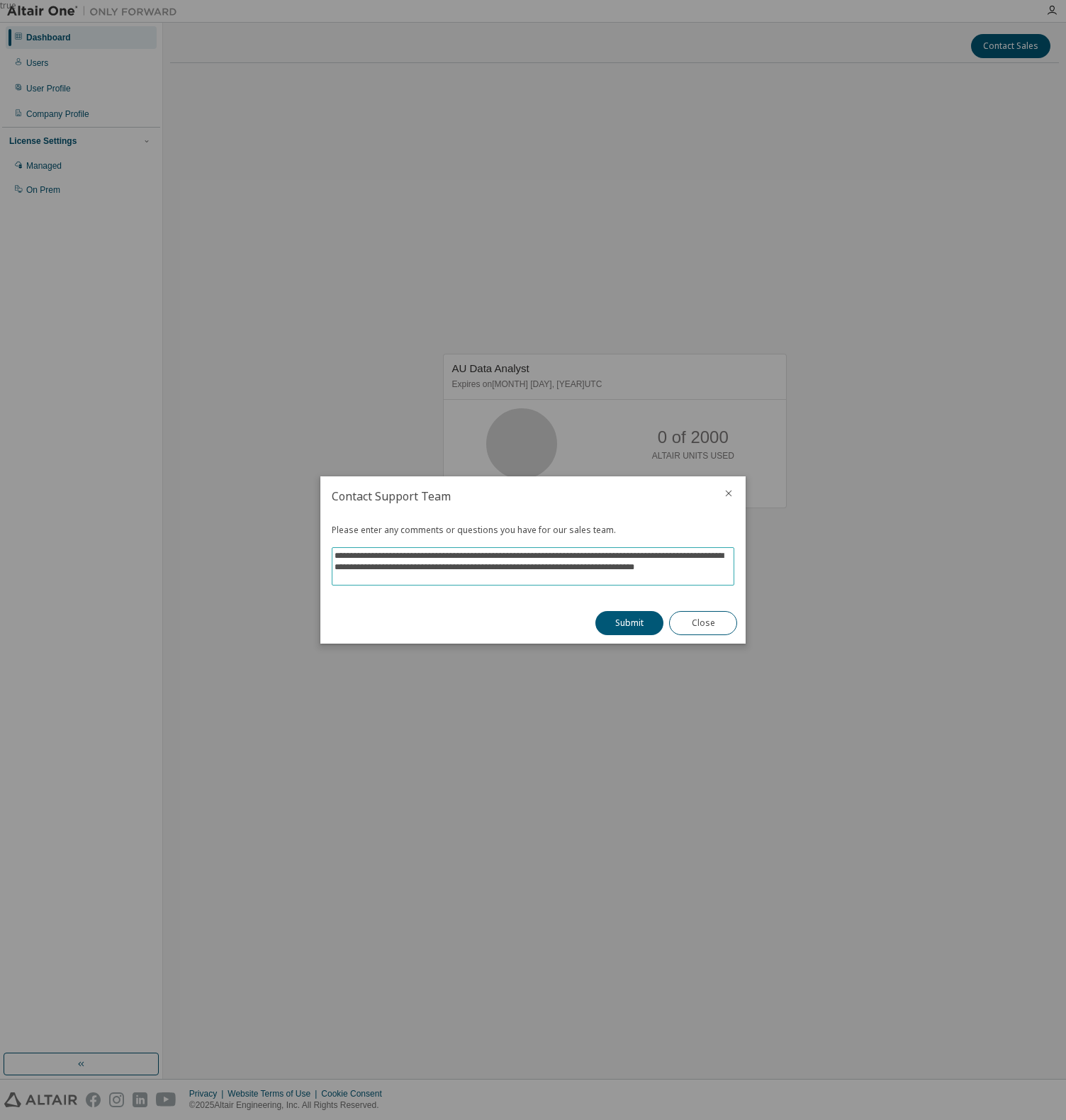 scroll, scrollTop: 0, scrollLeft: 0, axis: both 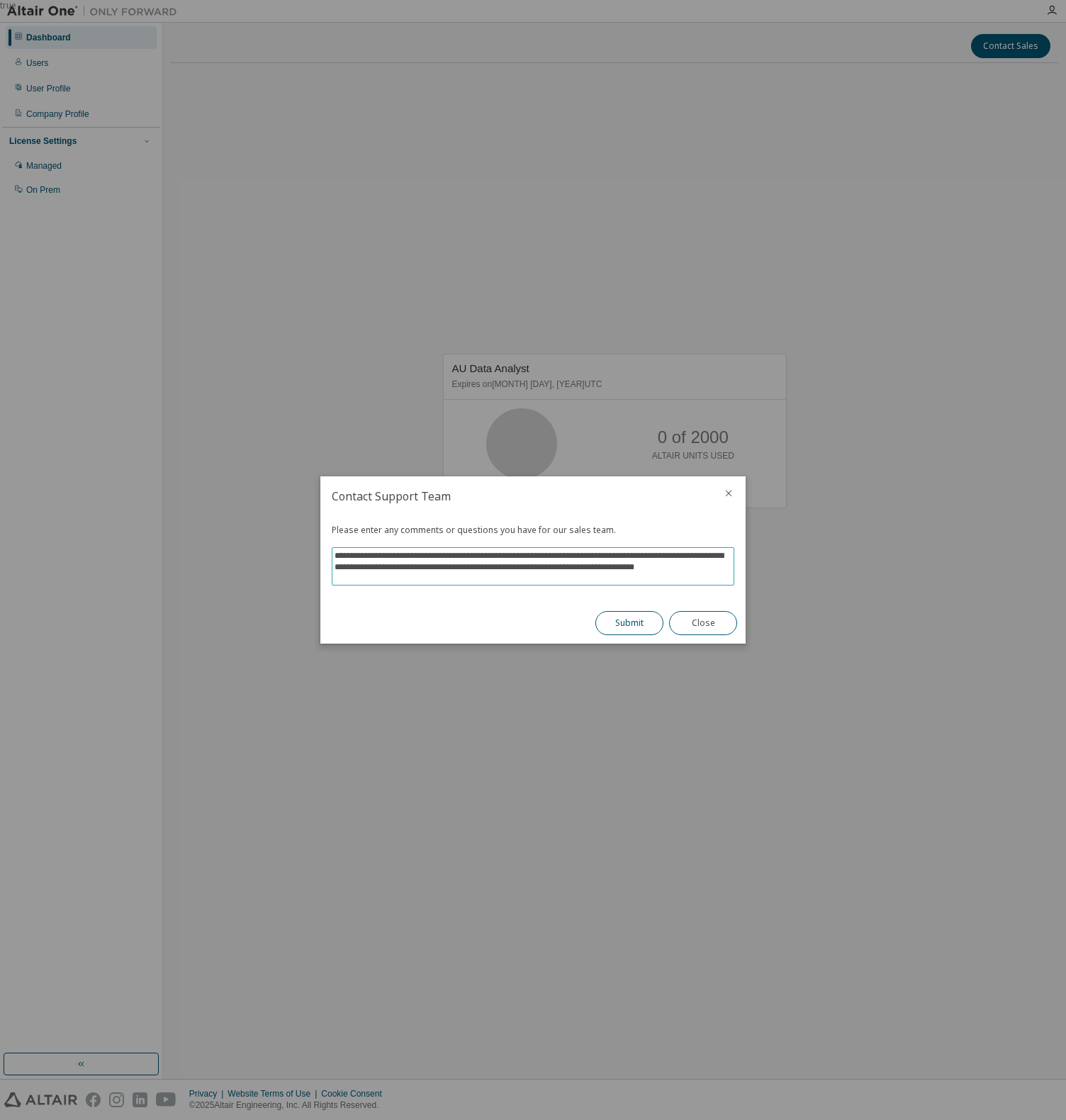 type on "**********" 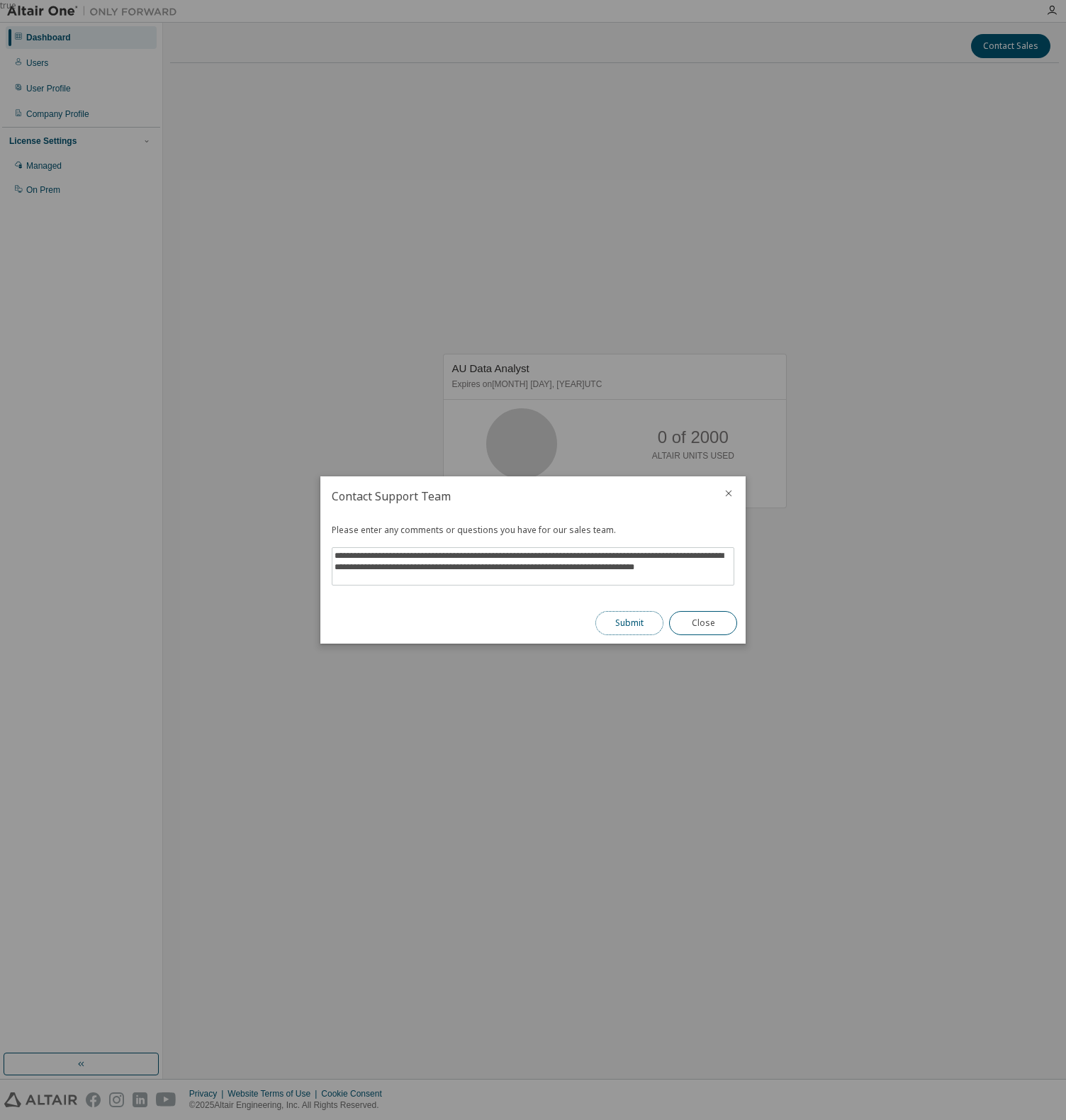 click on "Submit" at bounding box center [629, 623] 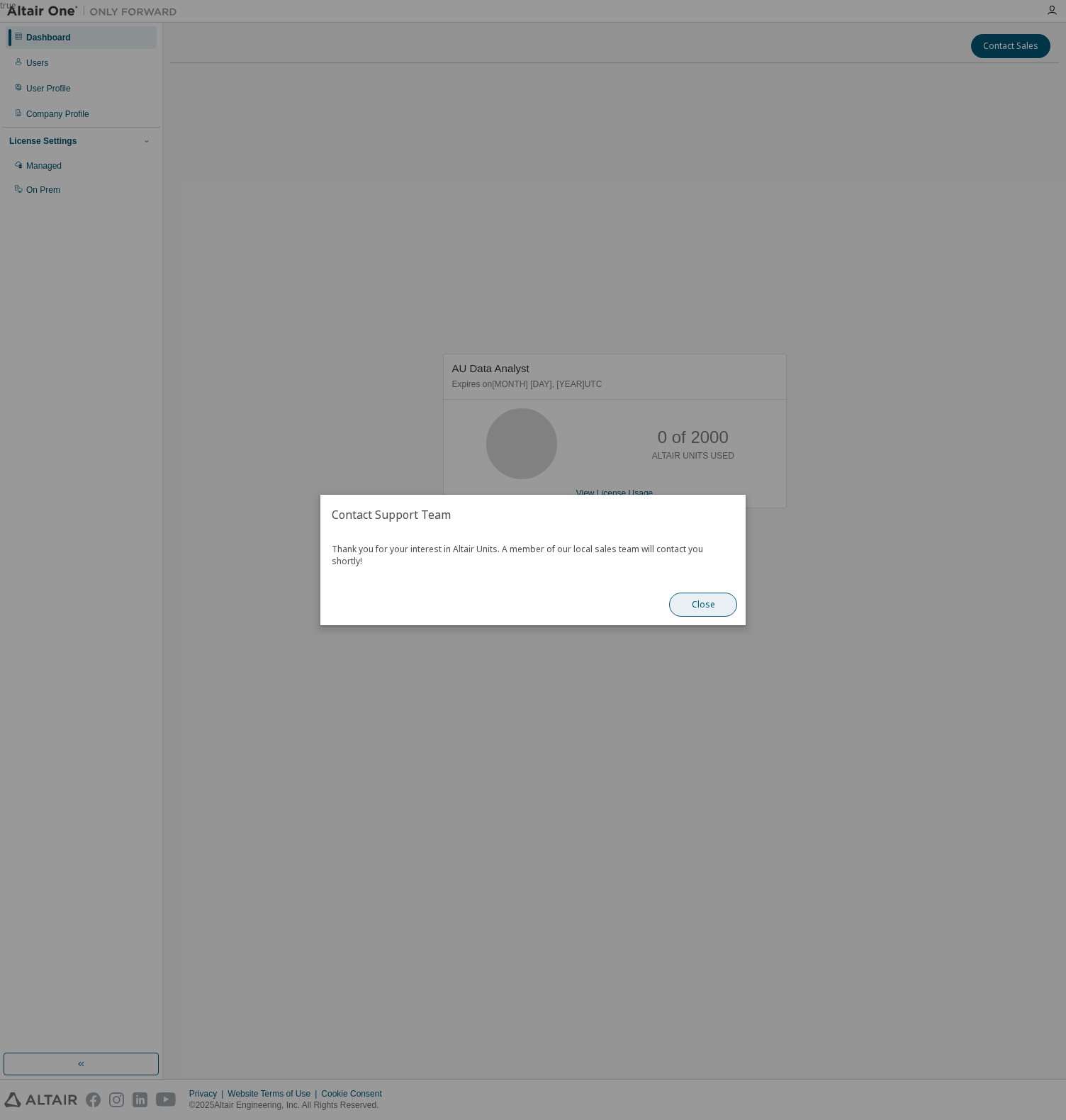 click on "Close" at bounding box center (703, 605) 